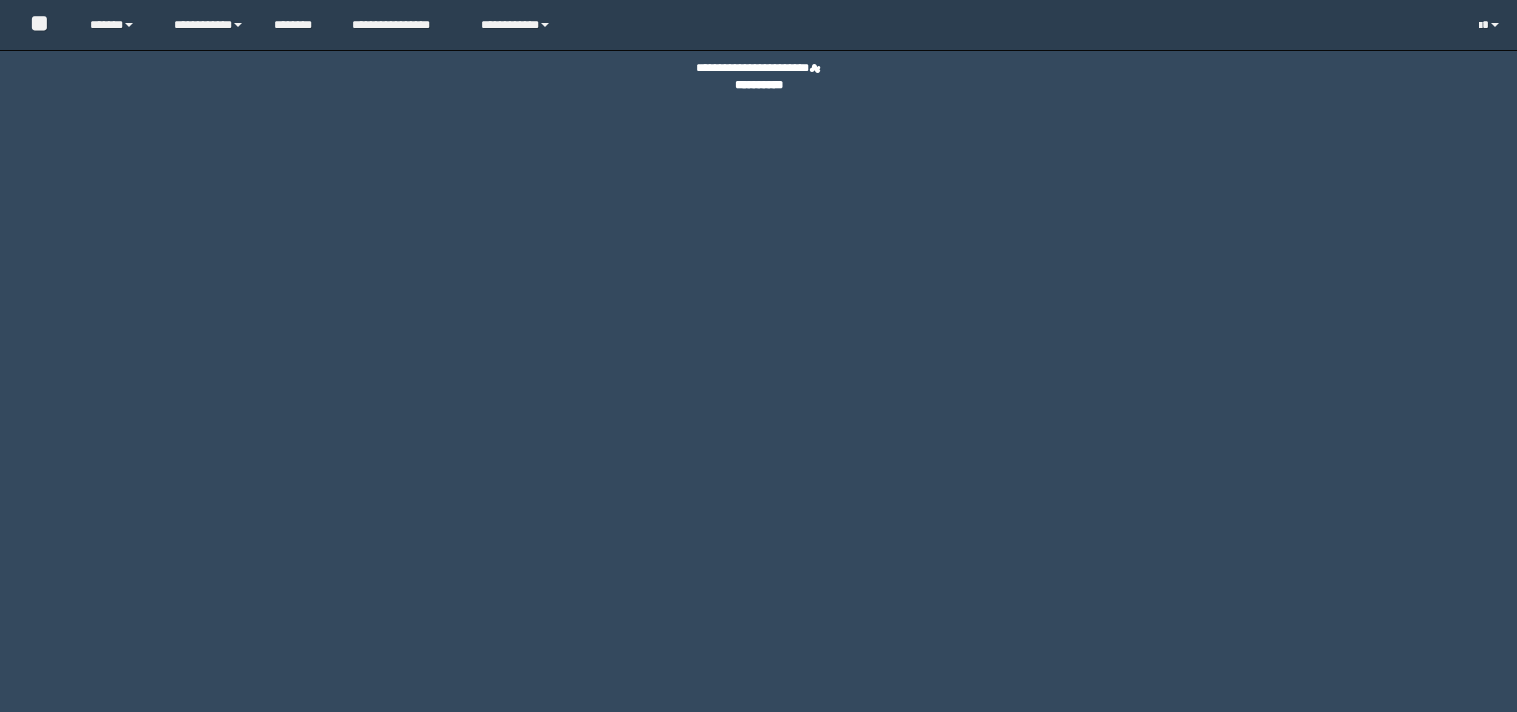 scroll, scrollTop: 0, scrollLeft: 0, axis: both 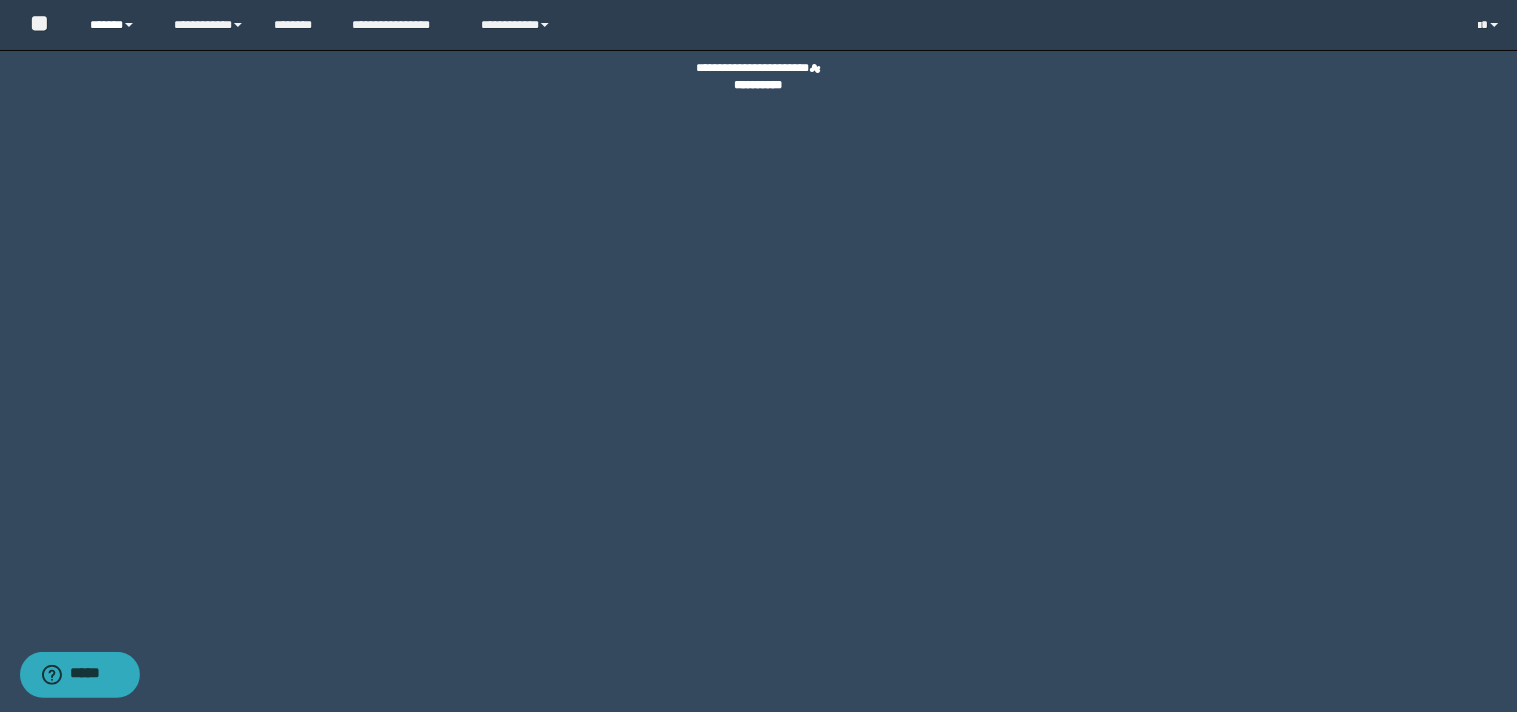 click on "******" at bounding box center [116, 25] 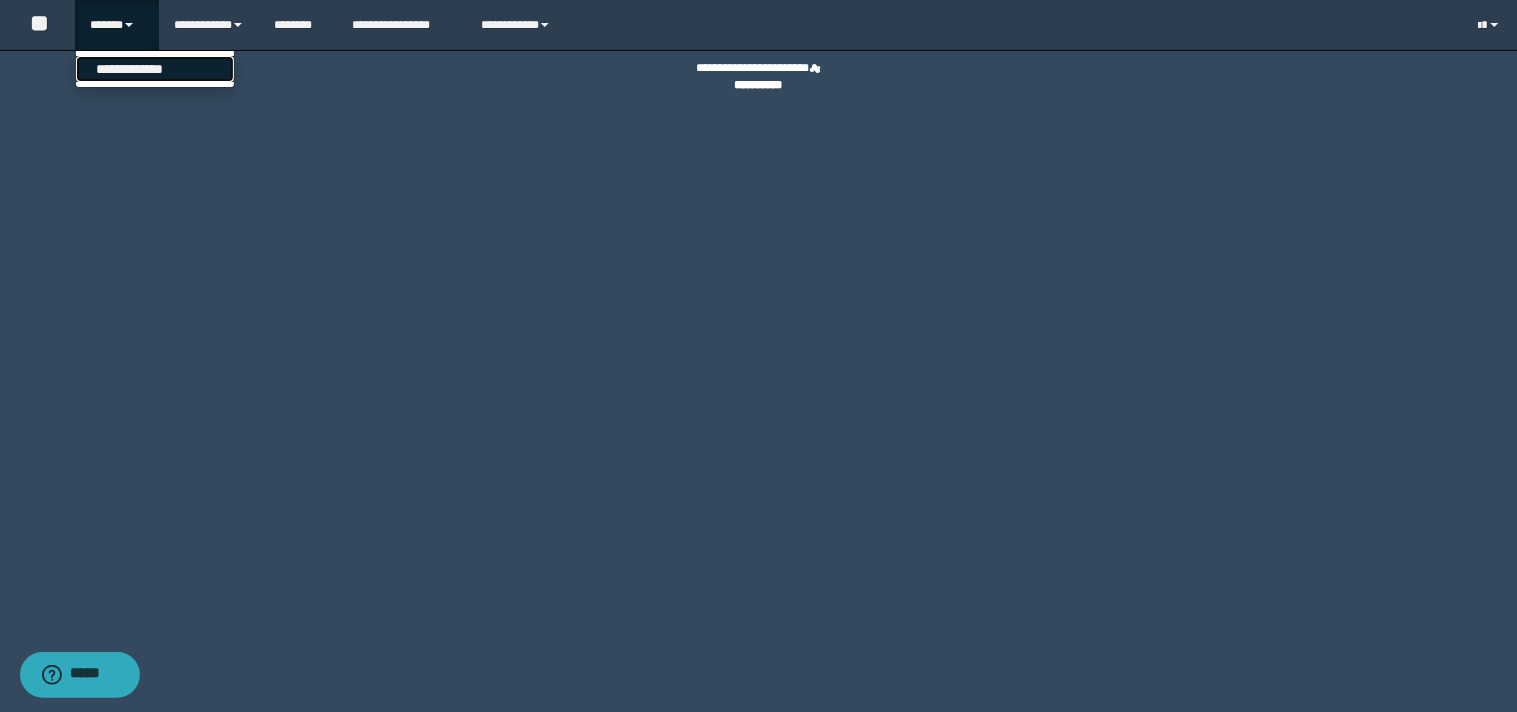 click on "**********" at bounding box center (155, 69) 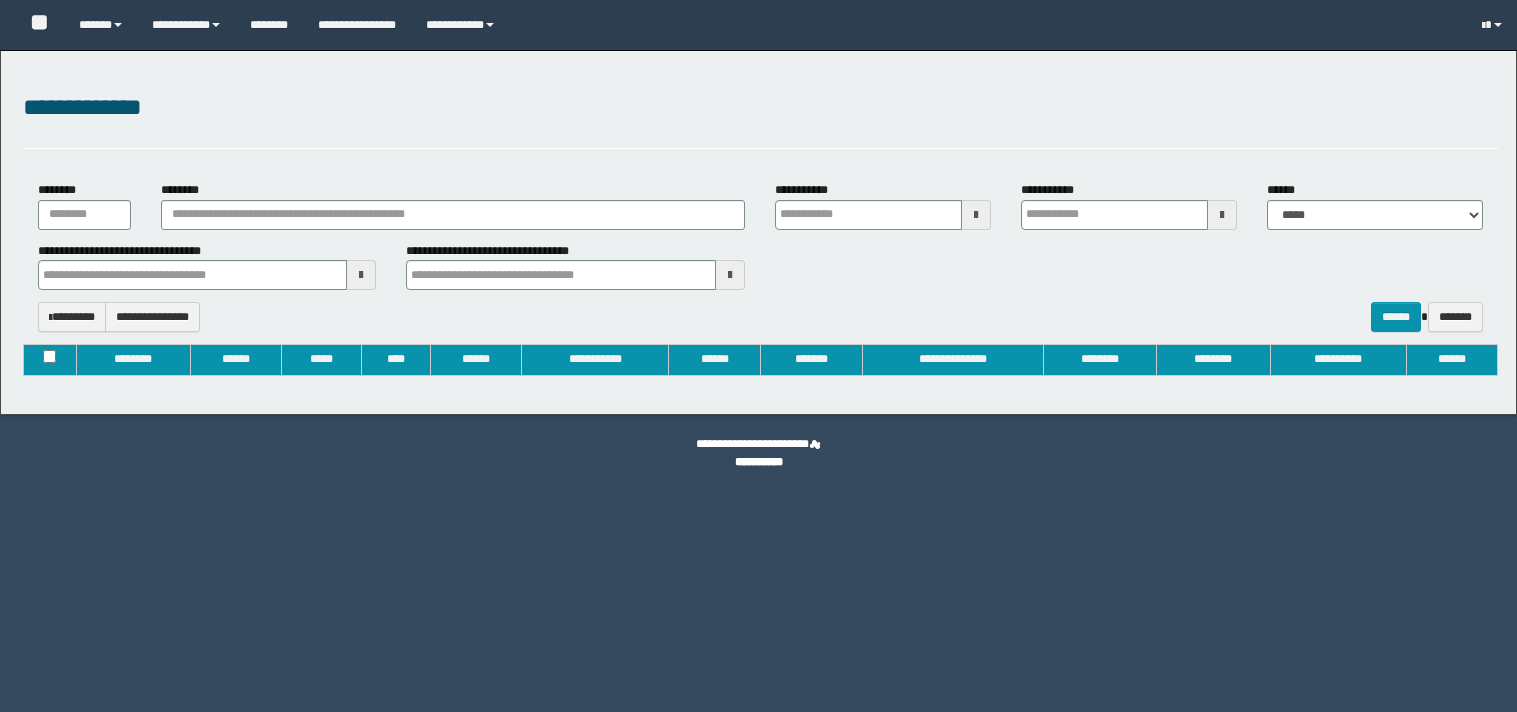 type on "**********" 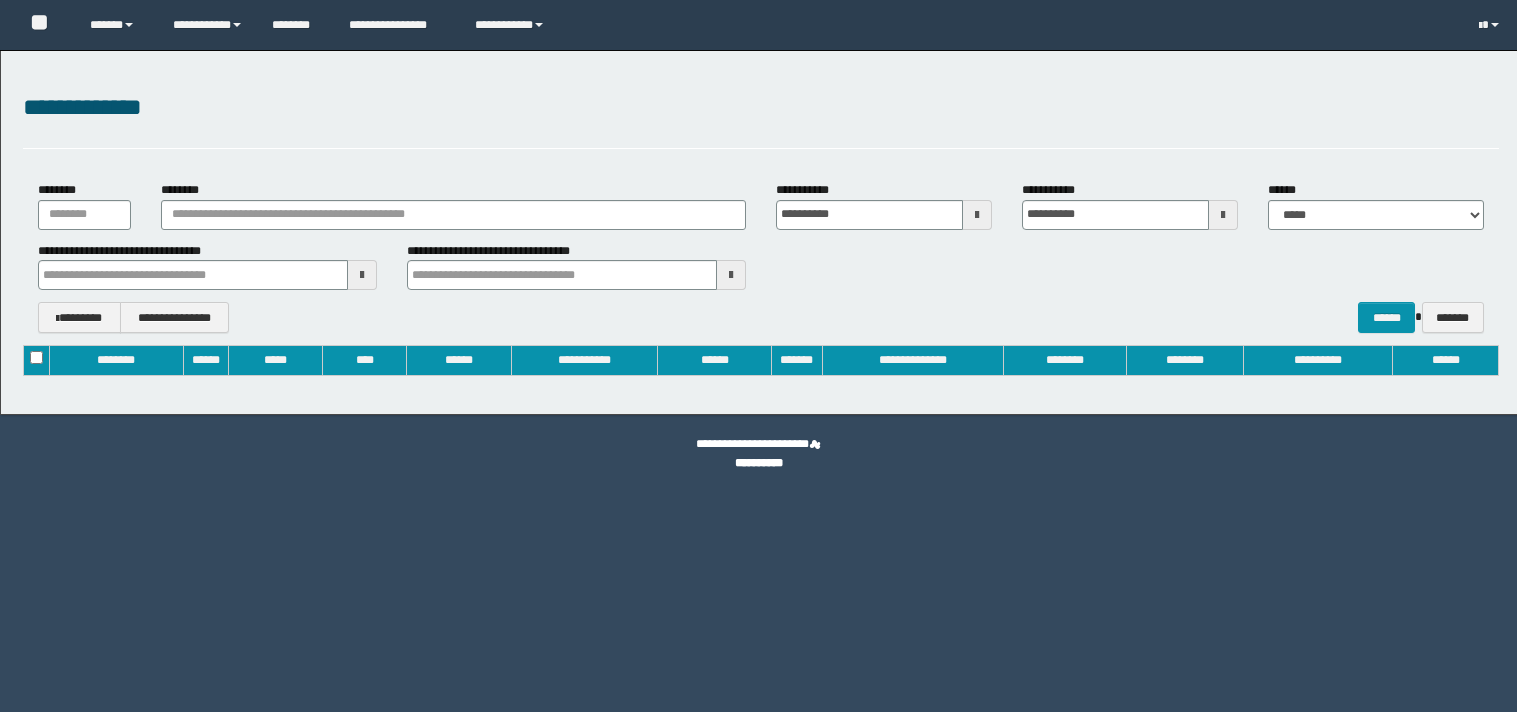 scroll, scrollTop: 0, scrollLeft: 0, axis: both 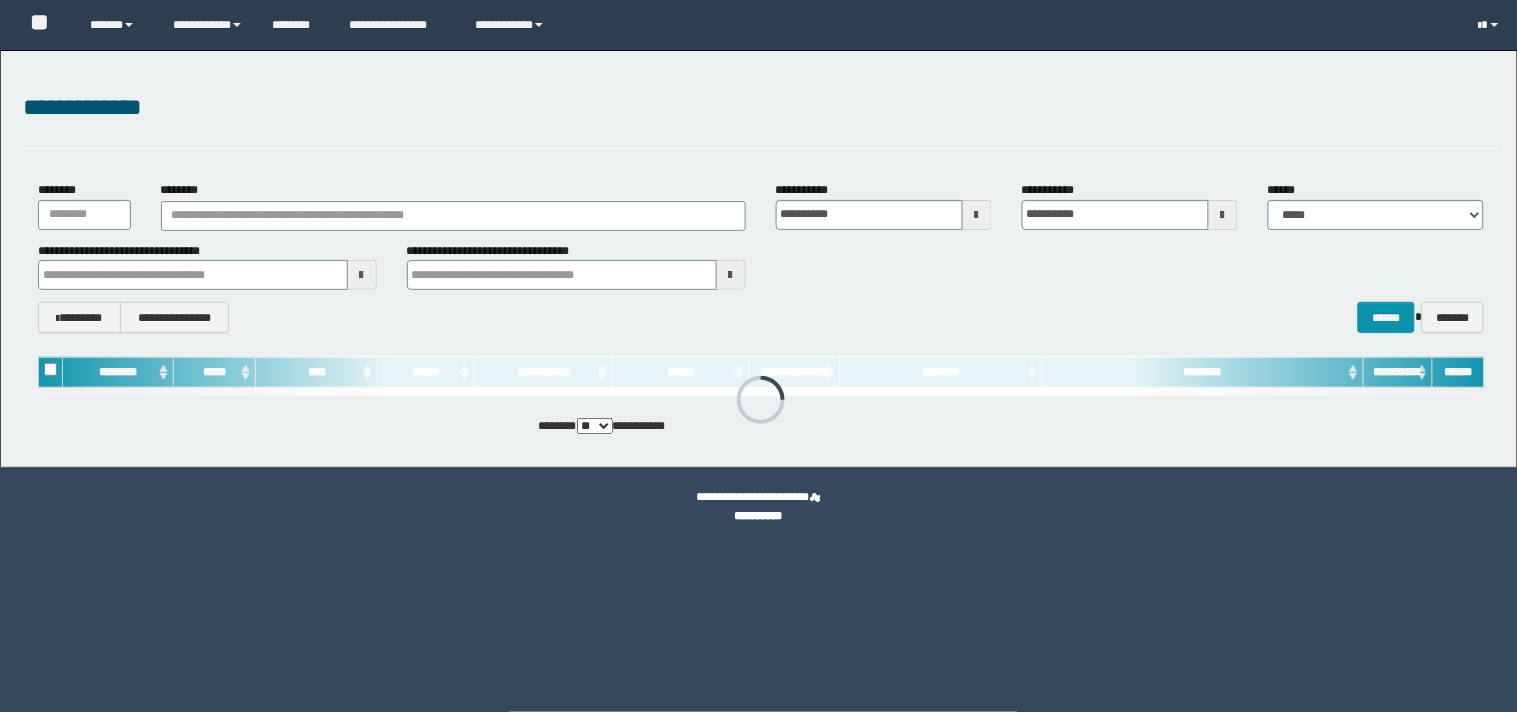 type 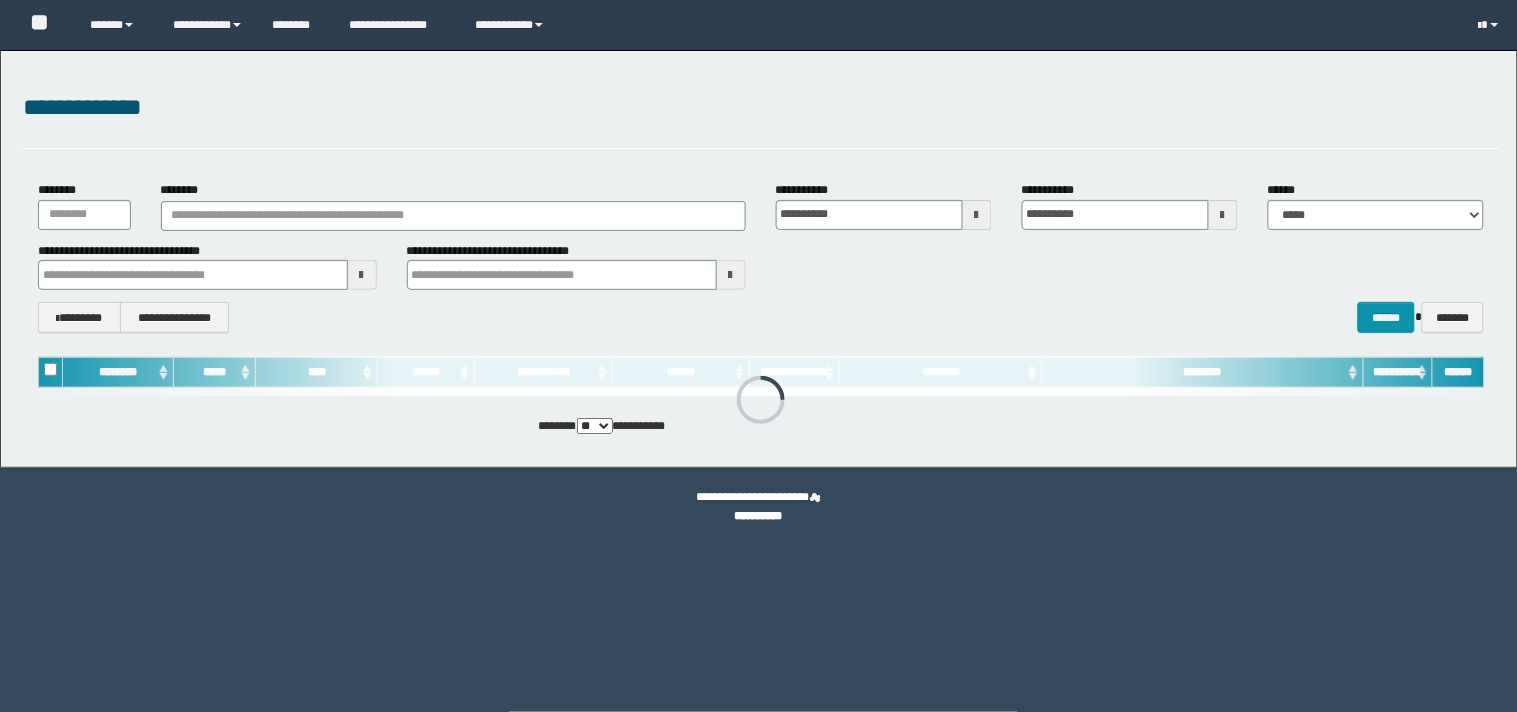 scroll, scrollTop: 0, scrollLeft: 0, axis: both 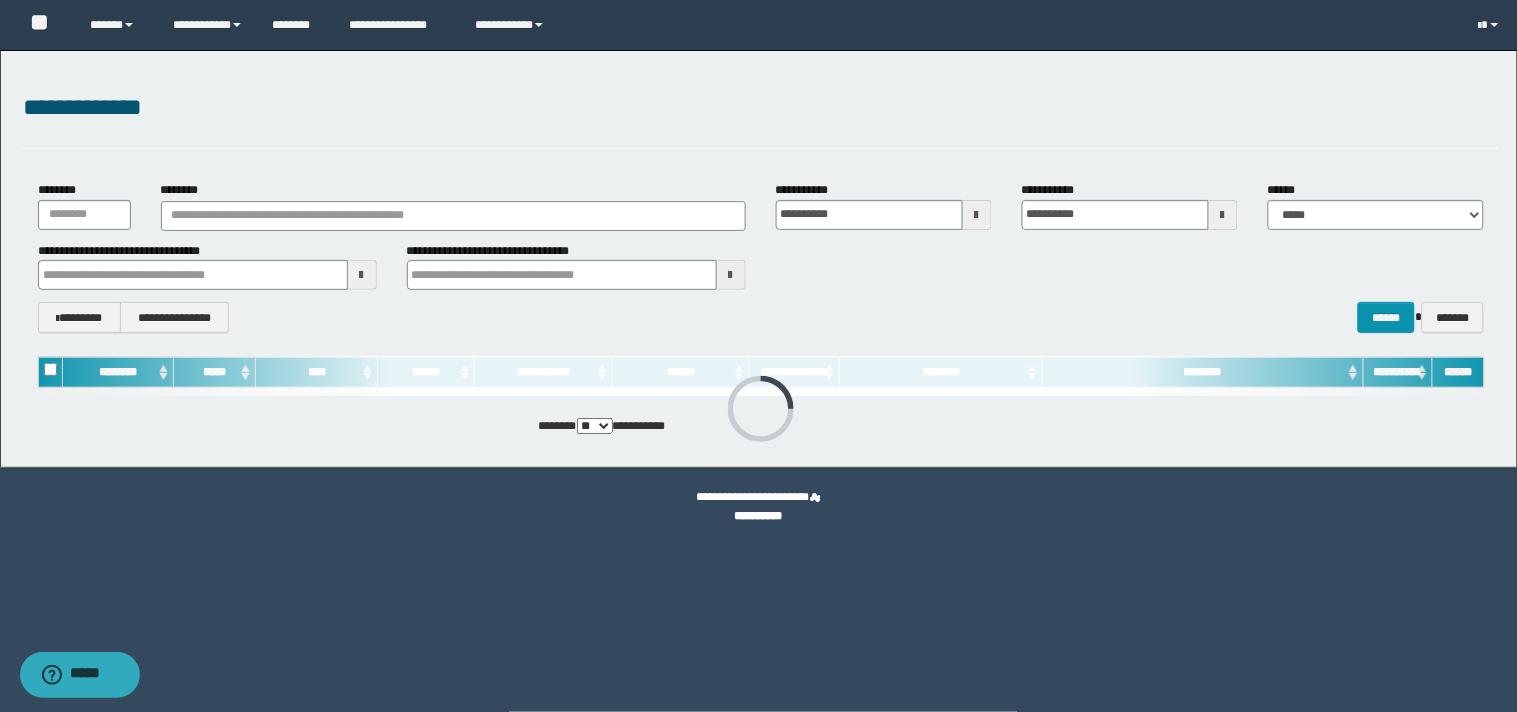 type 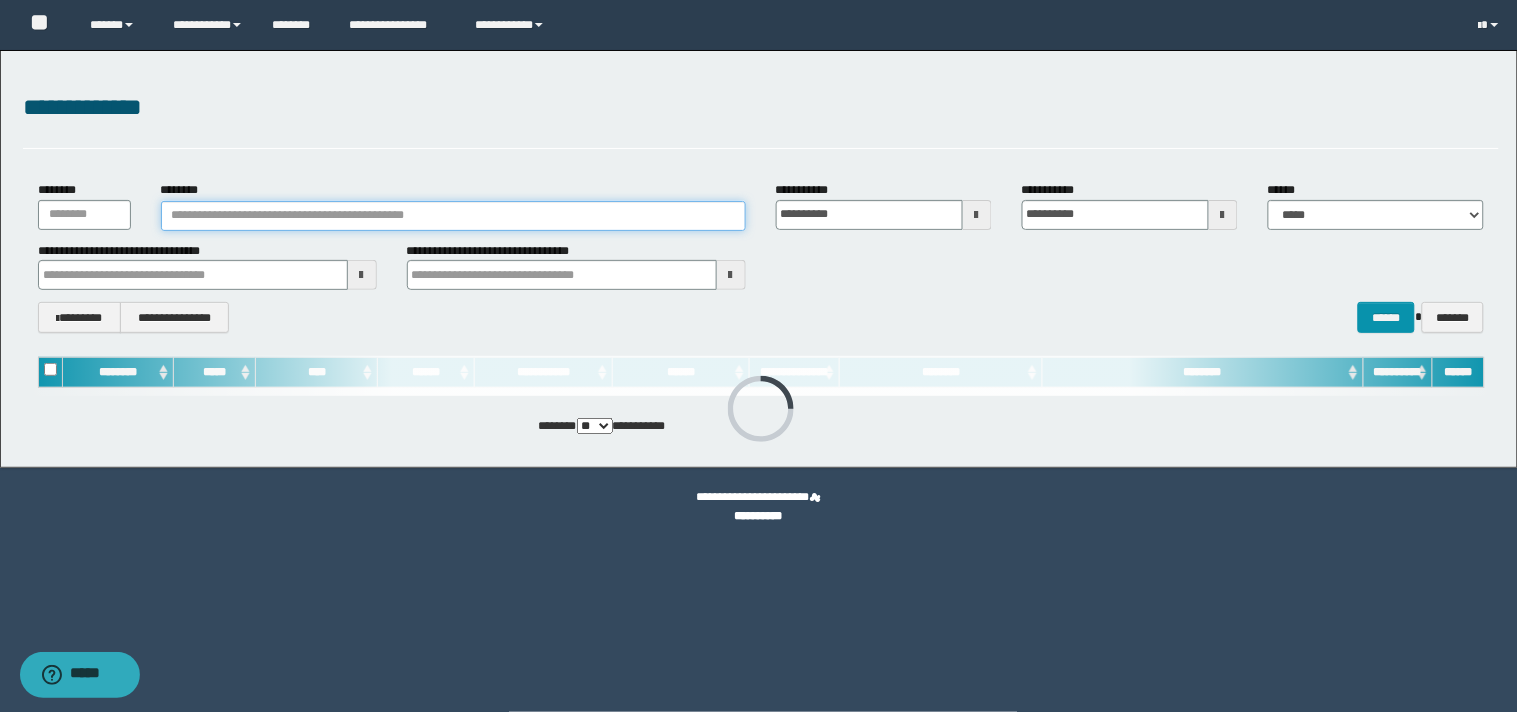 click on "********" at bounding box center [453, 216] 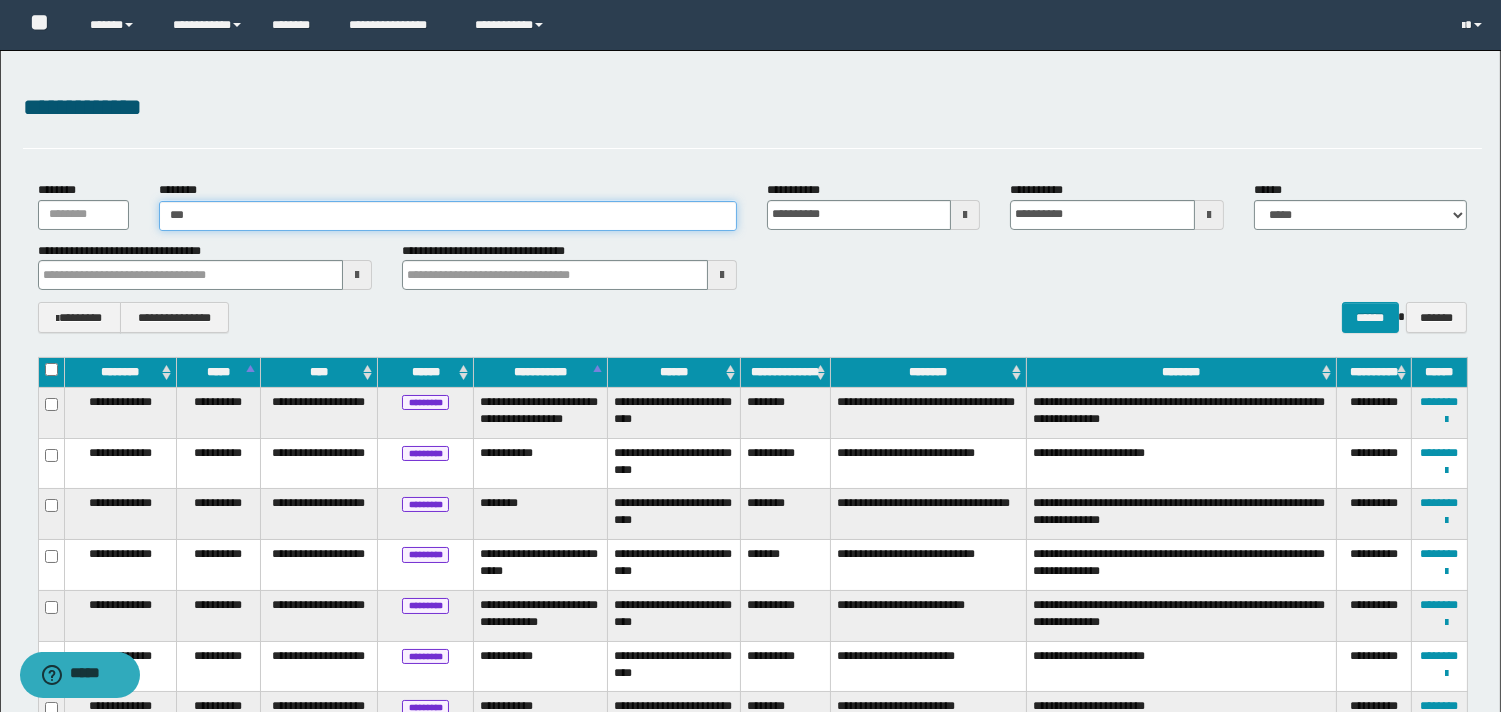 type on "****" 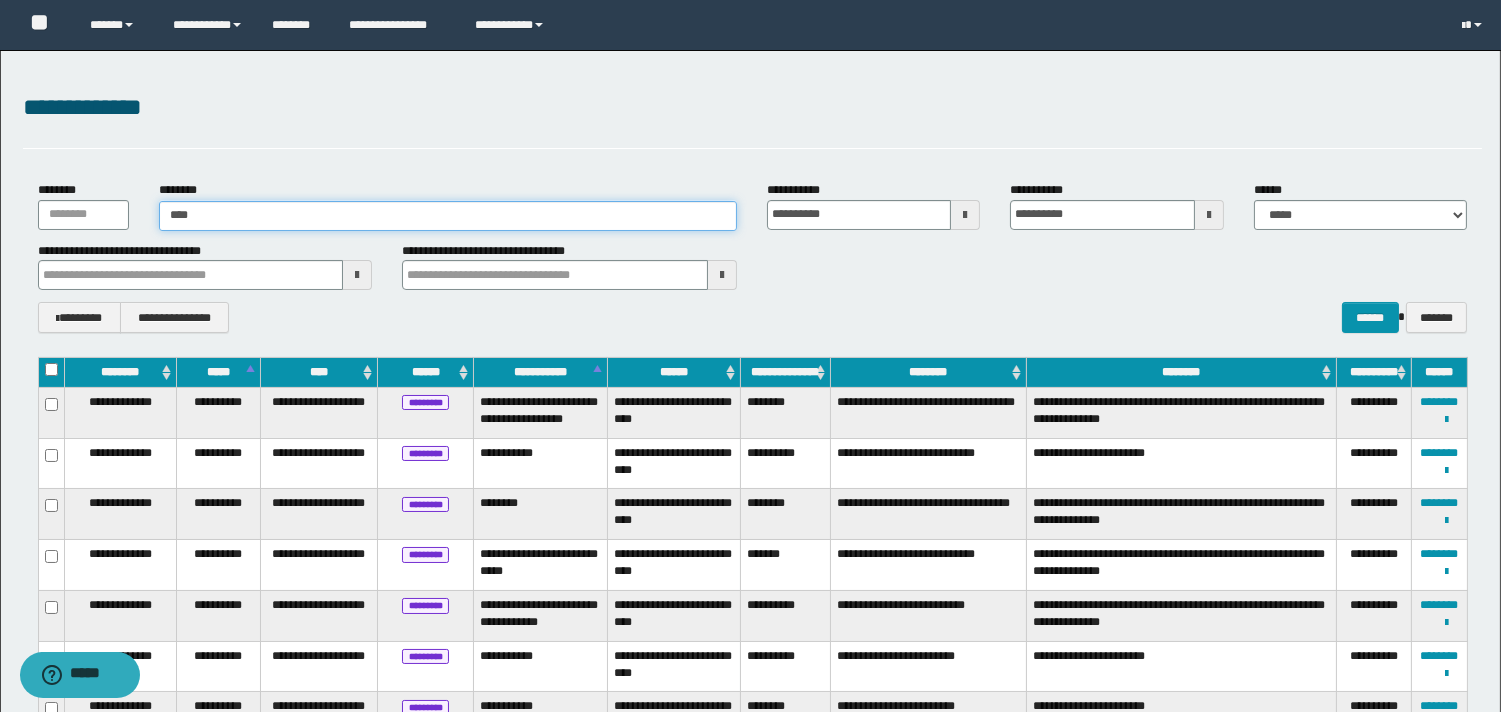 type on "****" 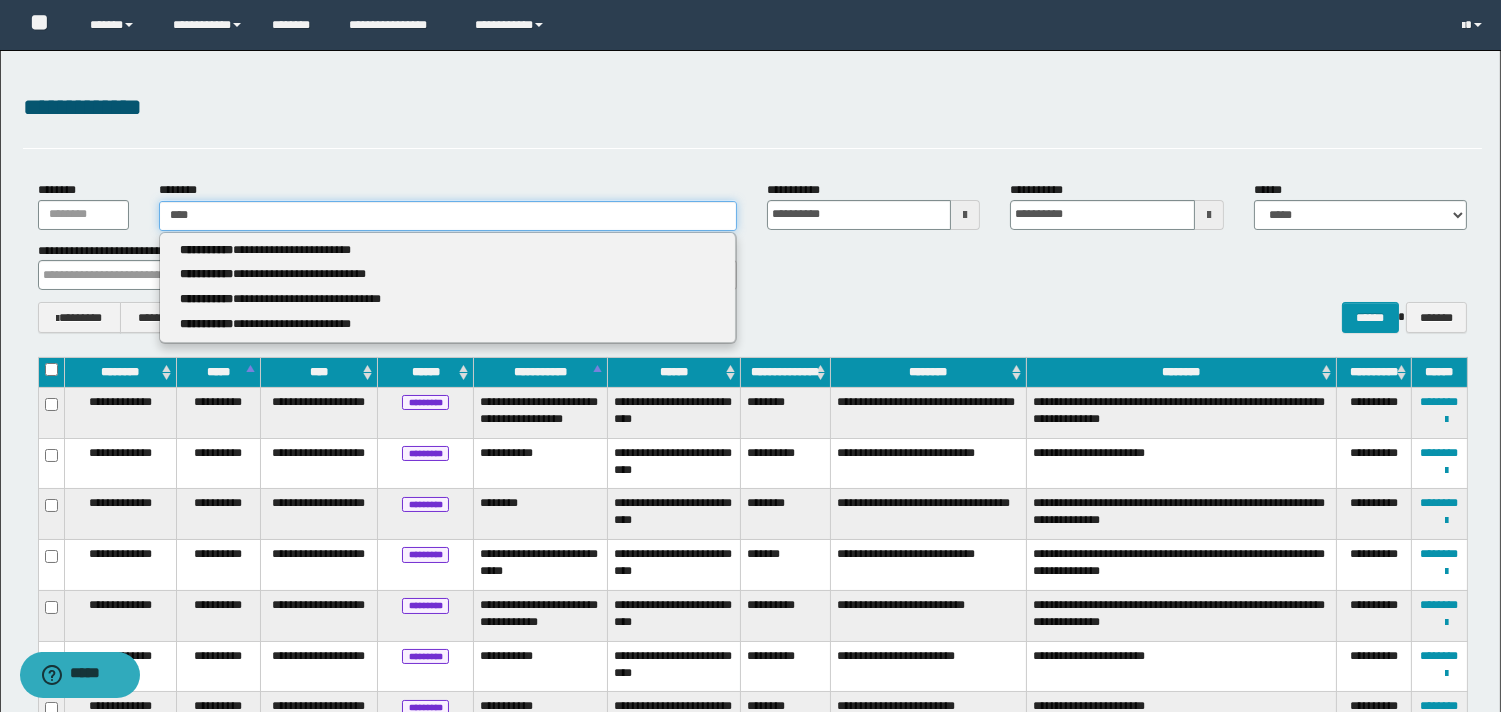 type 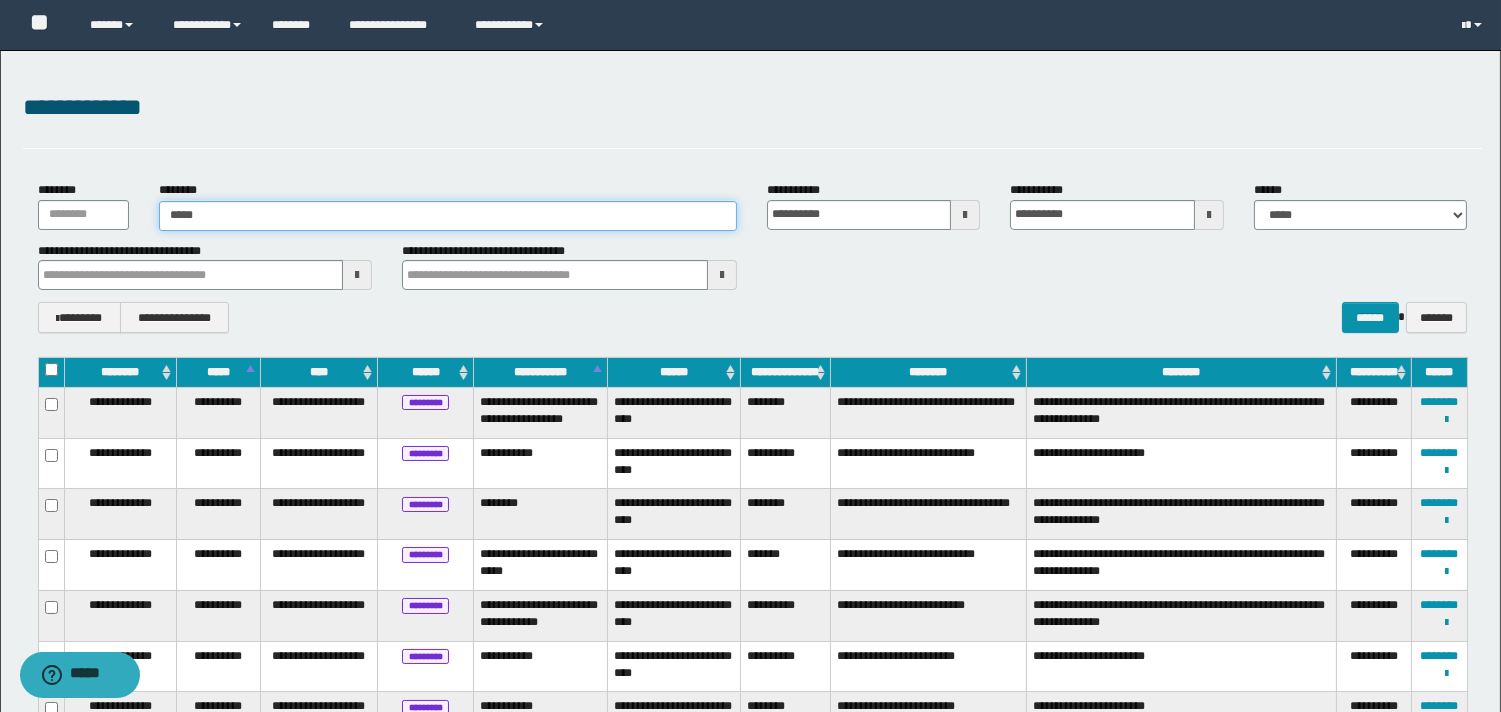 type on "*****" 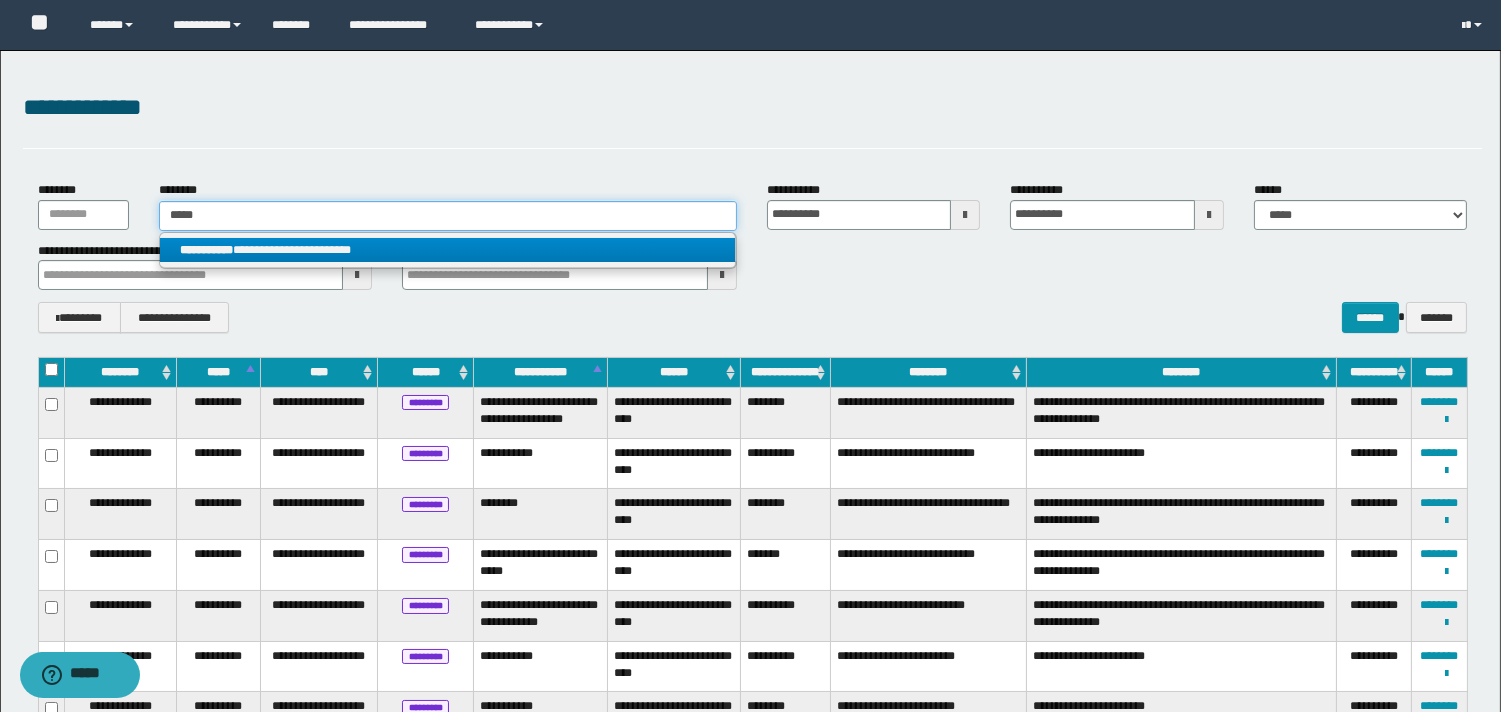 type 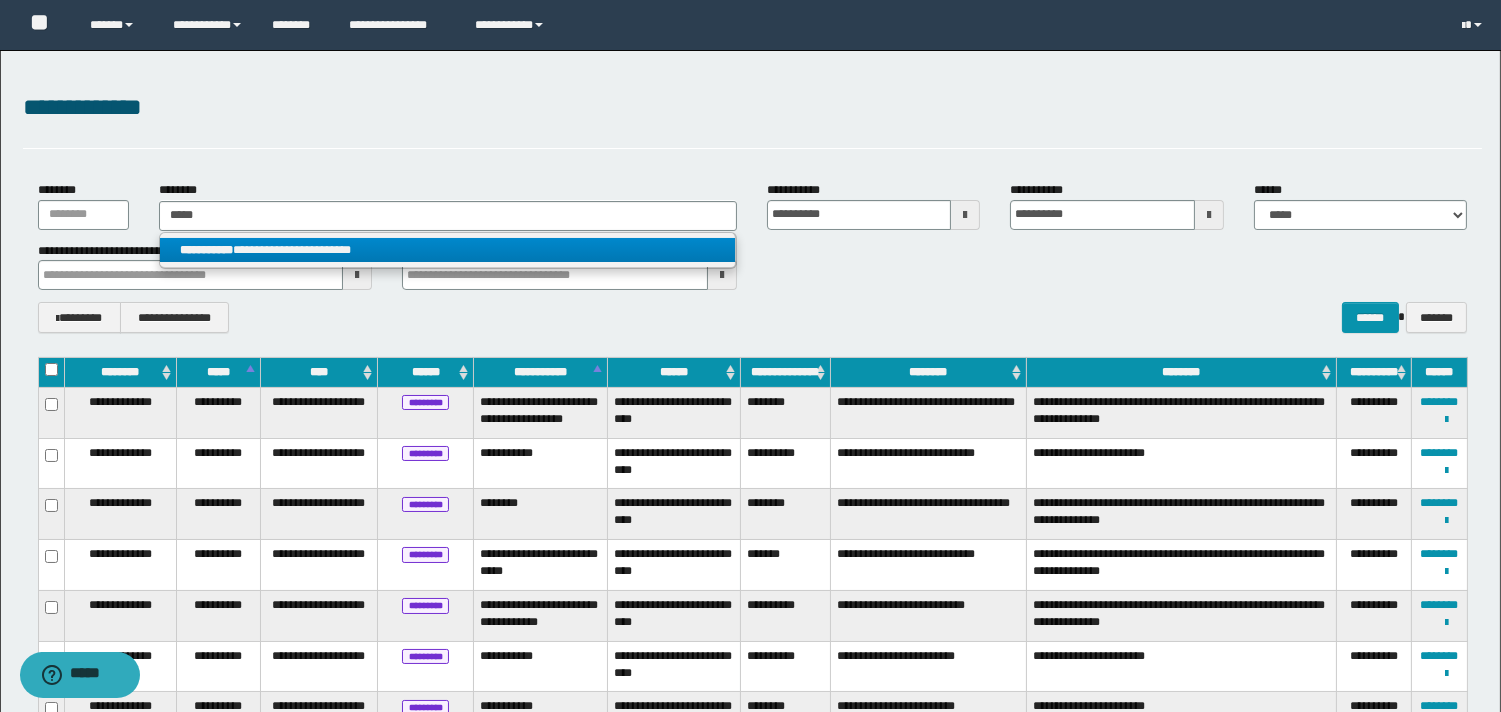 click on "**********" at bounding box center (448, 250) 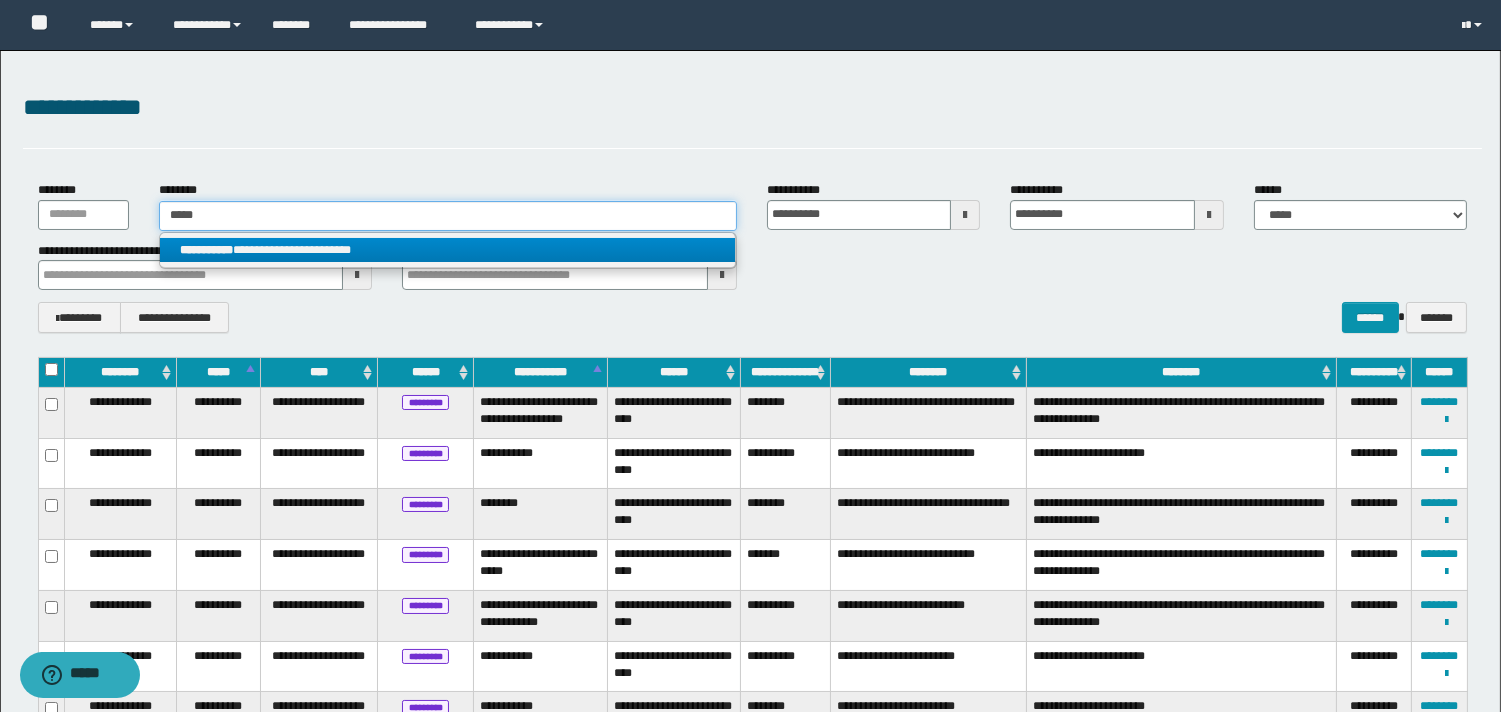 type 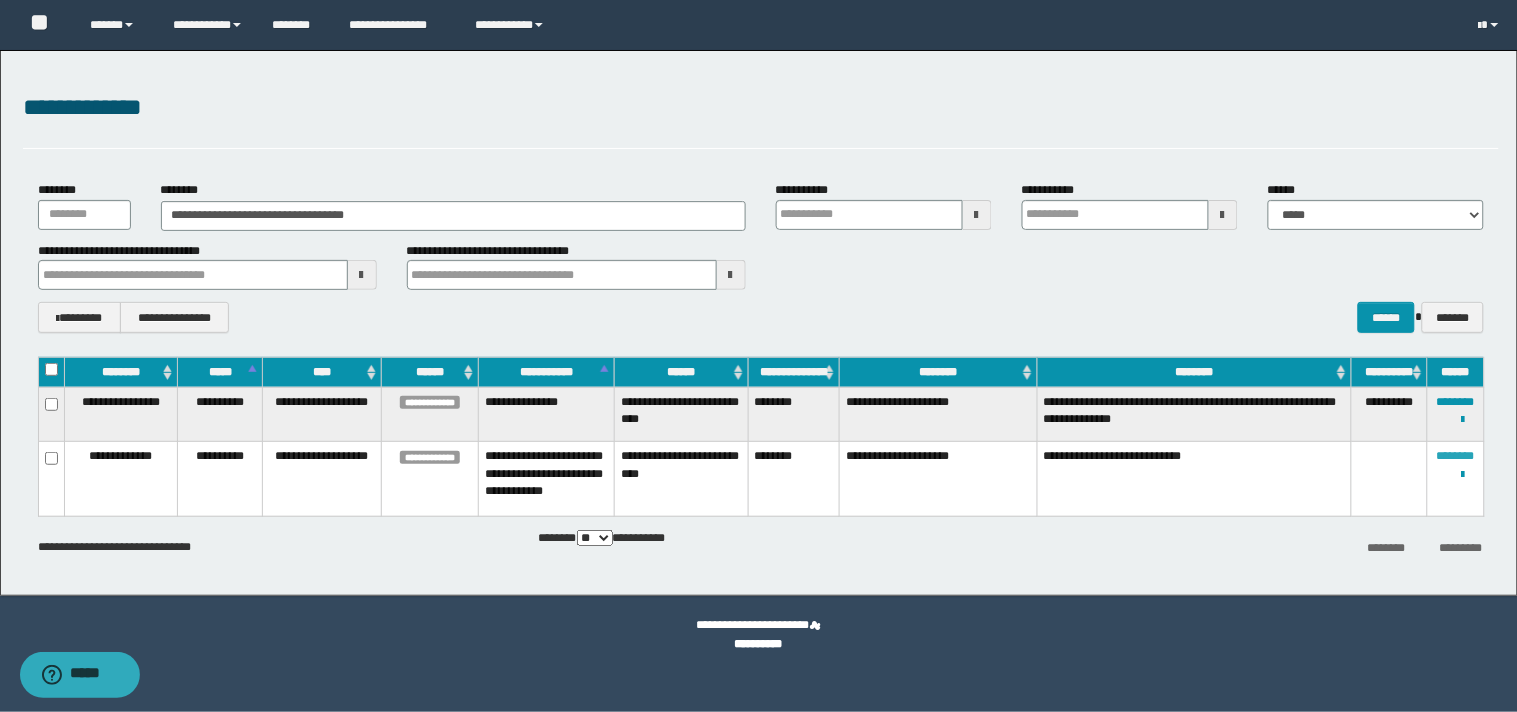 click on "********" at bounding box center (1456, 456) 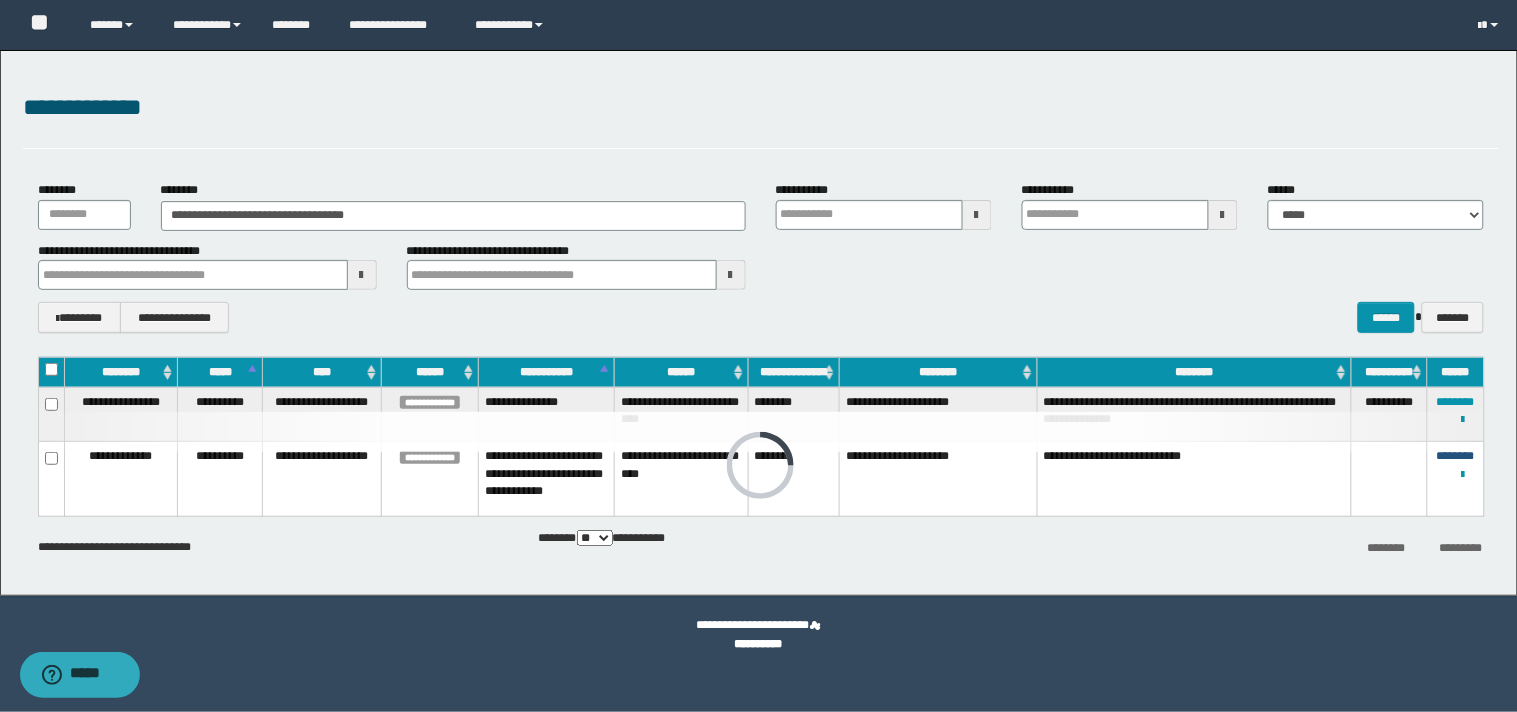 type 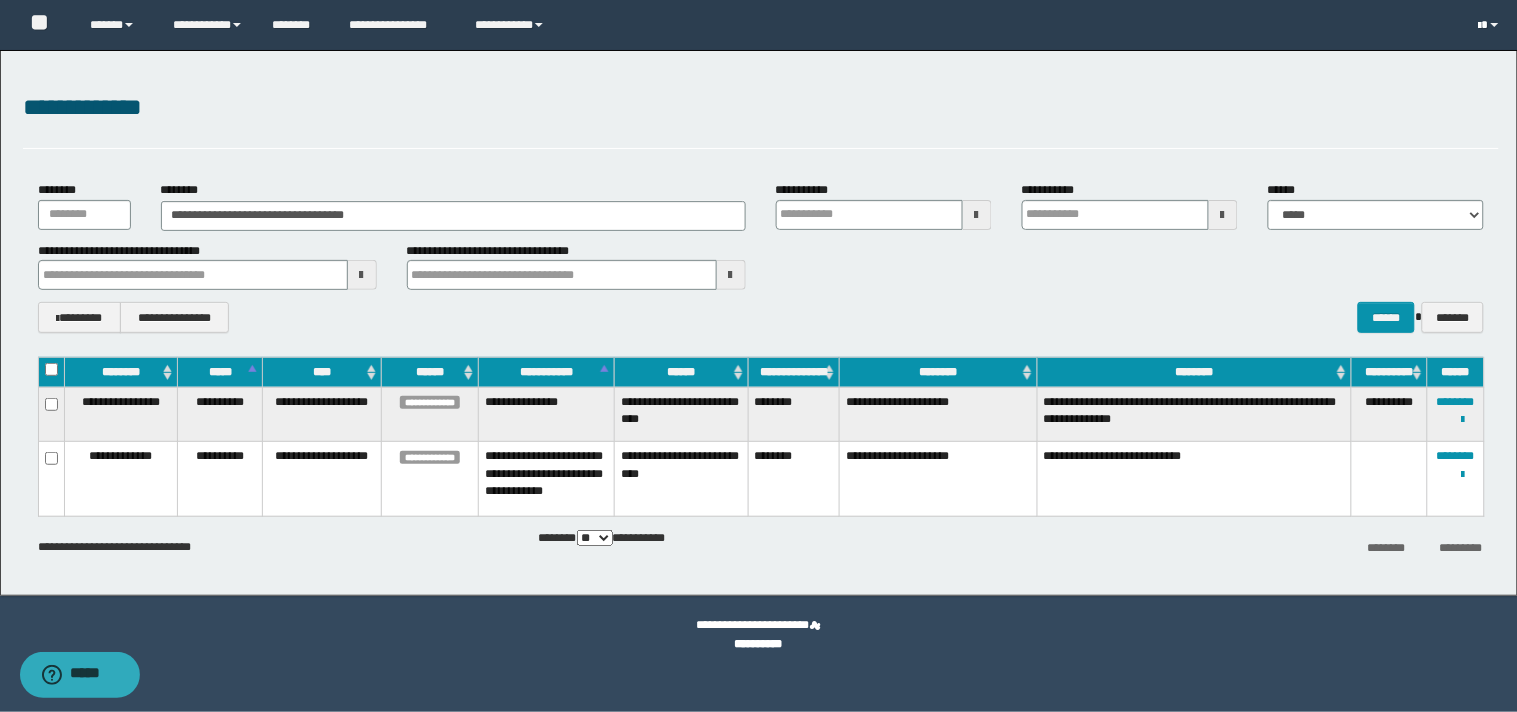 click at bounding box center [1480, 26] 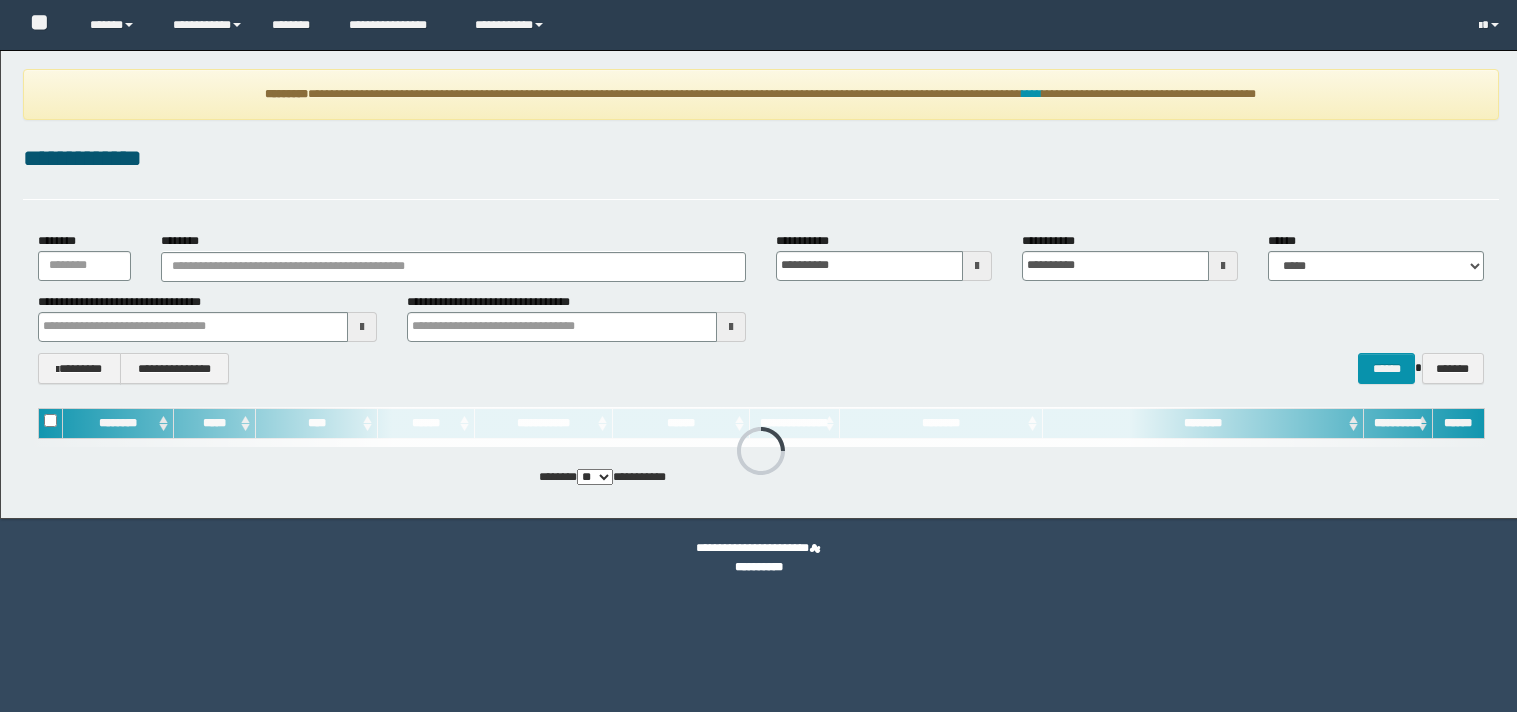 scroll, scrollTop: 0, scrollLeft: 0, axis: both 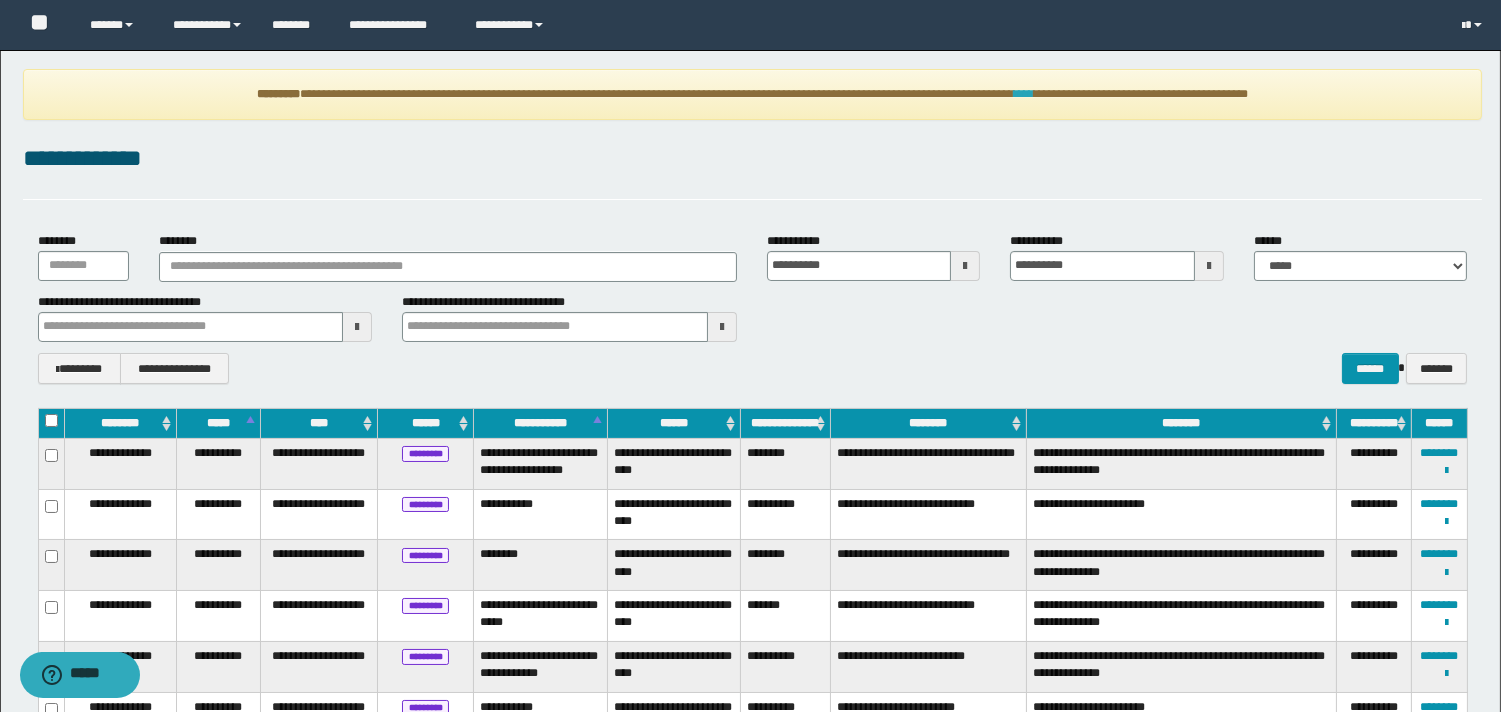 click on "****" at bounding box center [1024, 94] 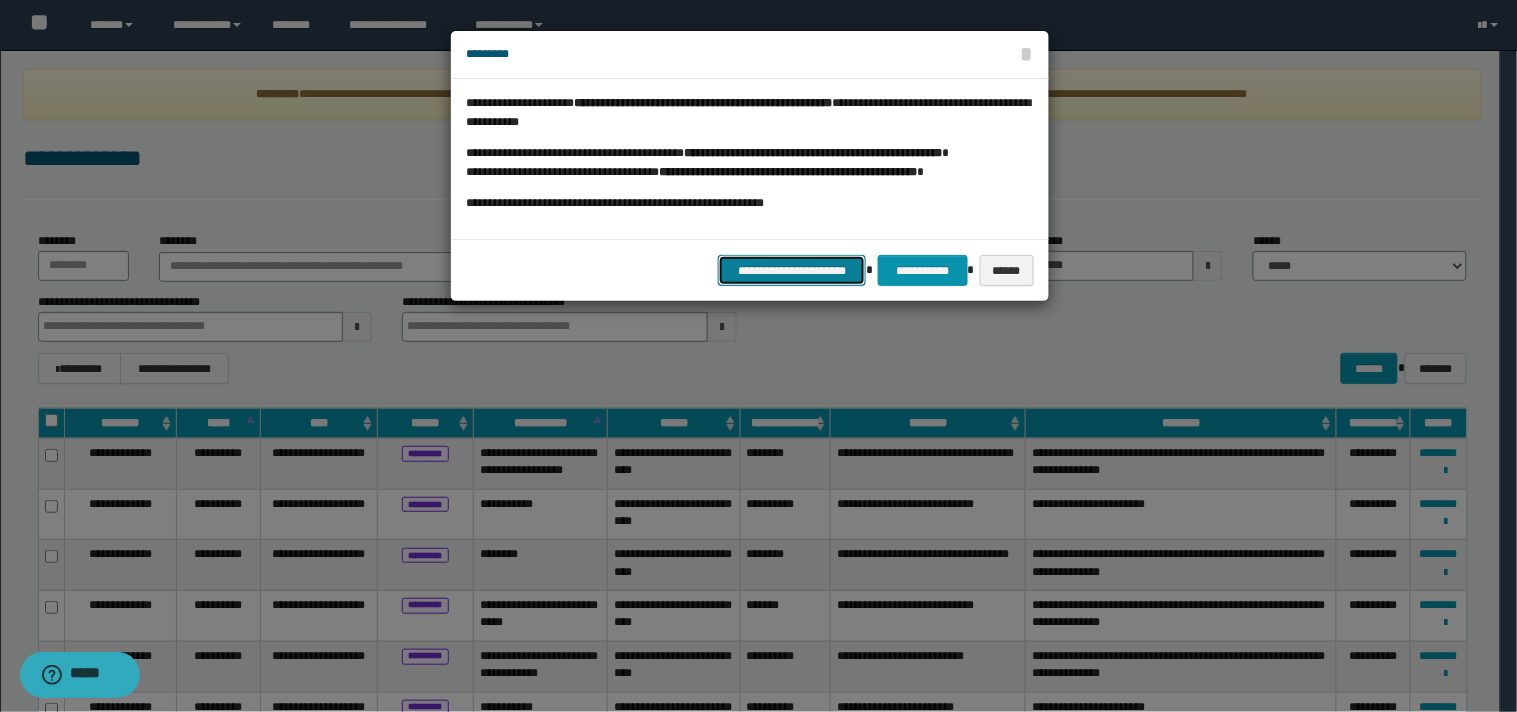 click on "**********" at bounding box center (792, 270) 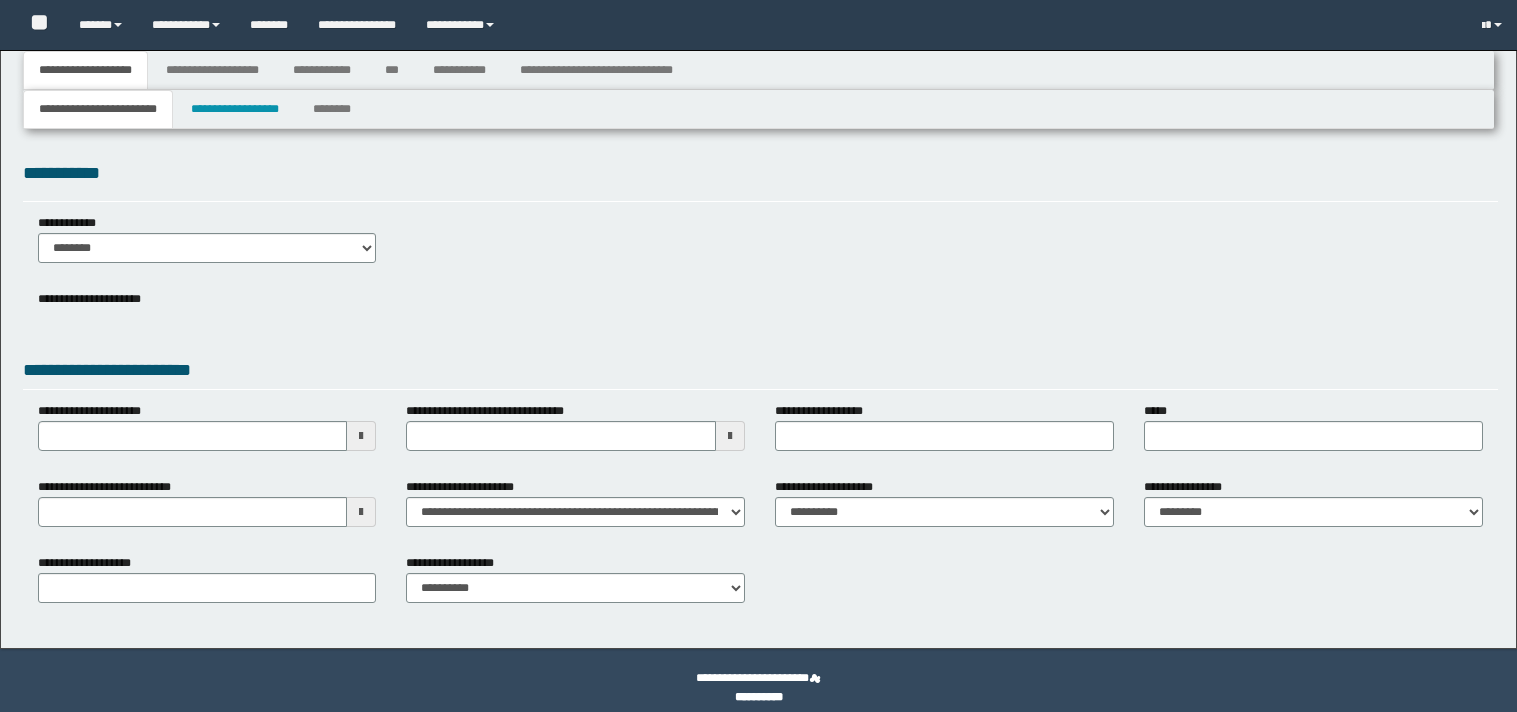type 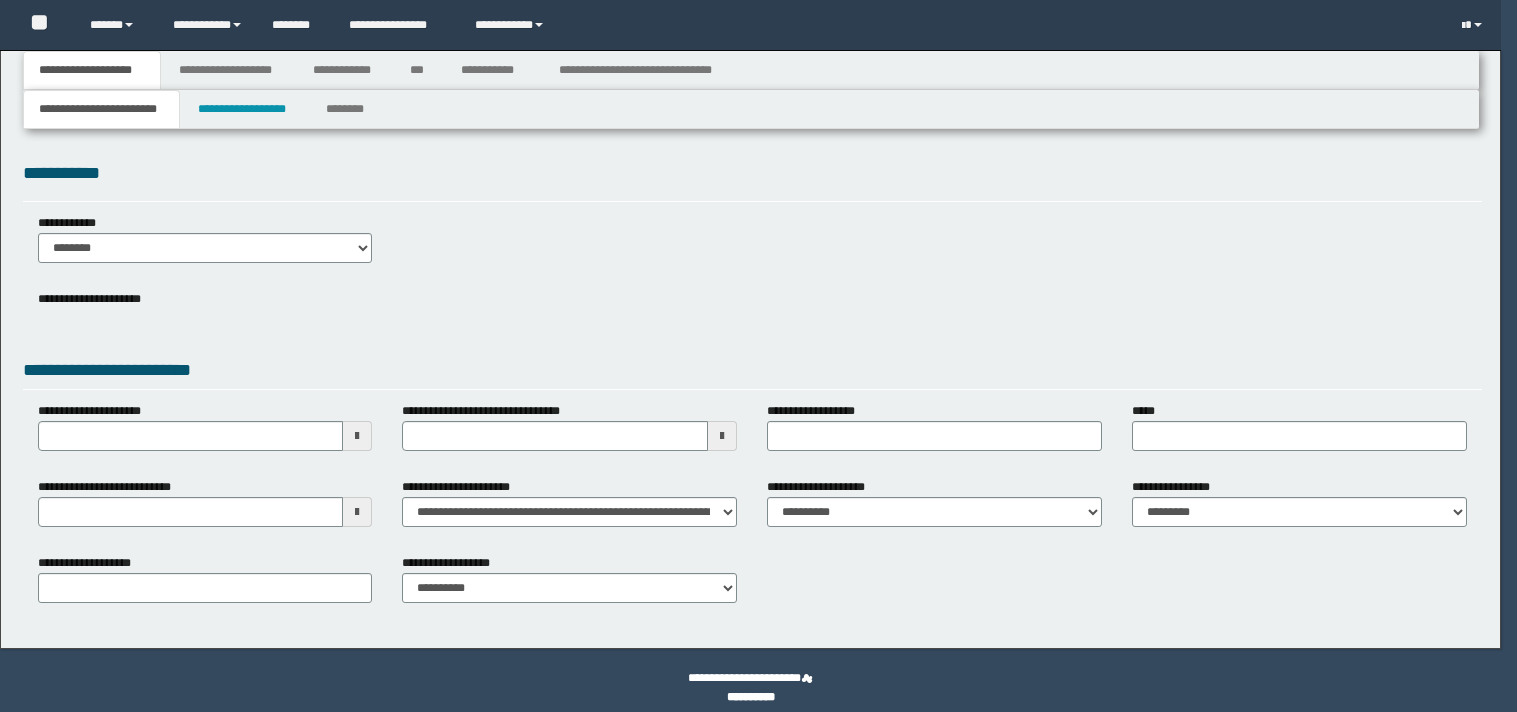 scroll, scrollTop: 0, scrollLeft: 0, axis: both 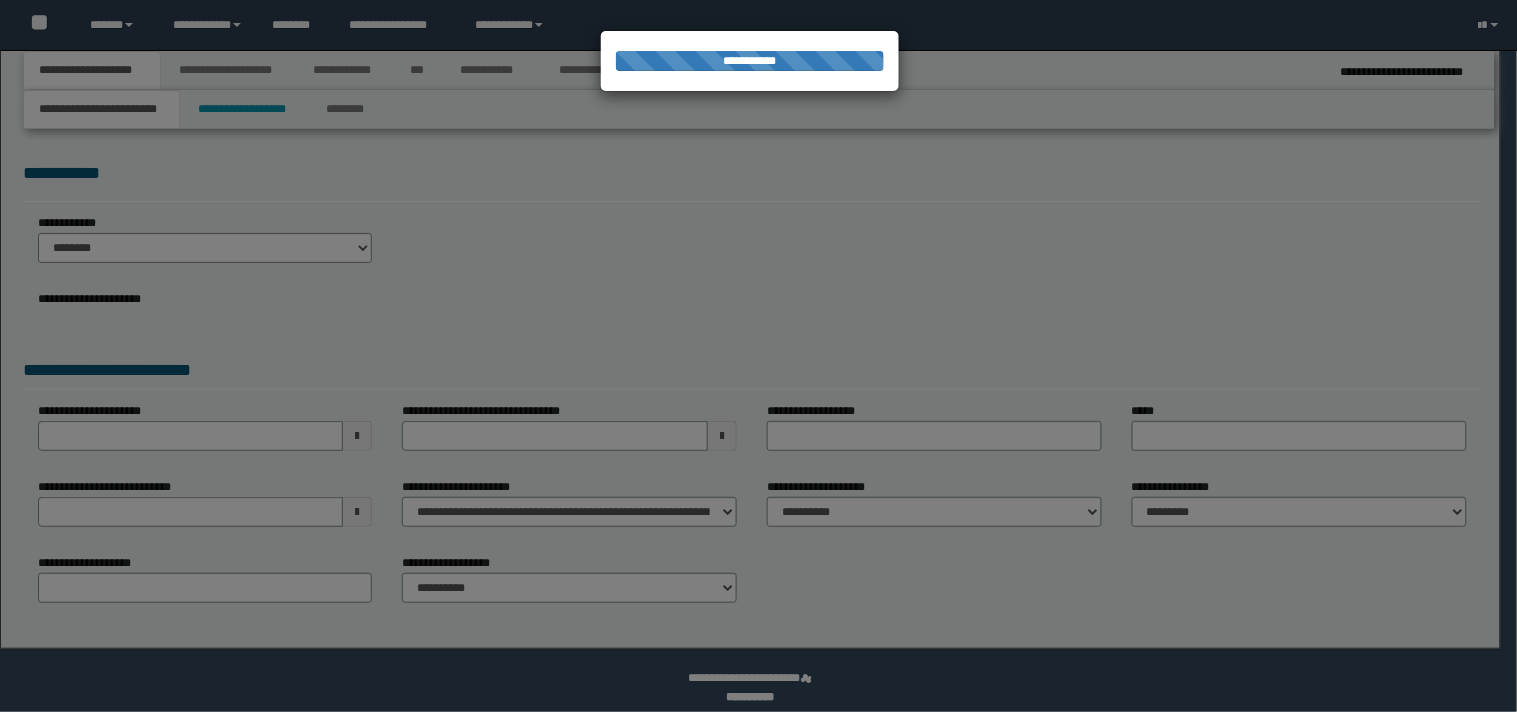 type on "**********" 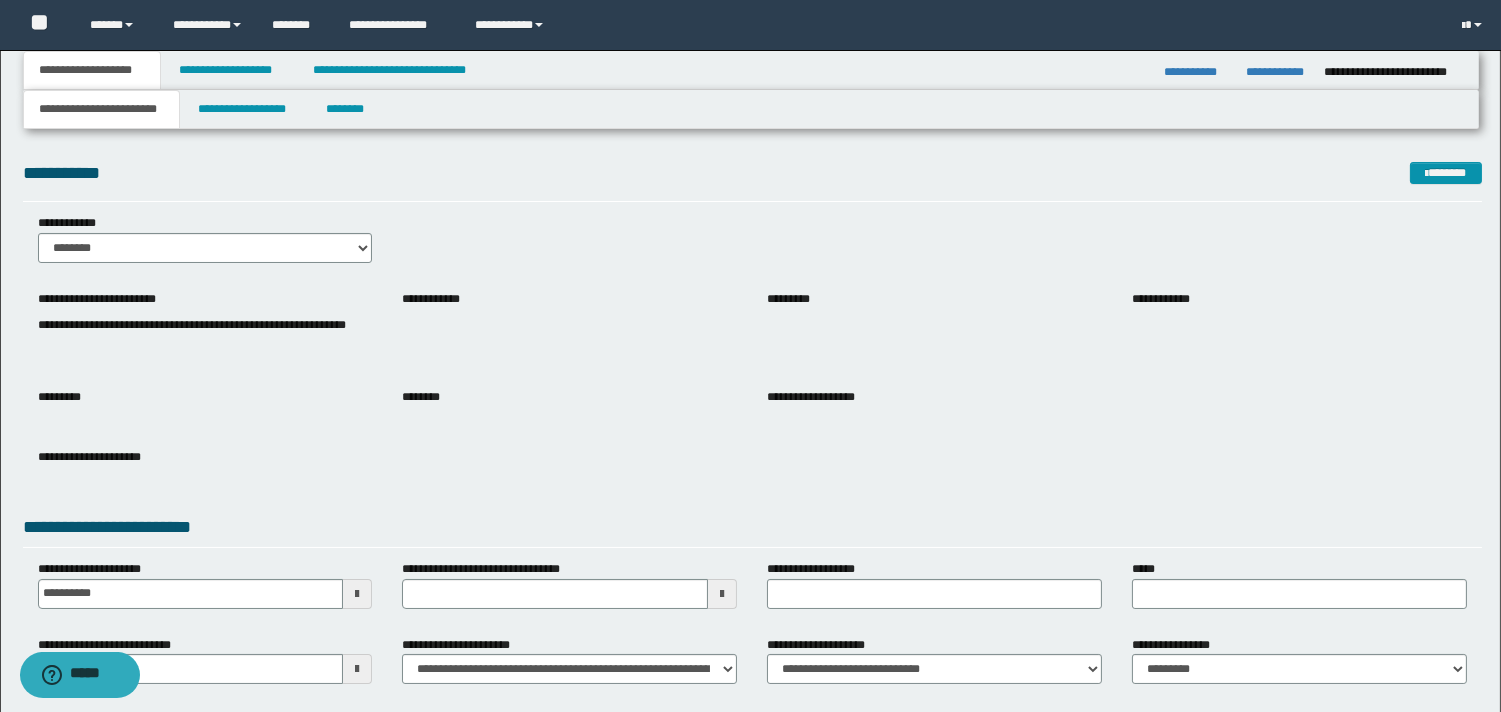type 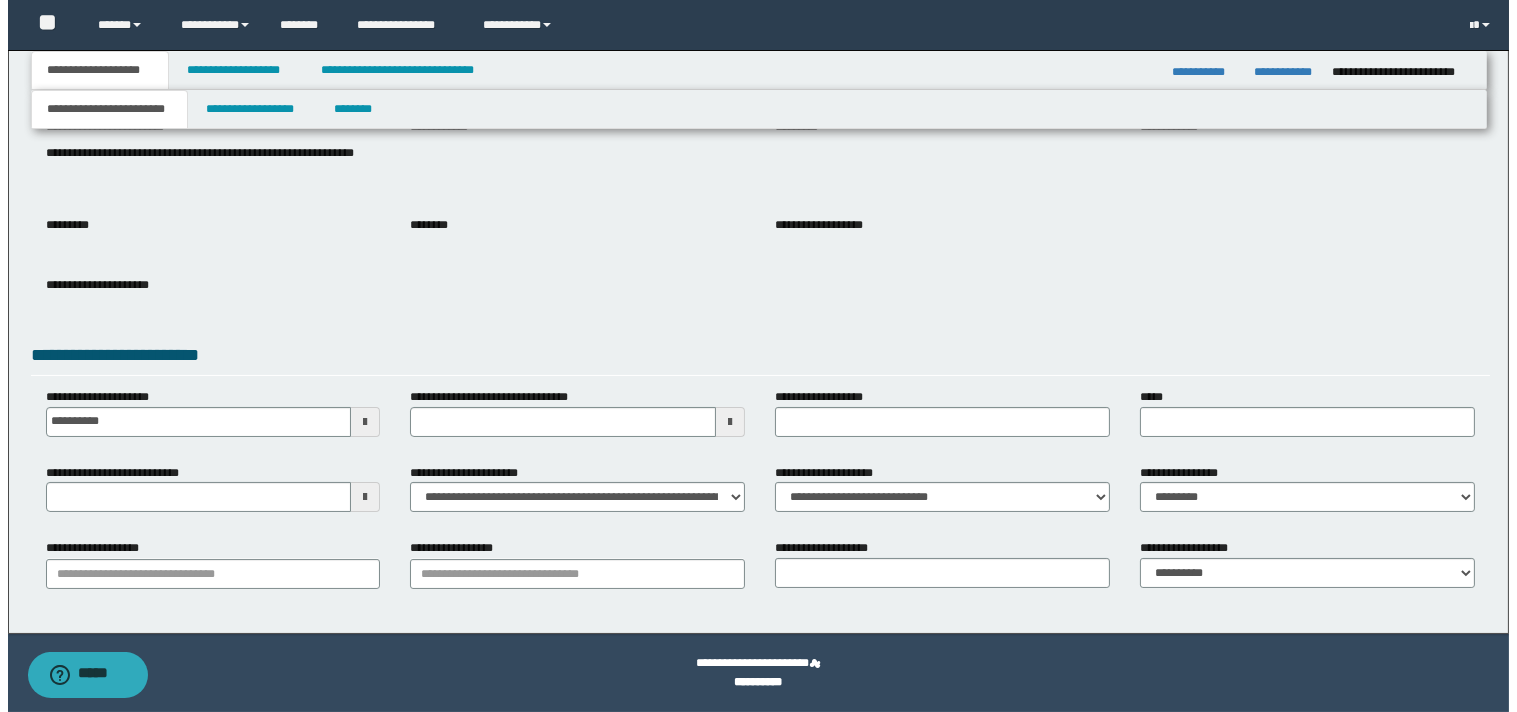 scroll, scrollTop: 0, scrollLeft: 0, axis: both 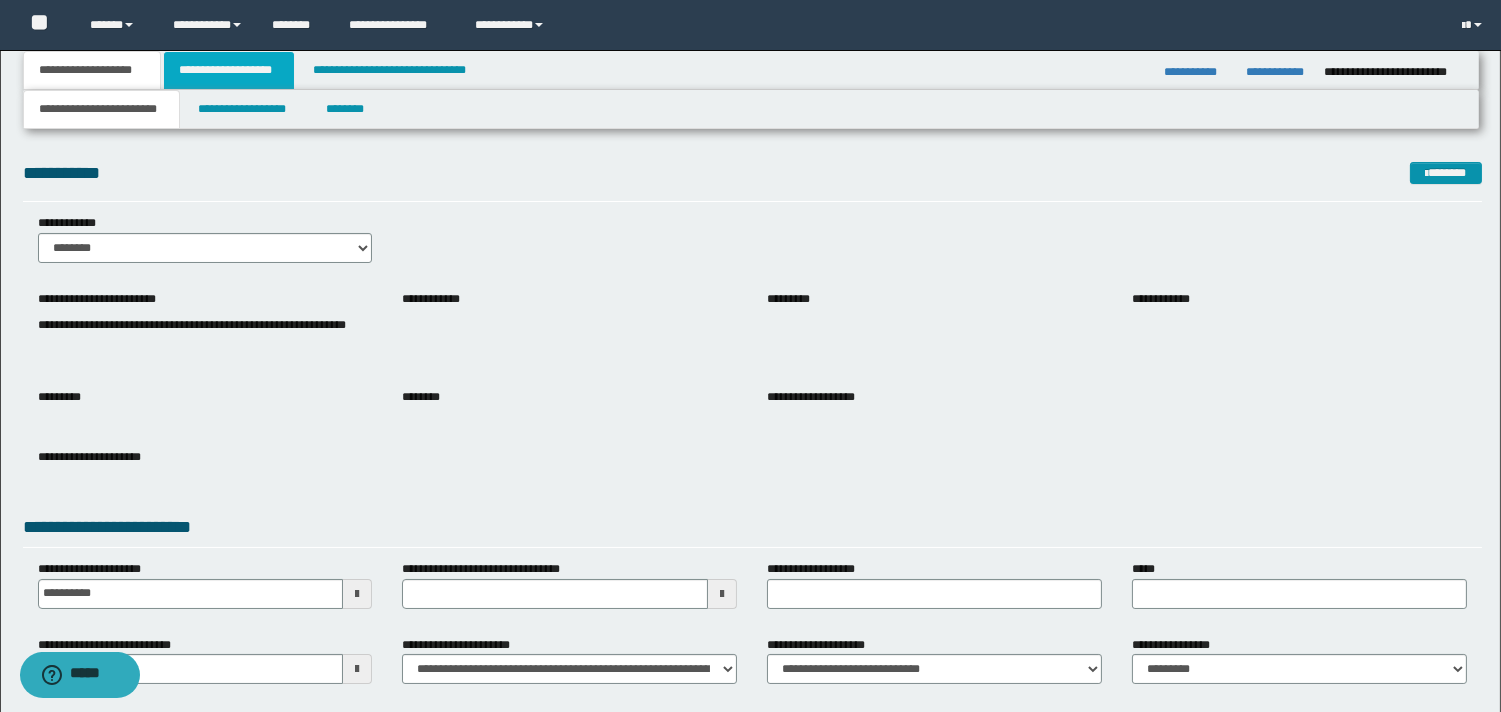 click on "**********" at bounding box center [229, 70] 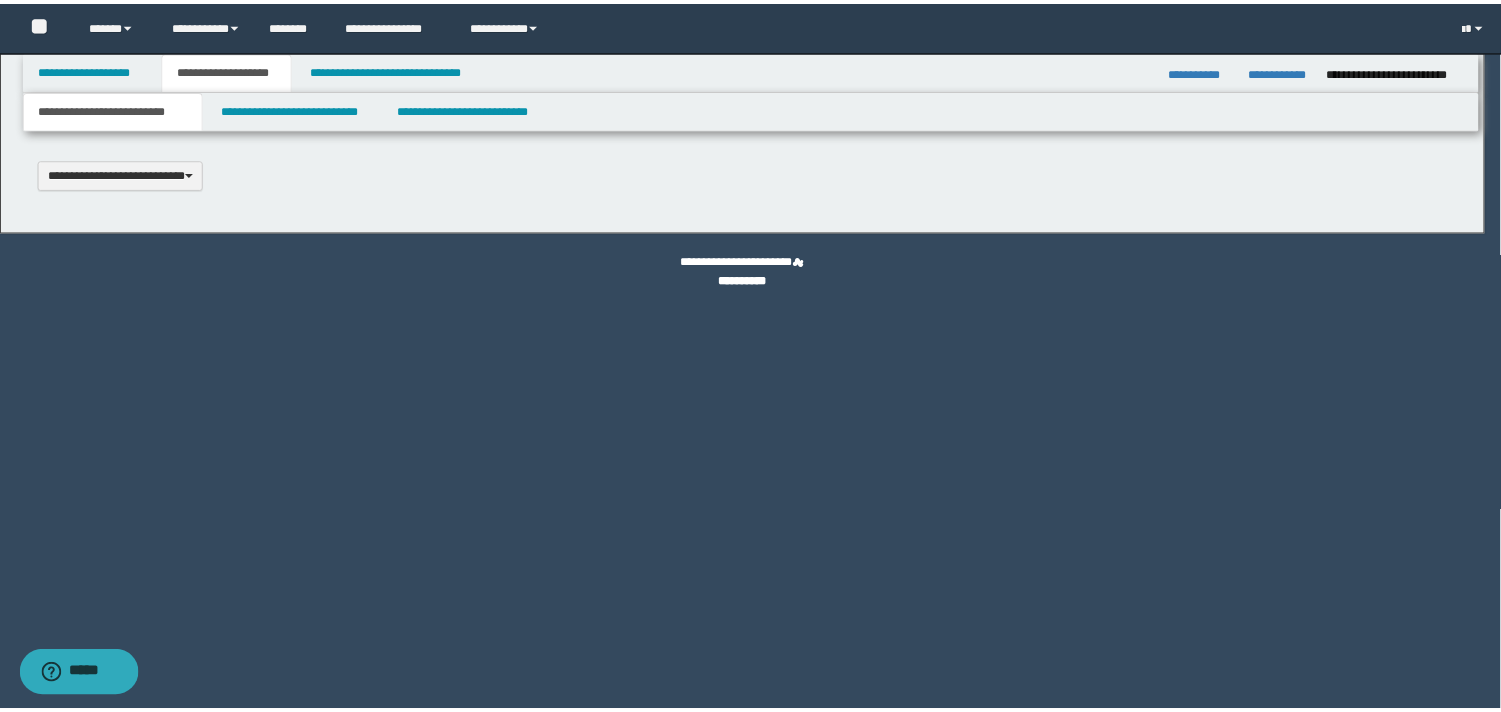 scroll, scrollTop: 0, scrollLeft: 0, axis: both 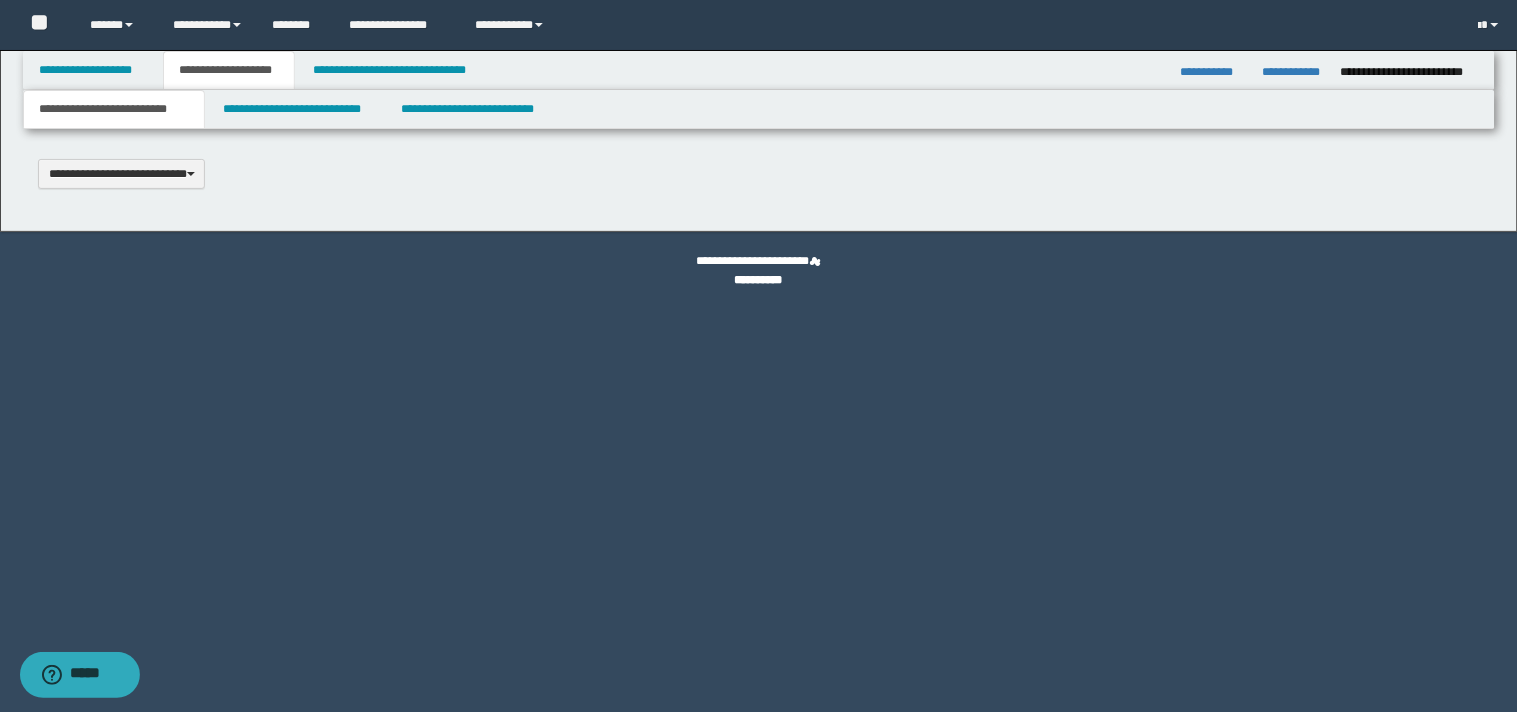 type 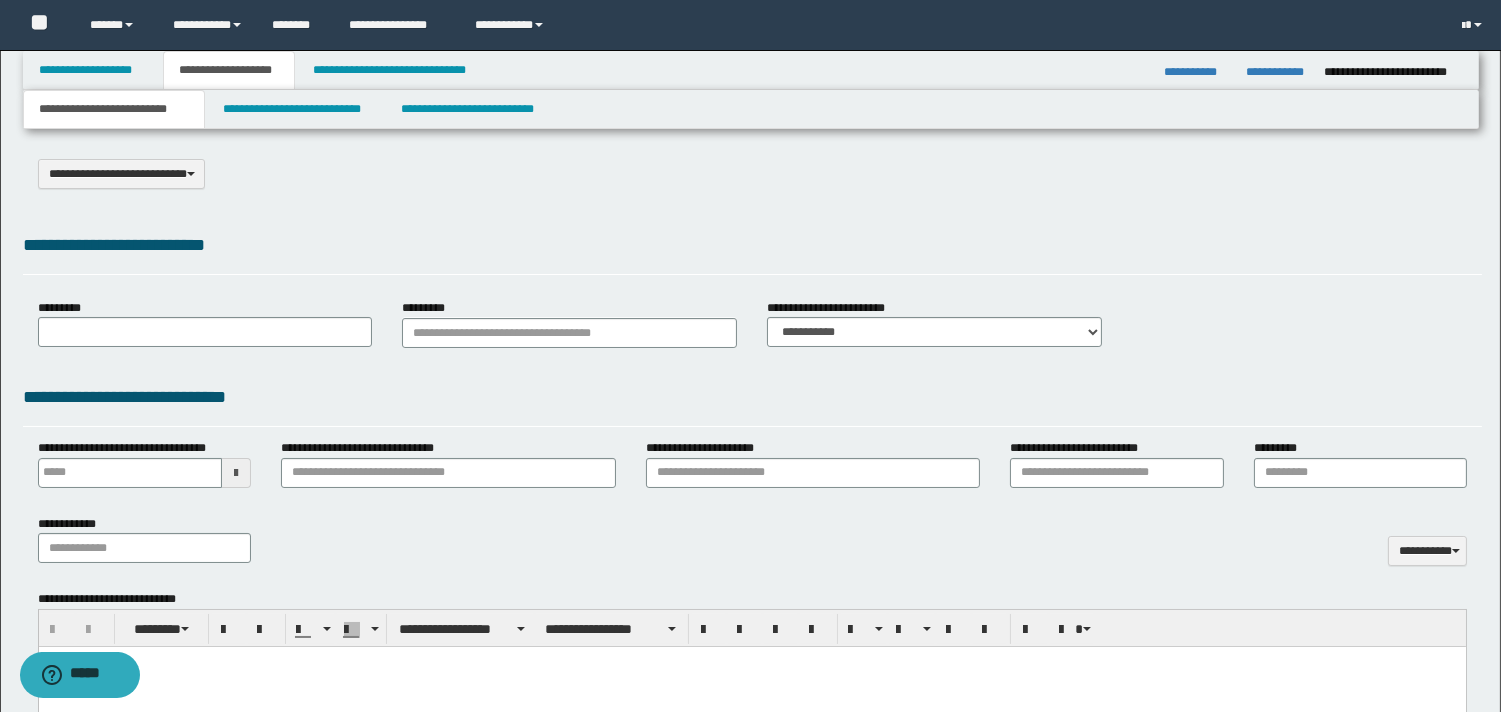type on "**********" 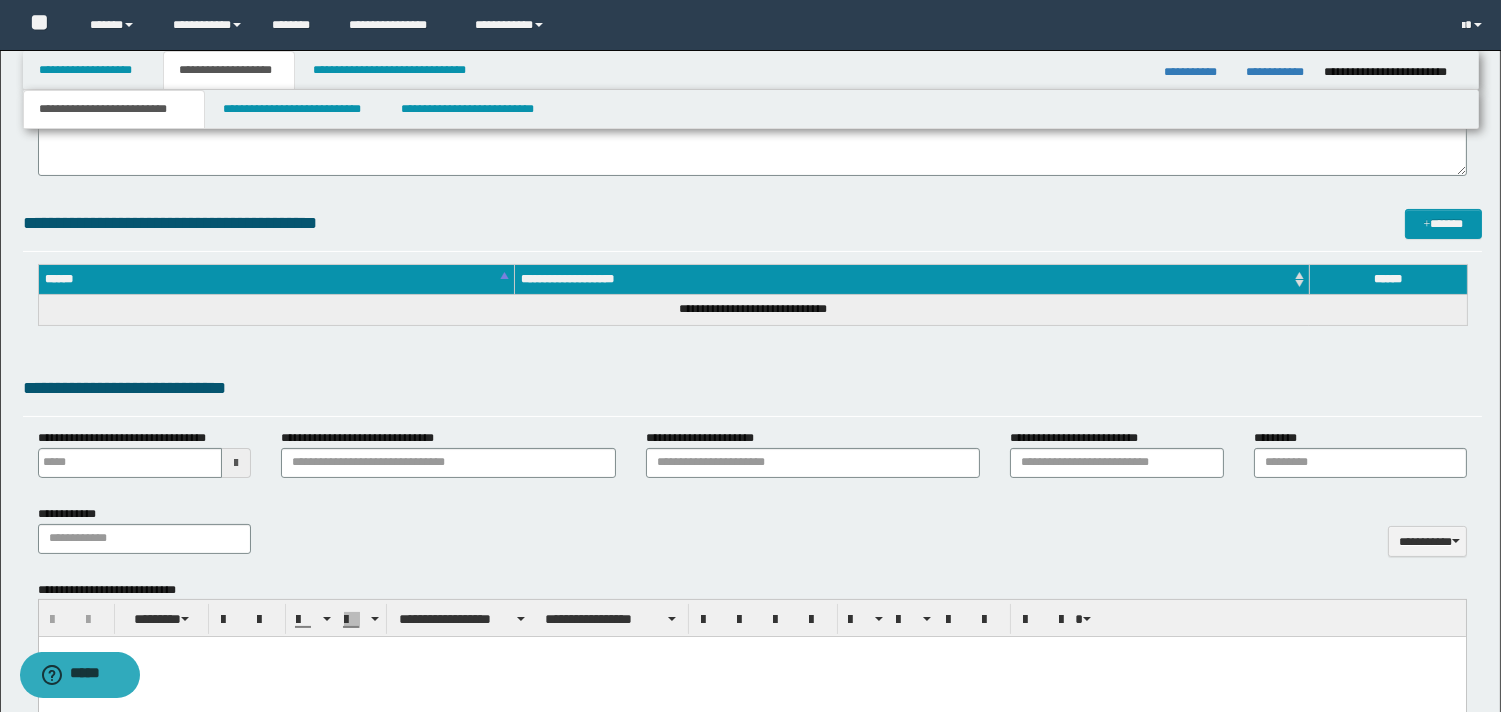 scroll, scrollTop: 452, scrollLeft: 0, axis: vertical 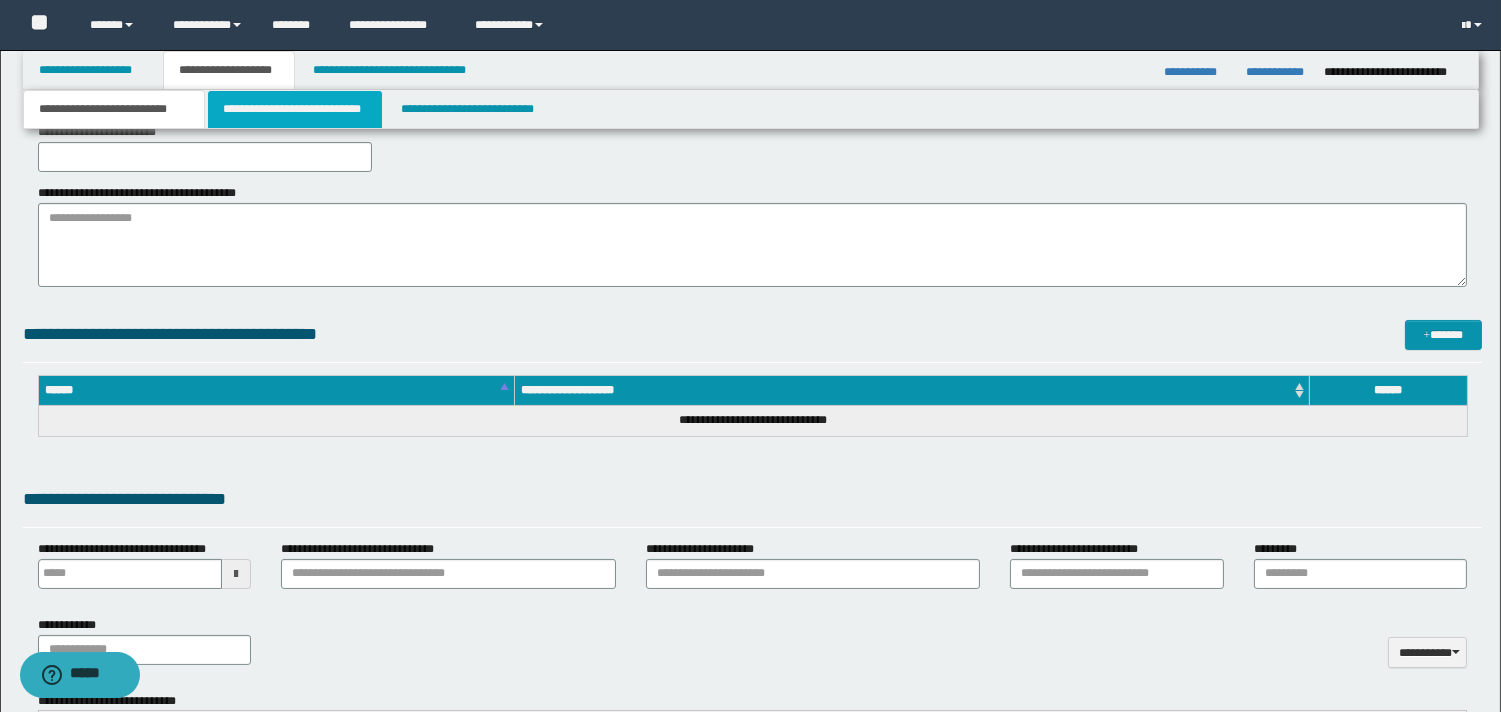 click on "**********" at bounding box center [295, 109] 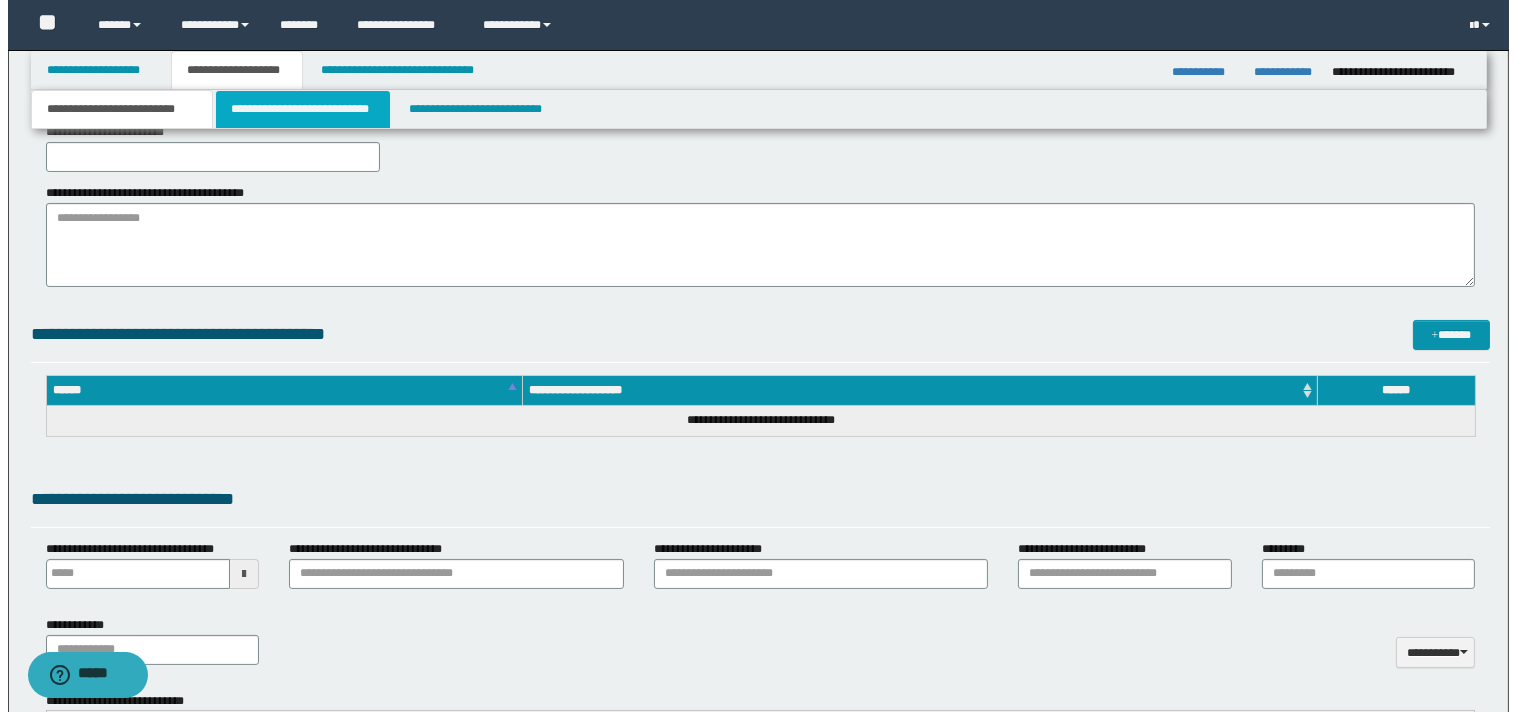 scroll, scrollTop: 0, scrollLeft: 0, axis: both 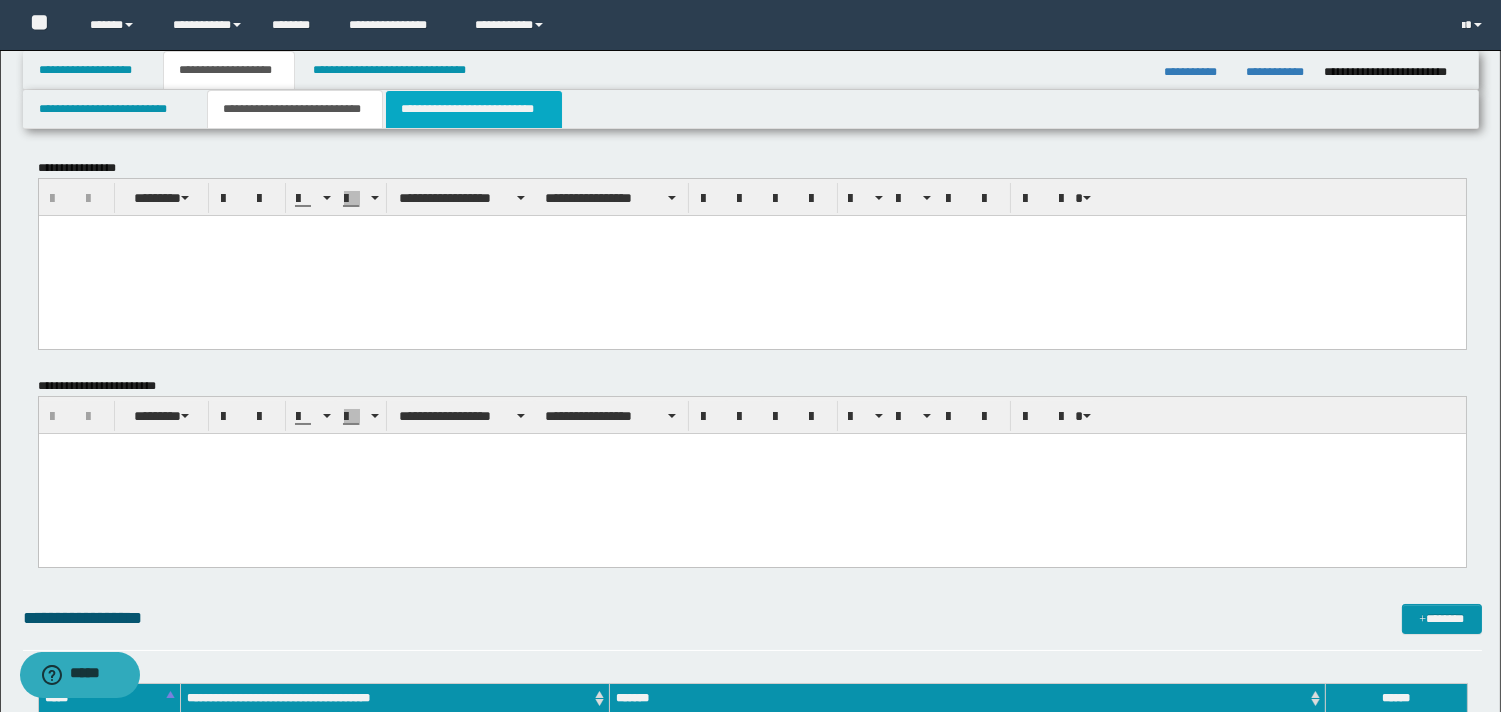 click on "**********" at bounding box center (474, 109) 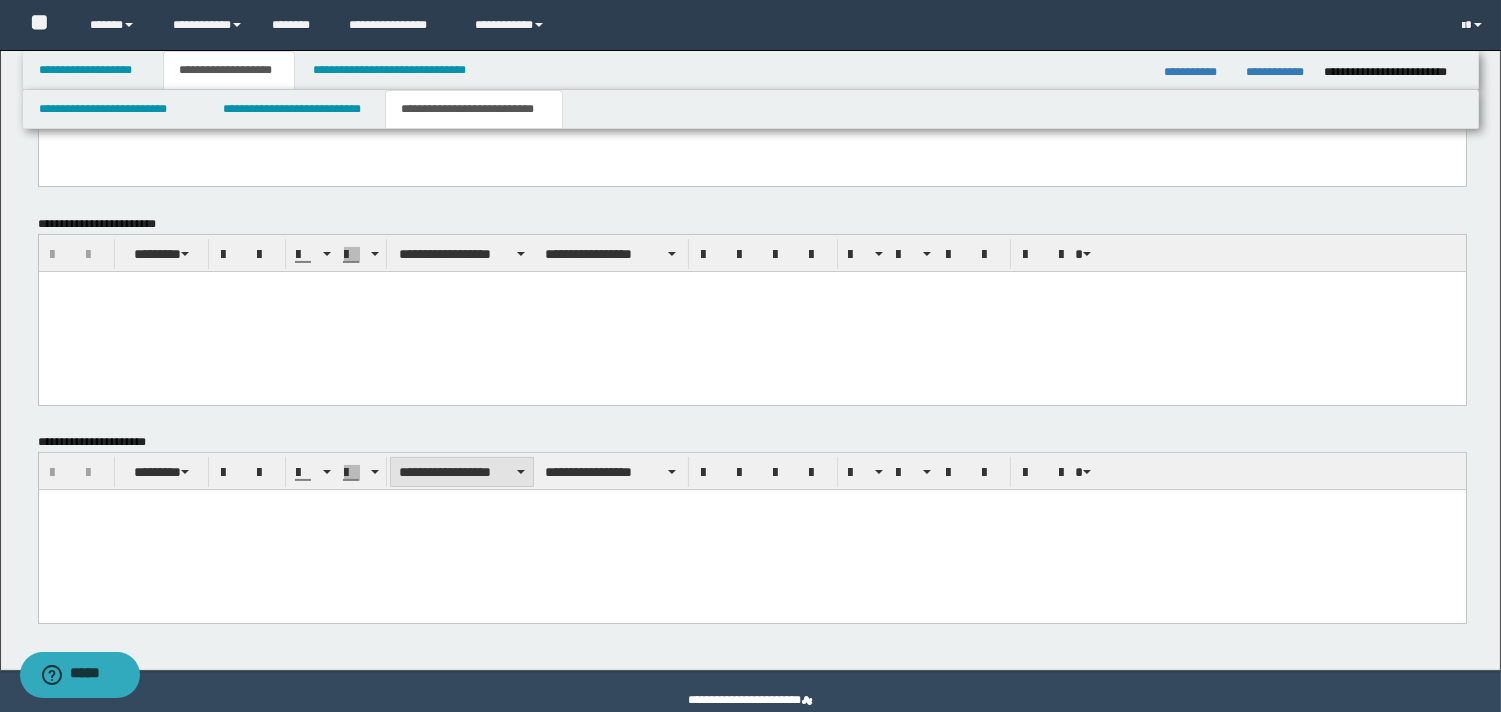 scroll, scrollTop: 813, scrollLeft: 0, axis: vertical 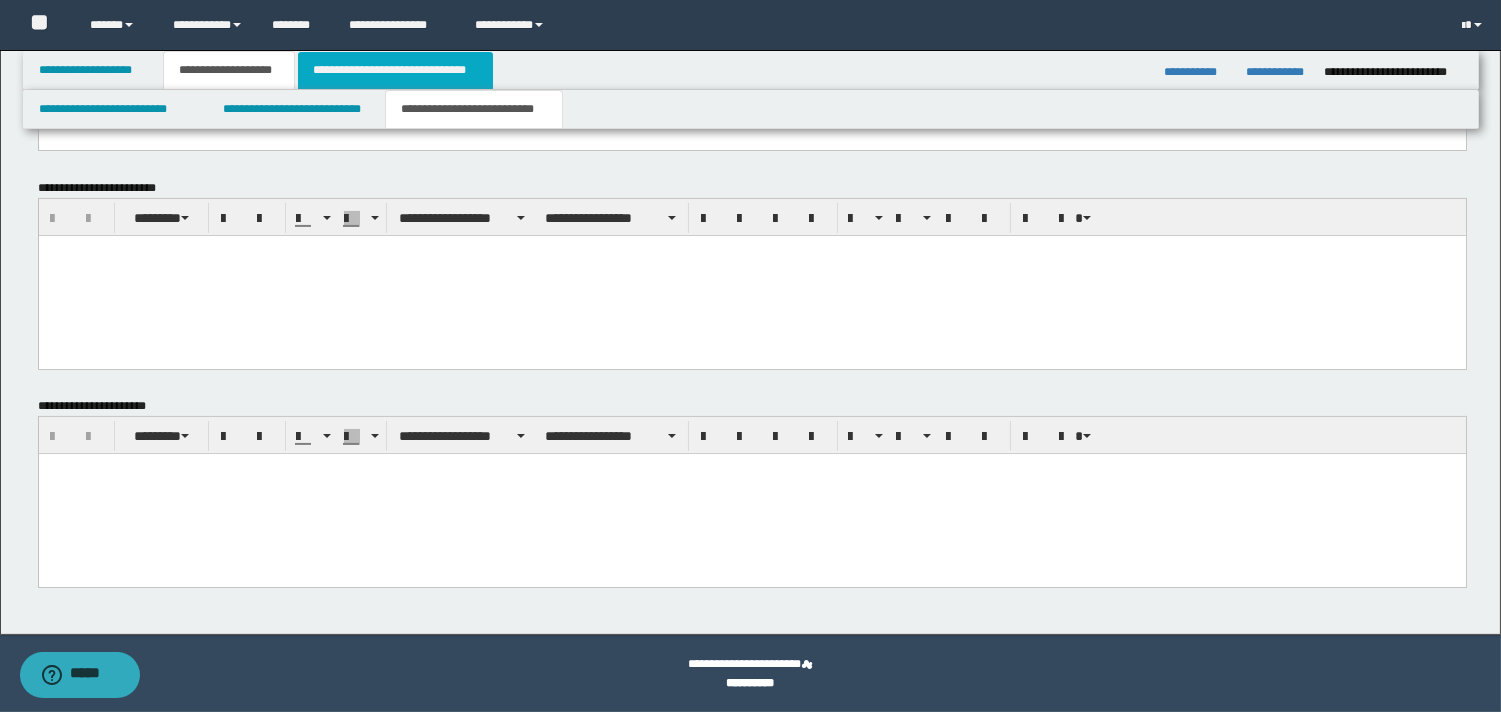 click on "**********" at bounding box center (395, 70) 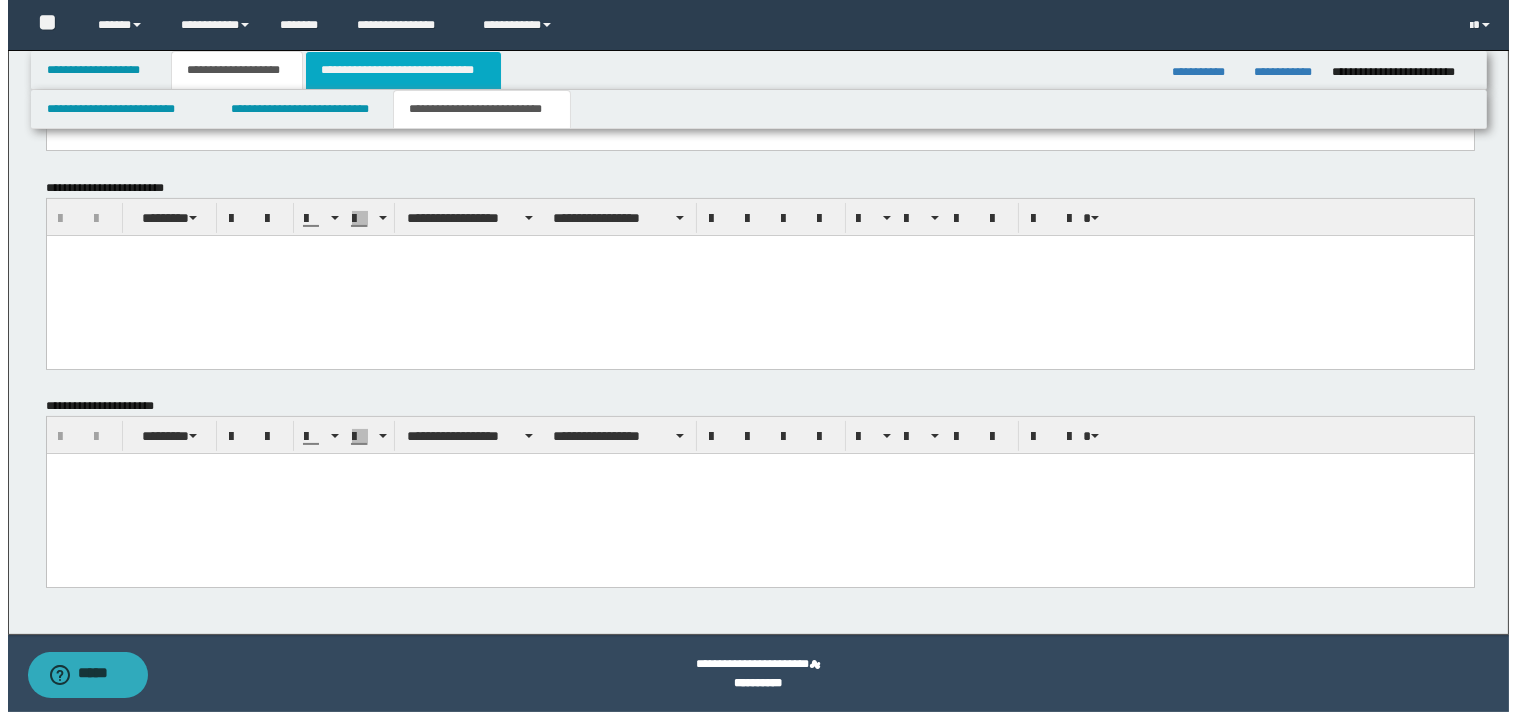 scroll, scrollTop: 0, scrollLeft: 0, axis: both 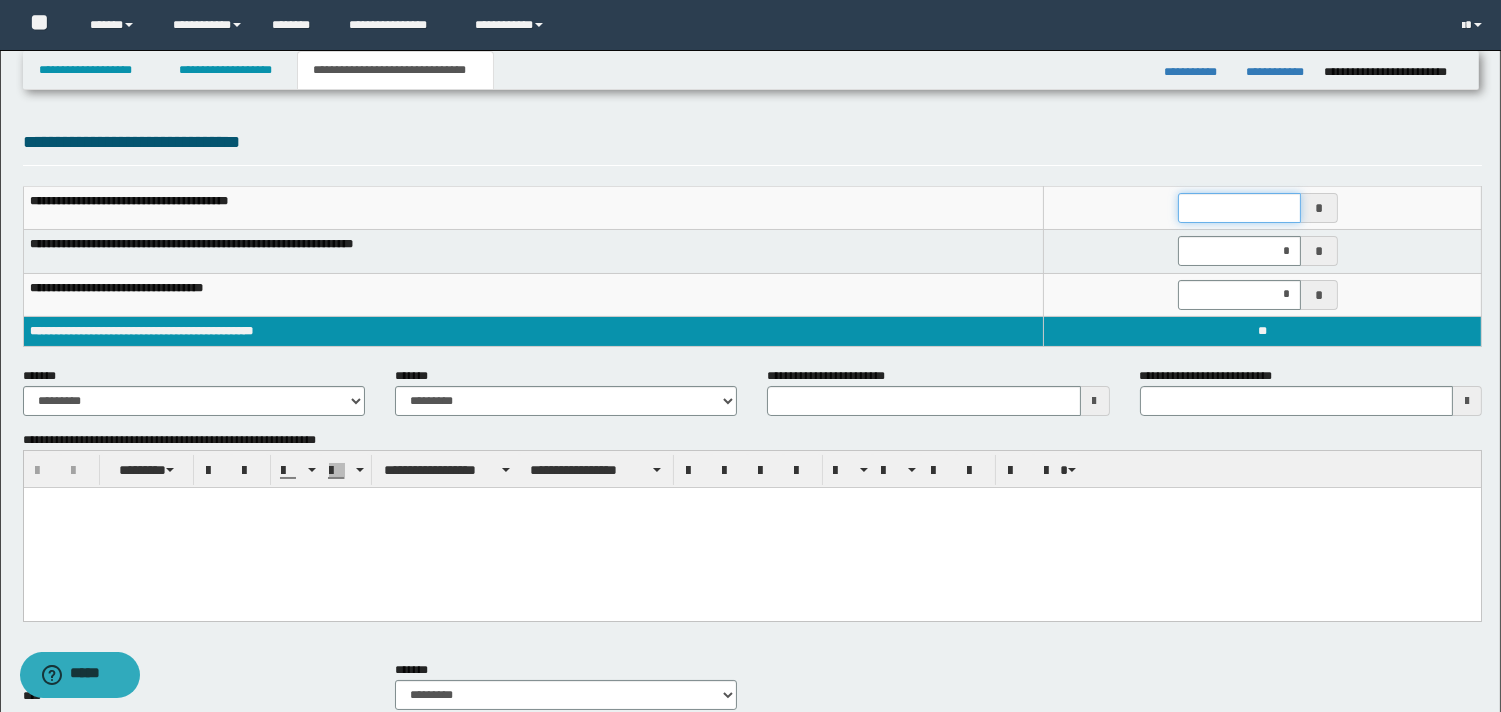 click at bounding box center [1239, 208] 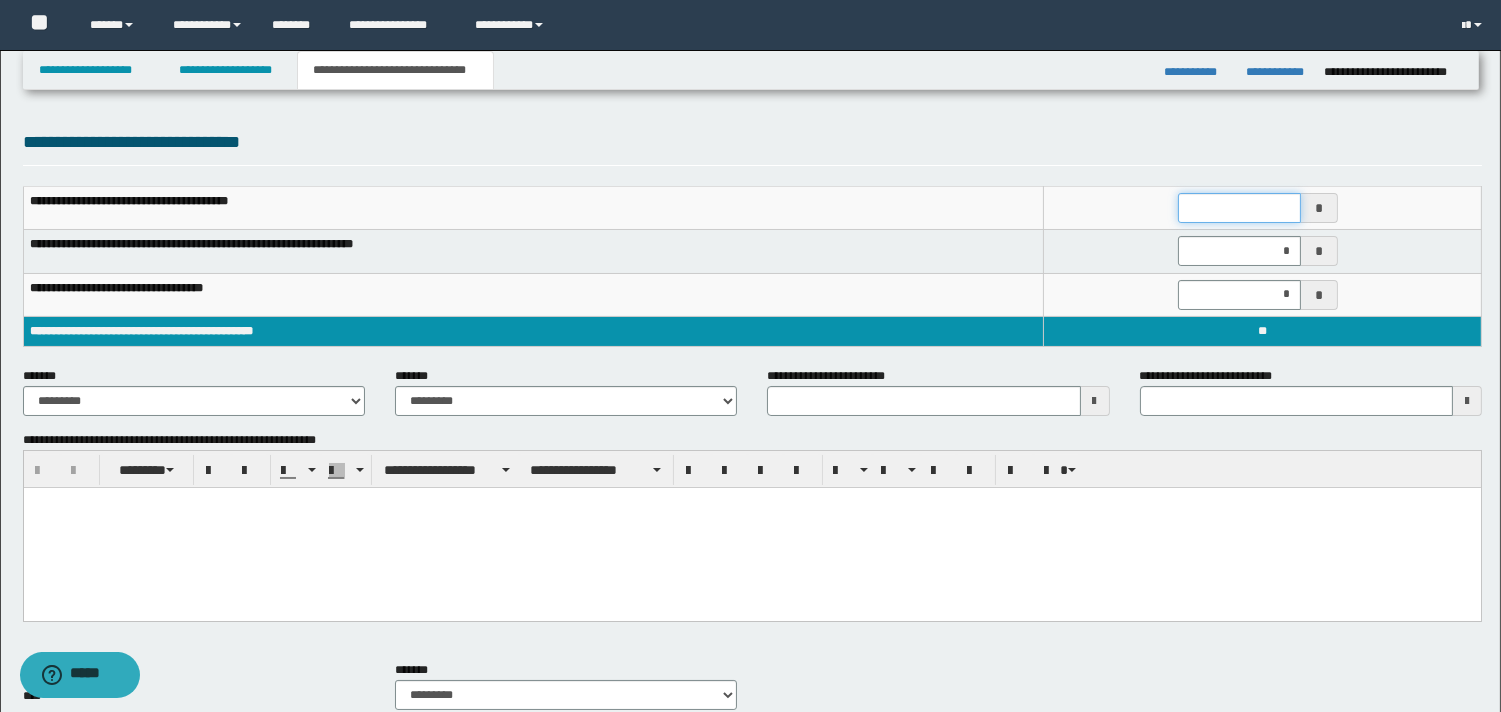type 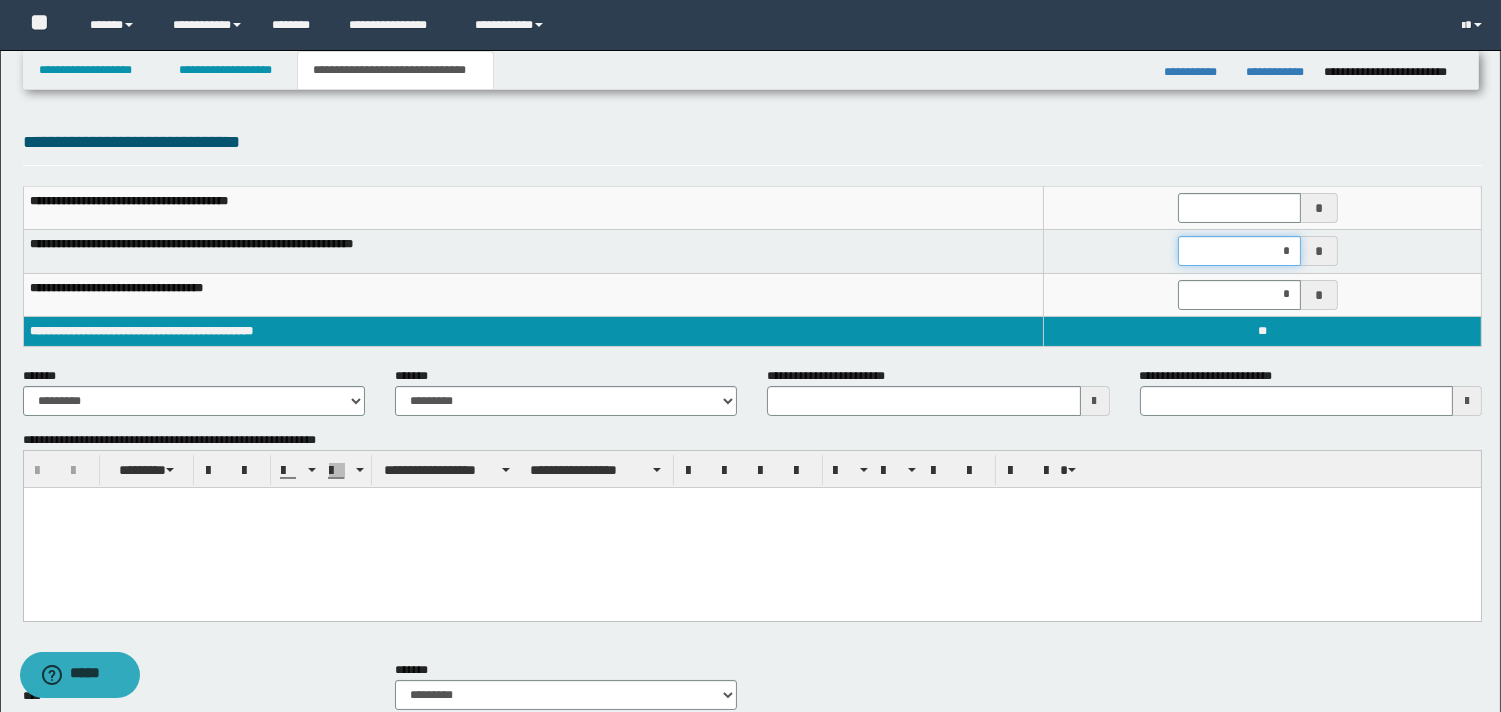 click on "*" at bounding box center [1239, 251] 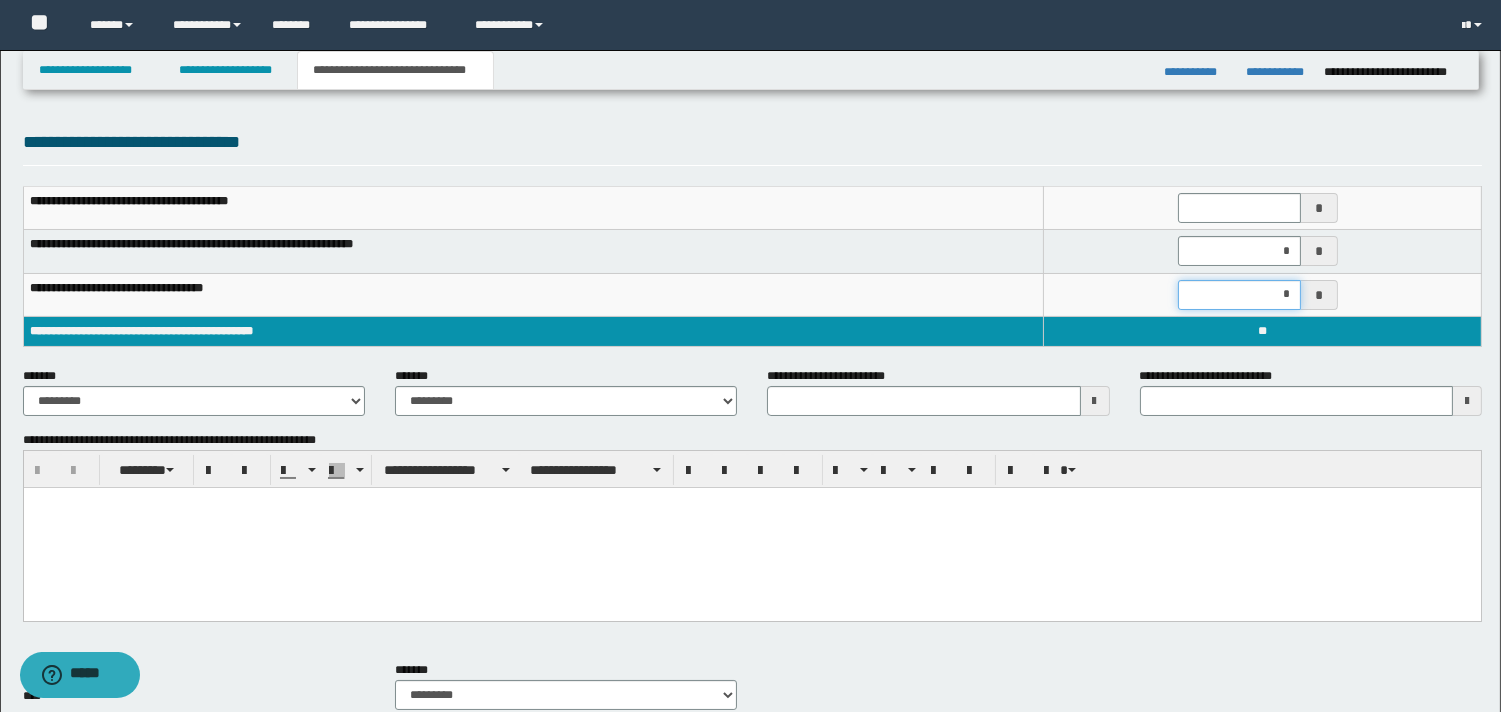 drag, startPoint x: 1206, startPoint y: 296, endPoint x: 907, endPoint y: 230, distance: 306.19766 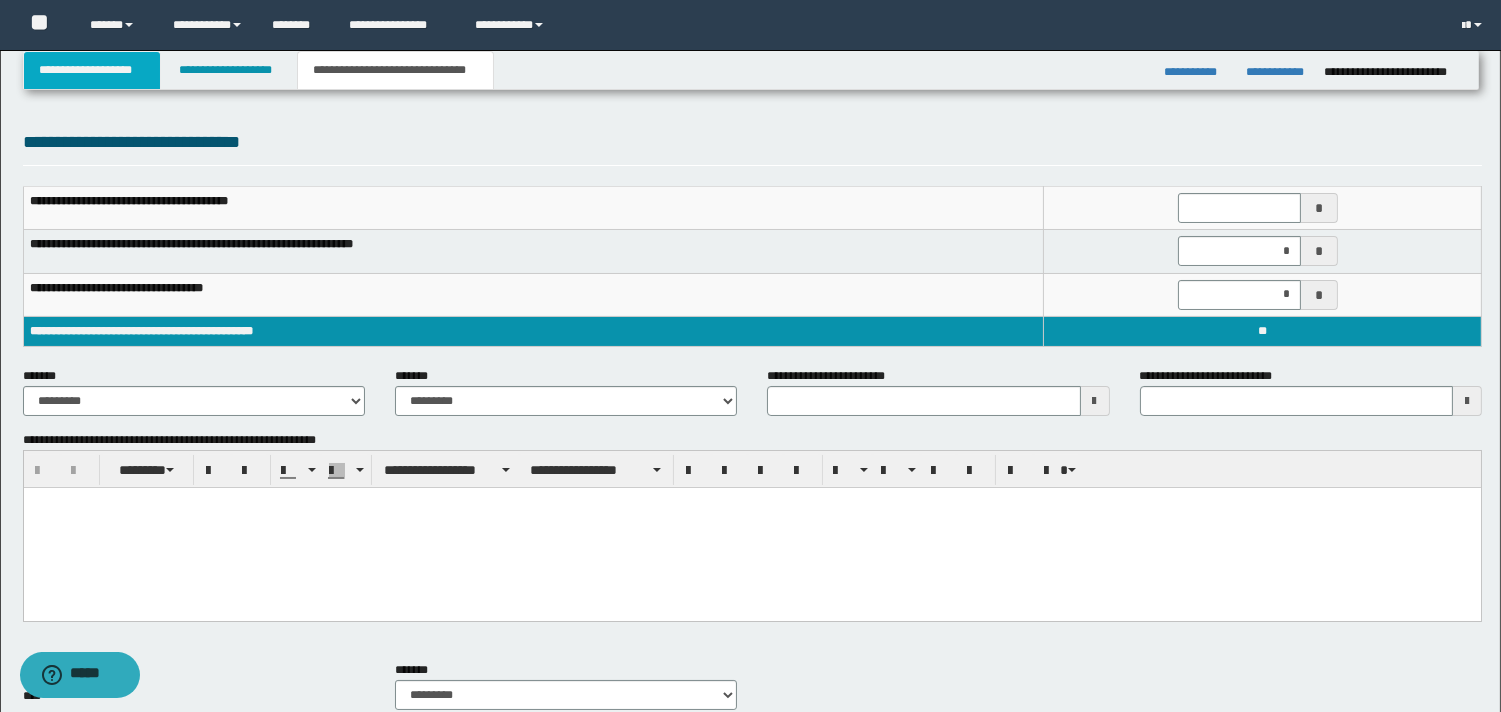 click on "**********" at bounding box center (92, 70) 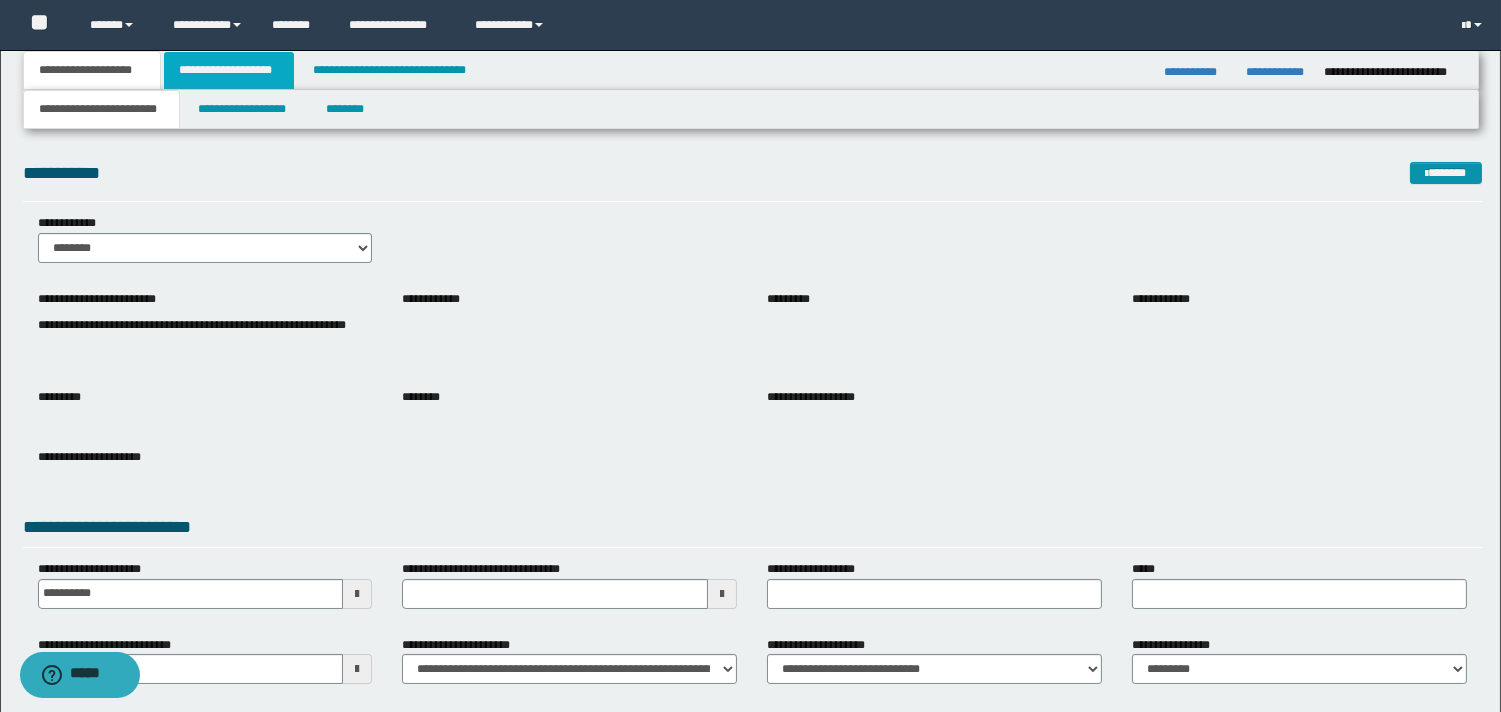 click on "**********" at bounding box center (229, 70) 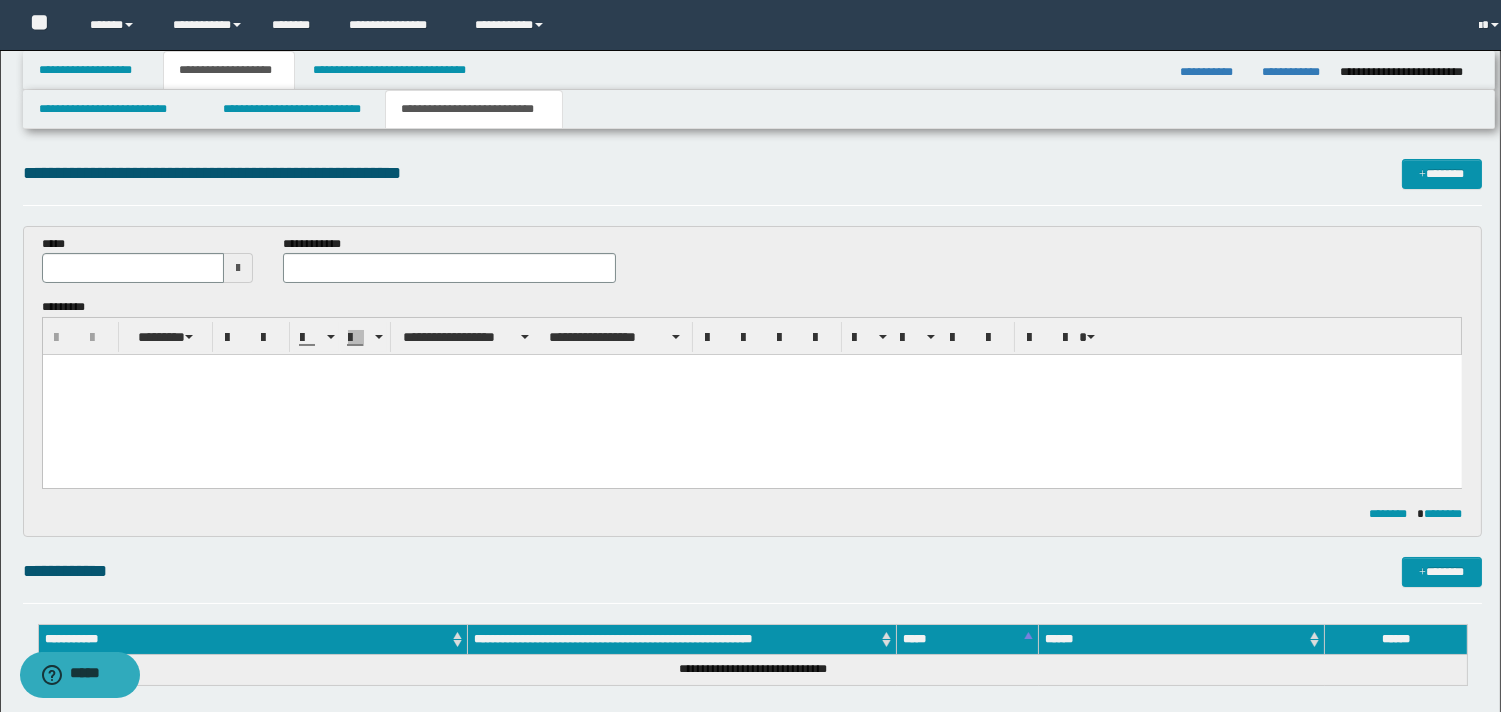 type 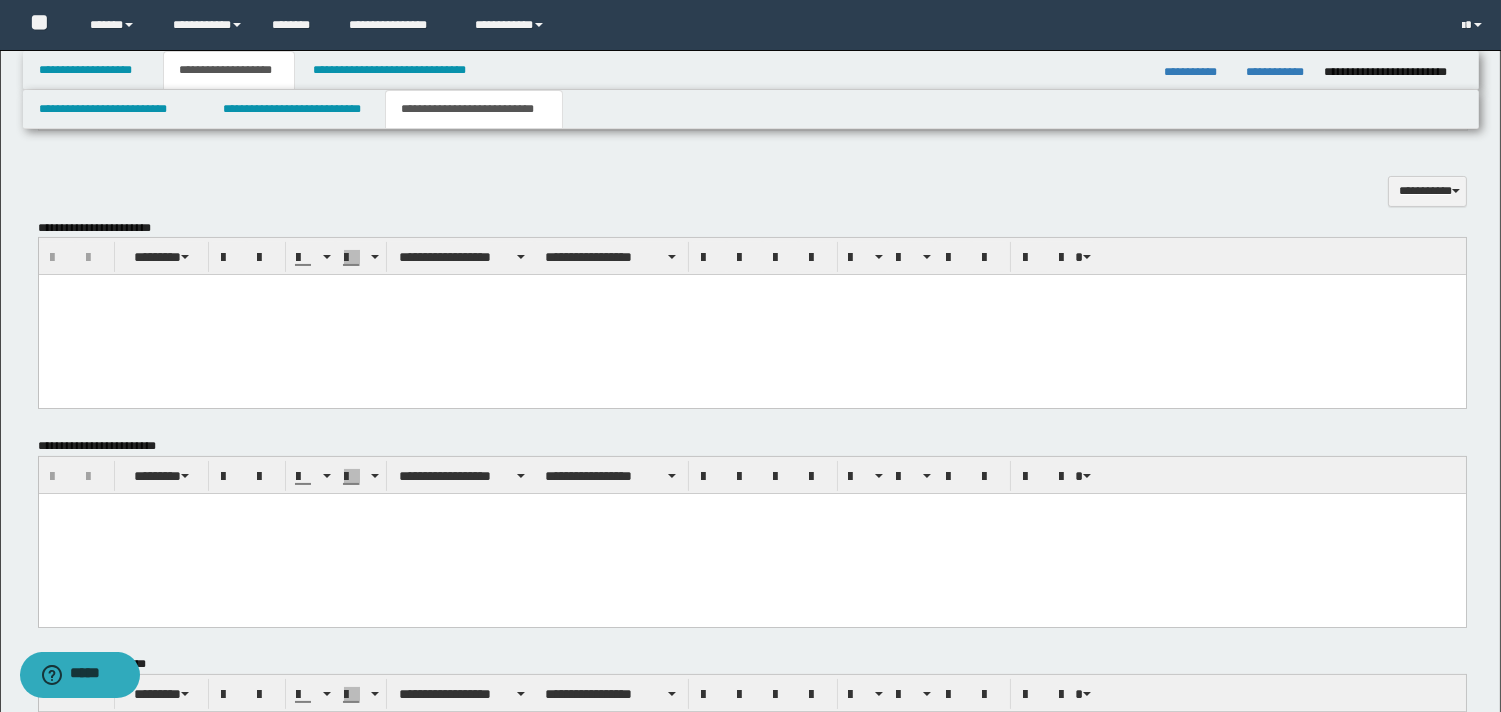 scroll, scrollTop: 0, scrollLeft: 0, axis: both 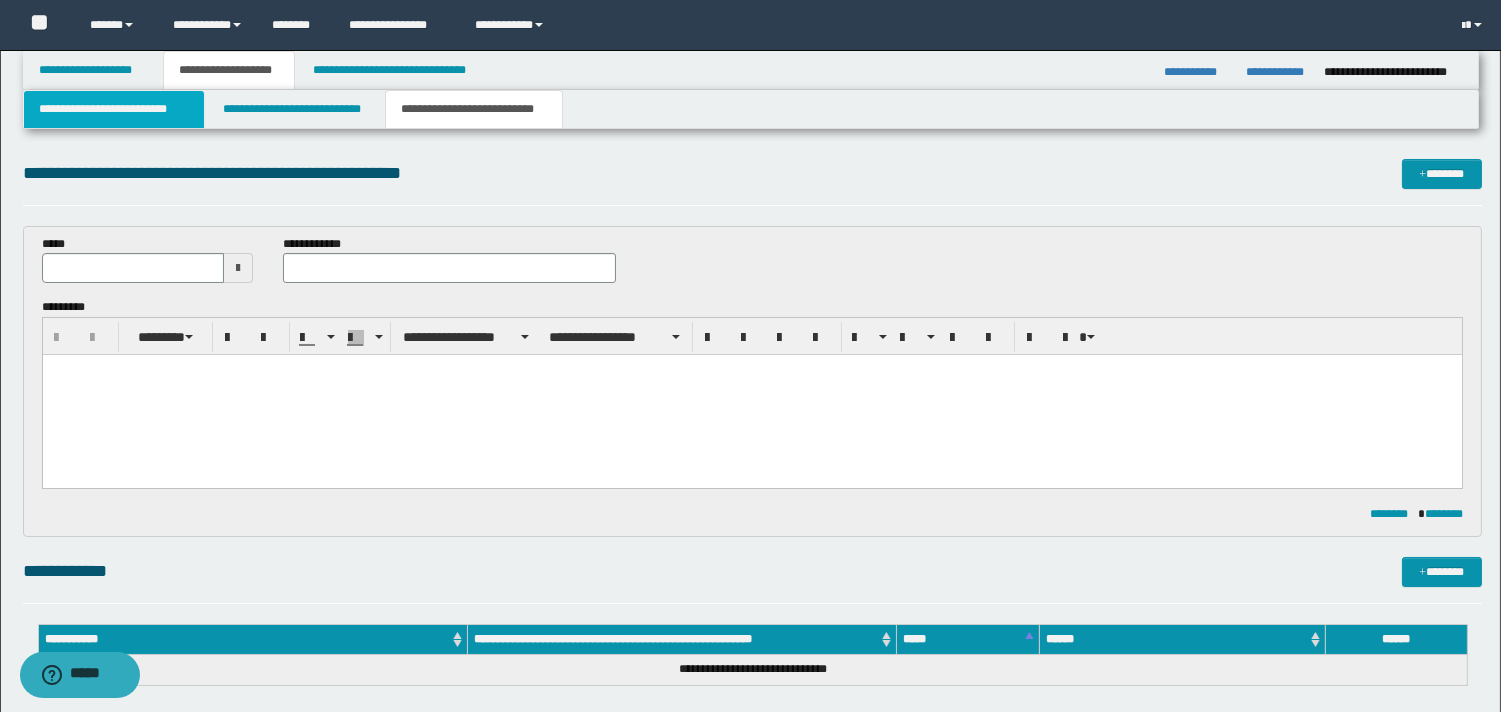 click on "**********" at bounding box center [114, 109] 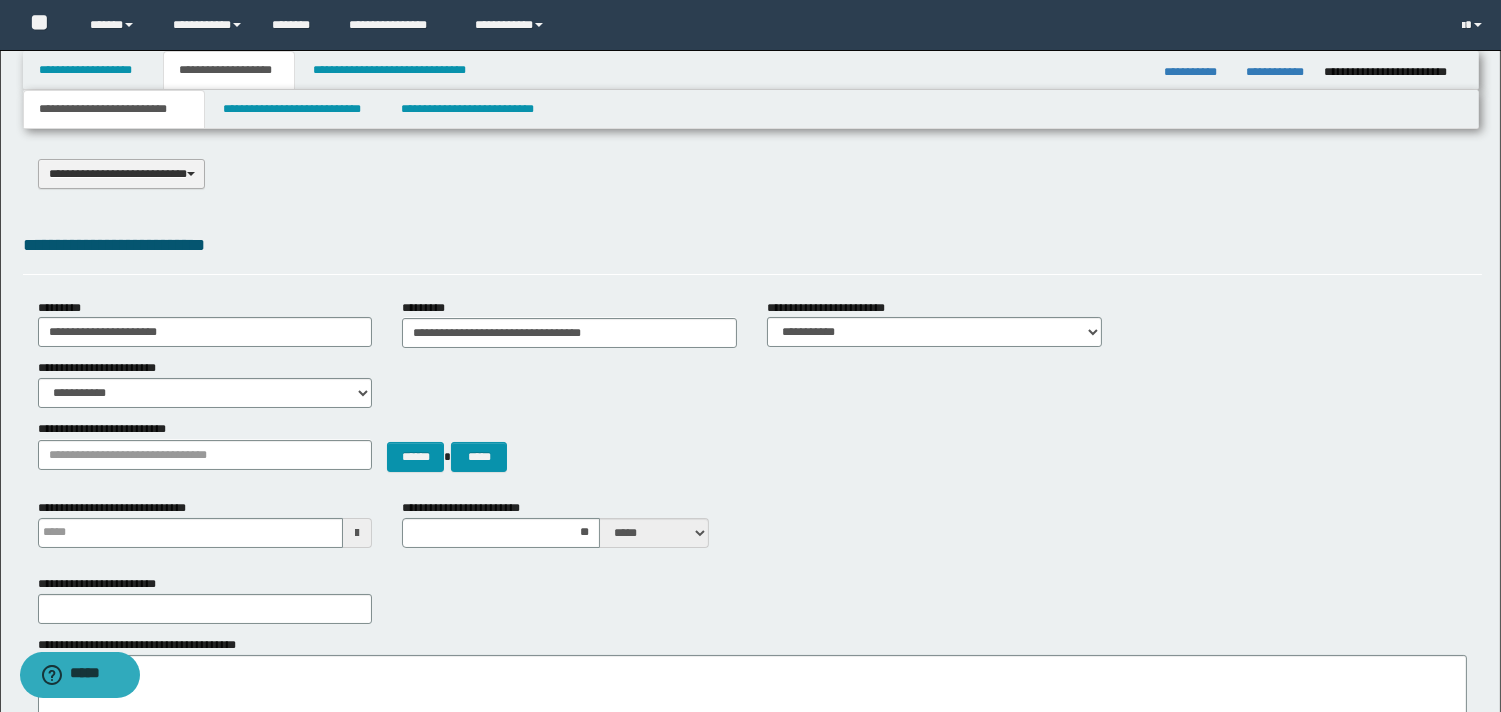 click on "**********" at bounding box center [122, 174] 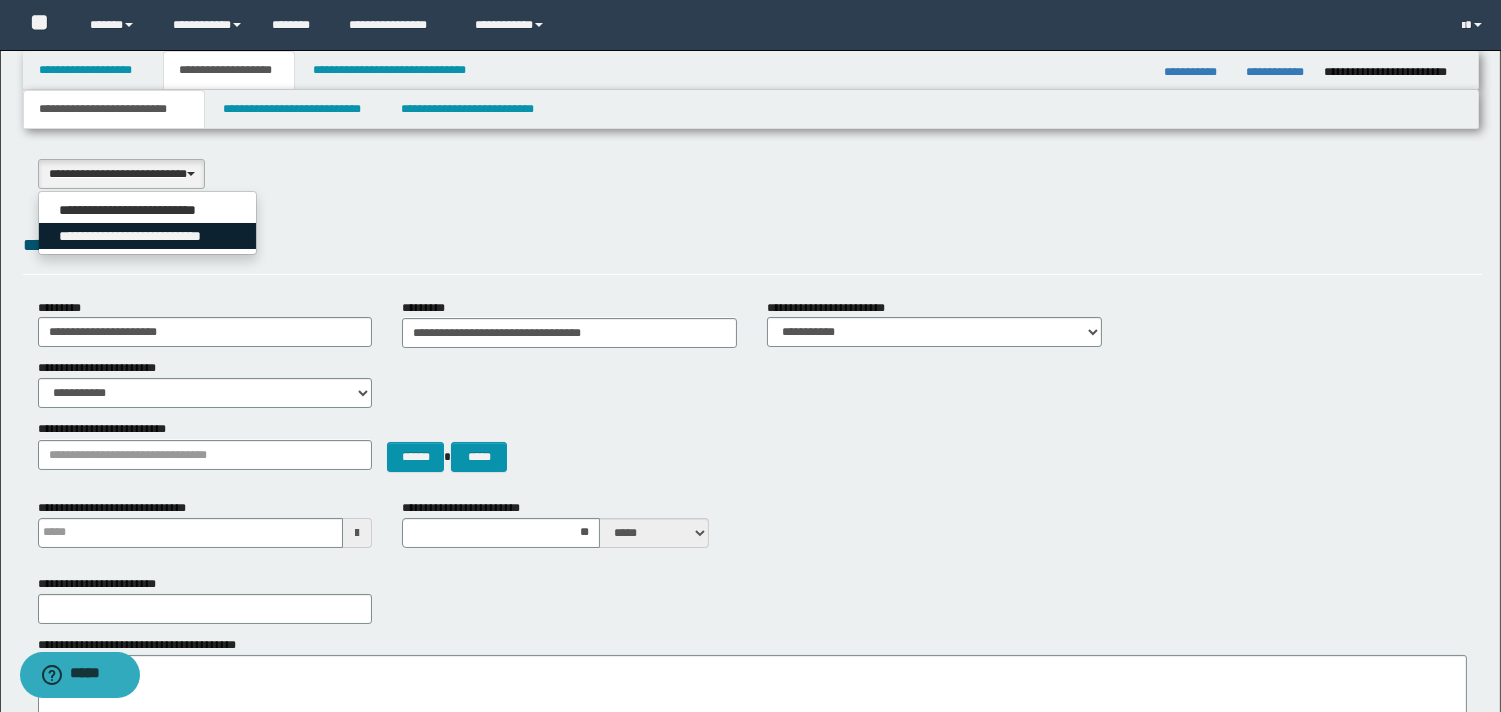 click on "**********" at bounding box center [148, 236] 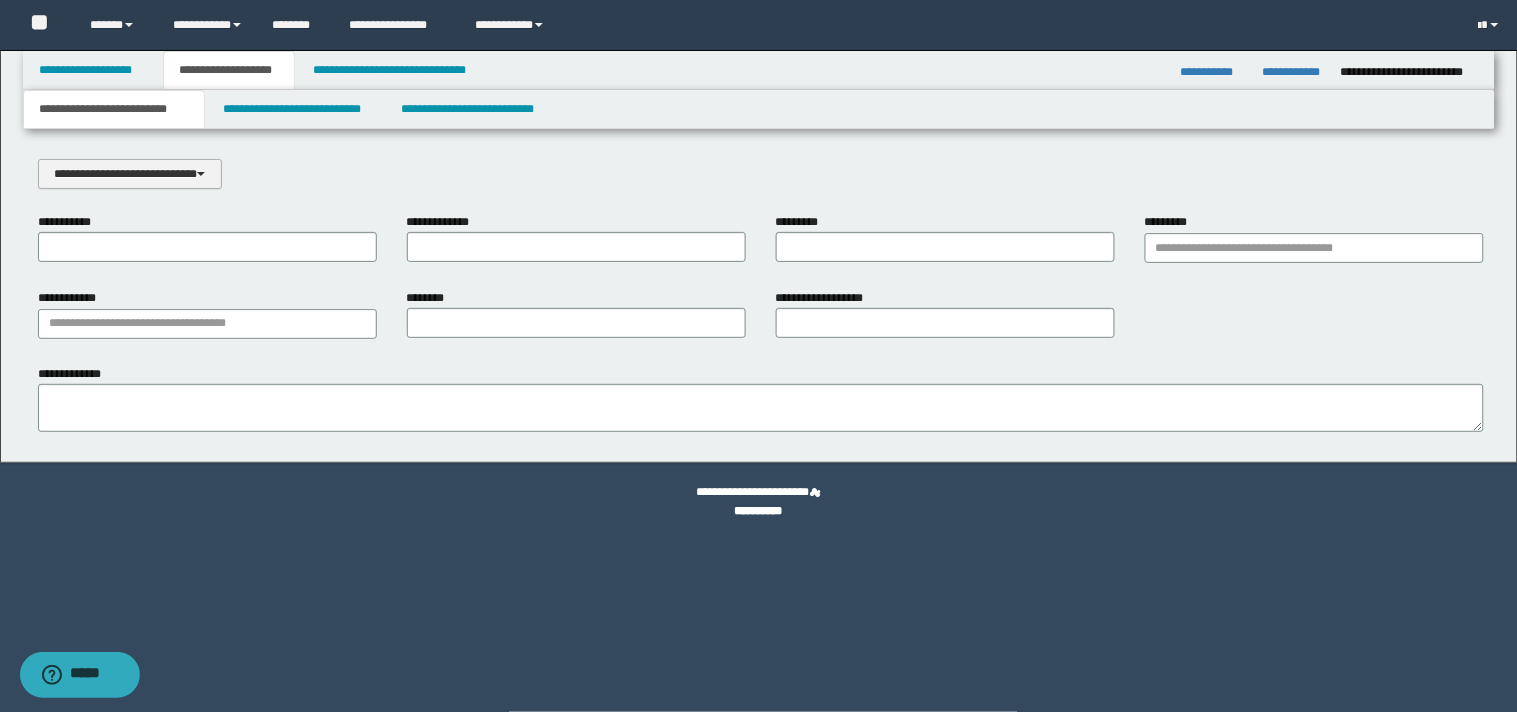 click on "**********" at bounding box center (130, 174) 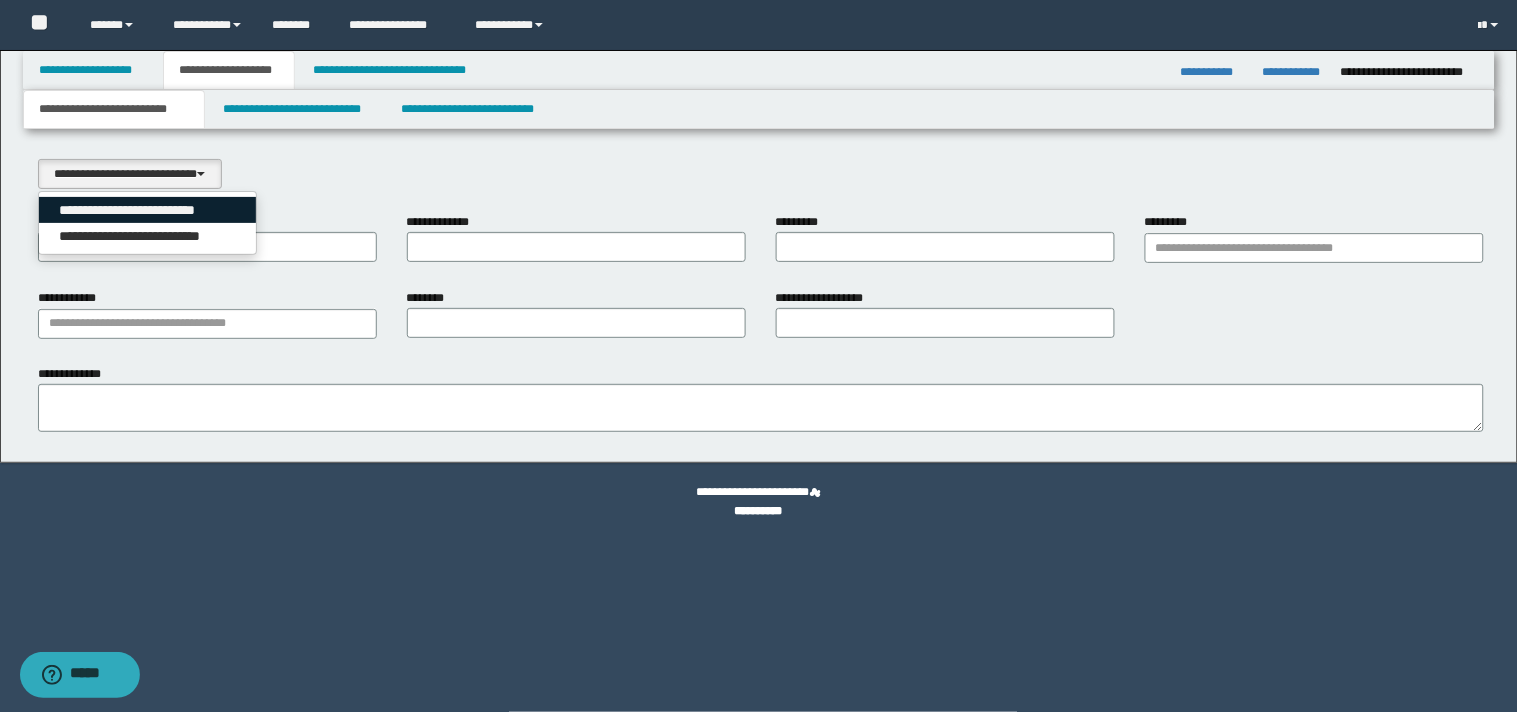 click on "**********" at bounding box center [148, 210] 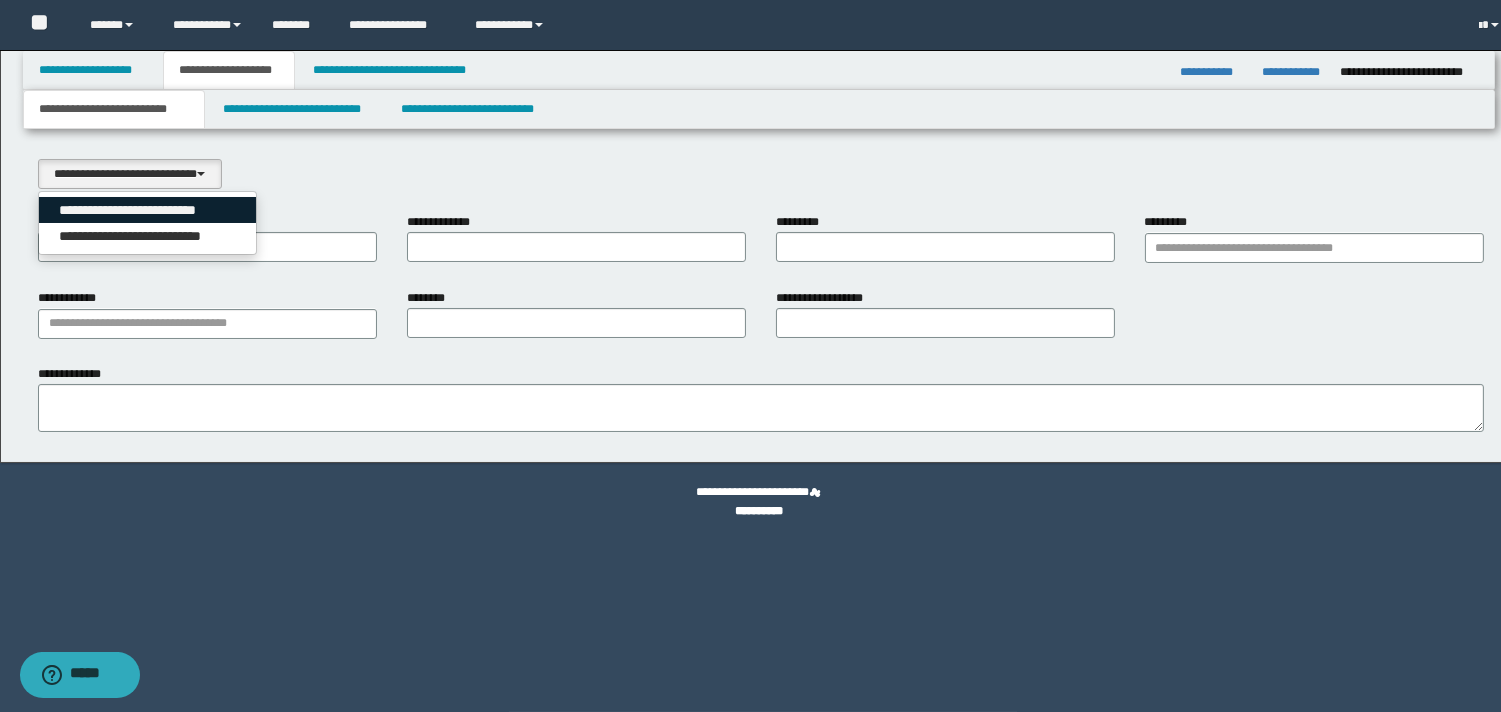 type 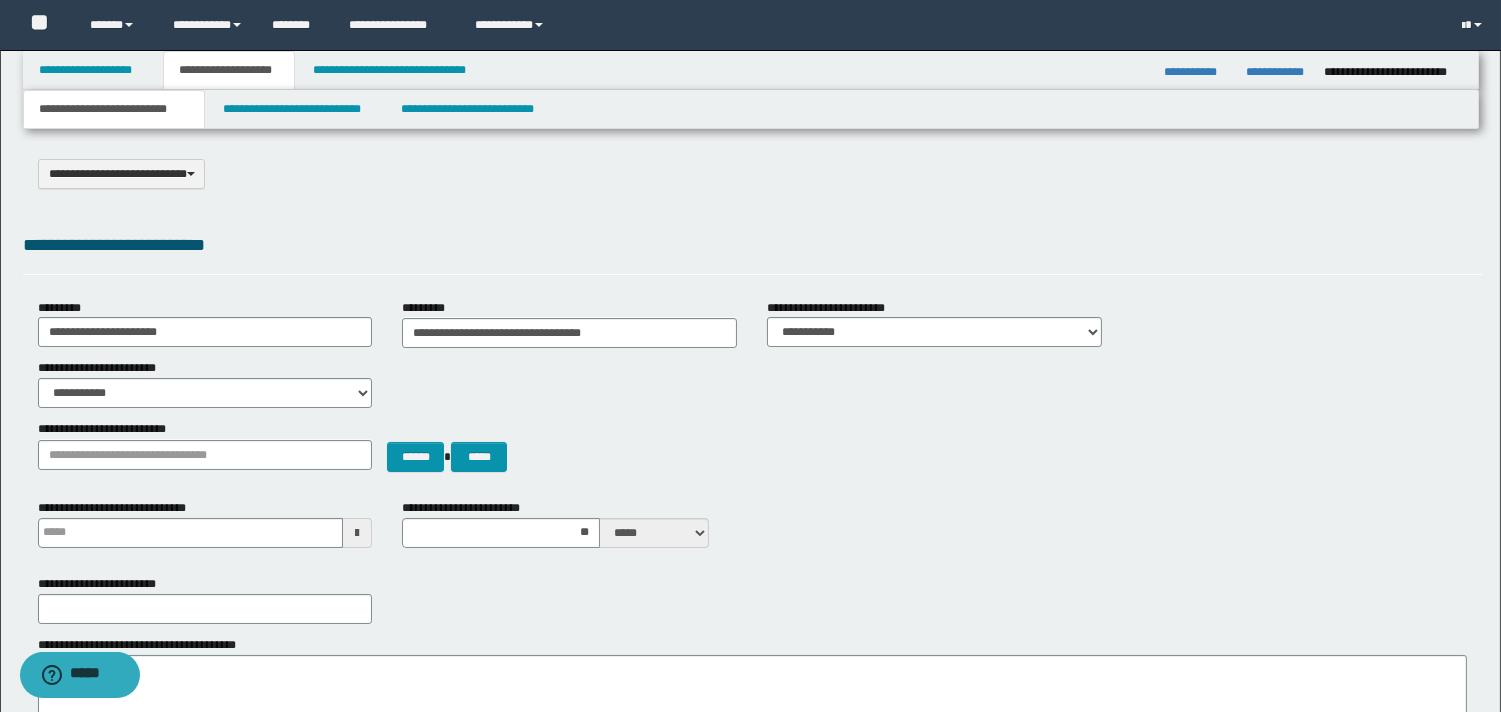 type 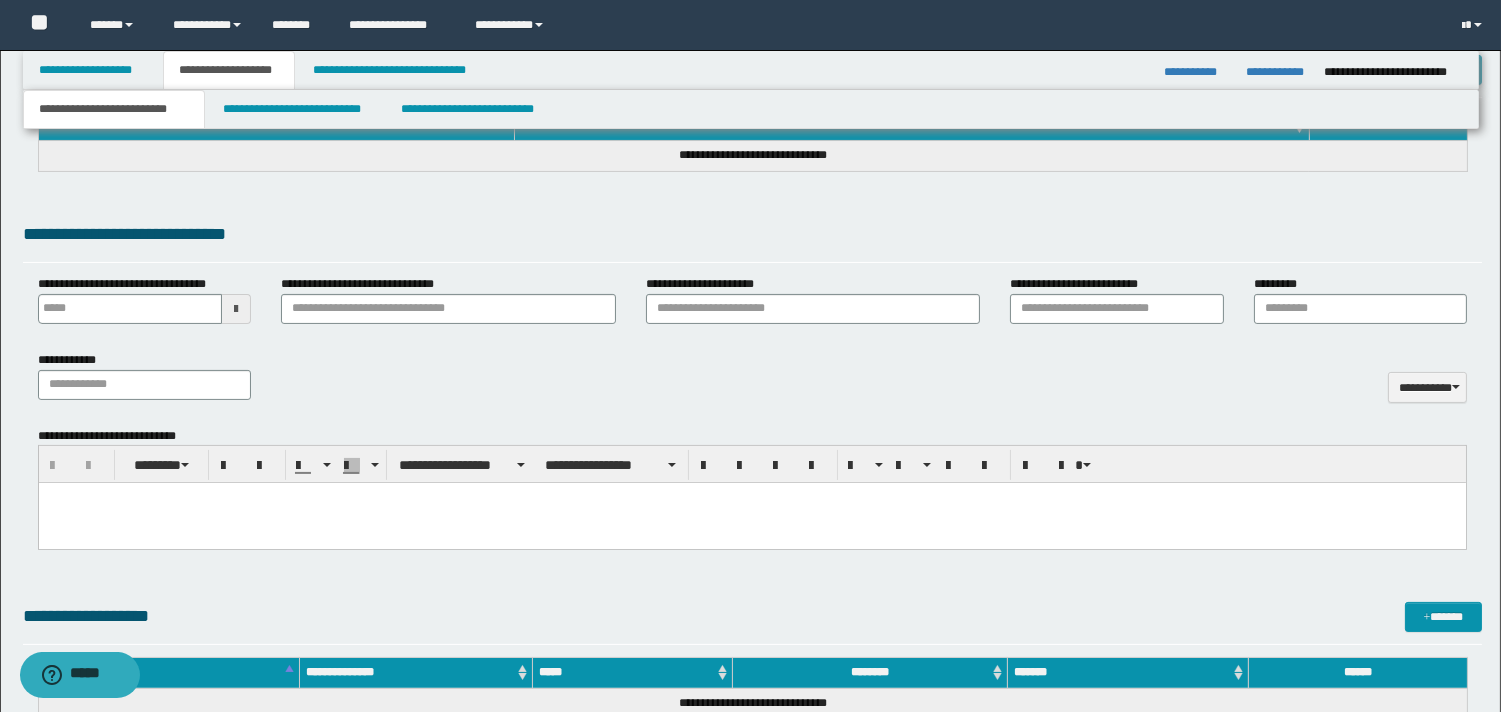 scroll, scrollTop: 606, scrollLeft: 0, axis: vertical 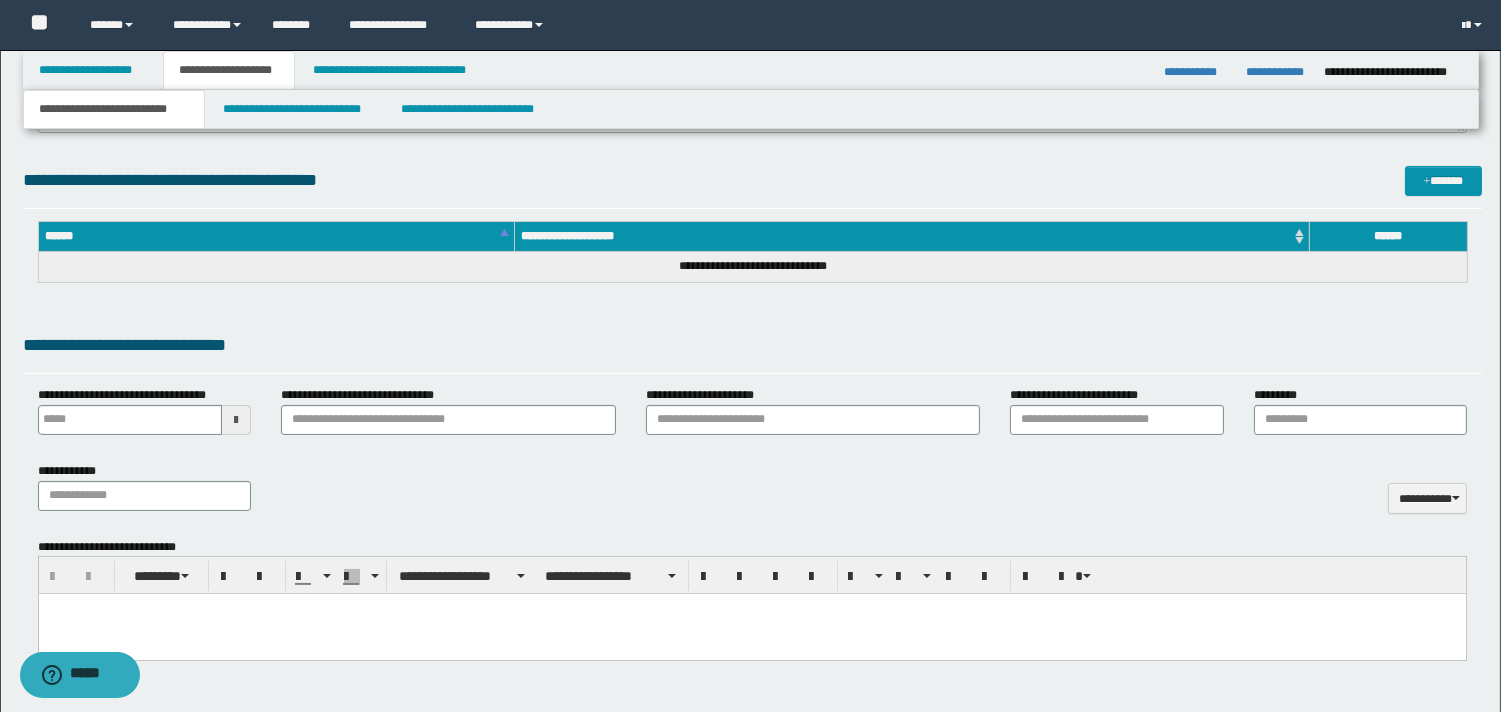 type 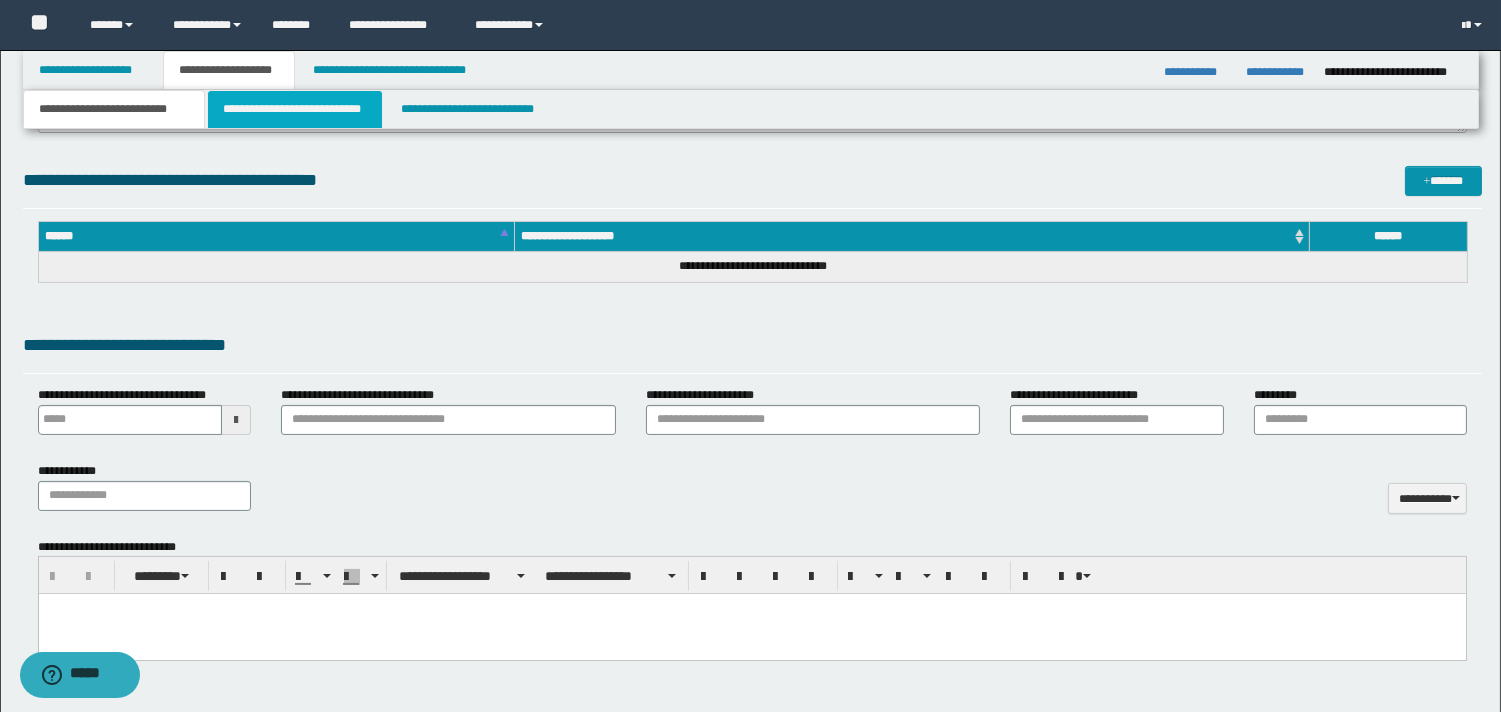 click on "**********" at bounding box center [295, 109] 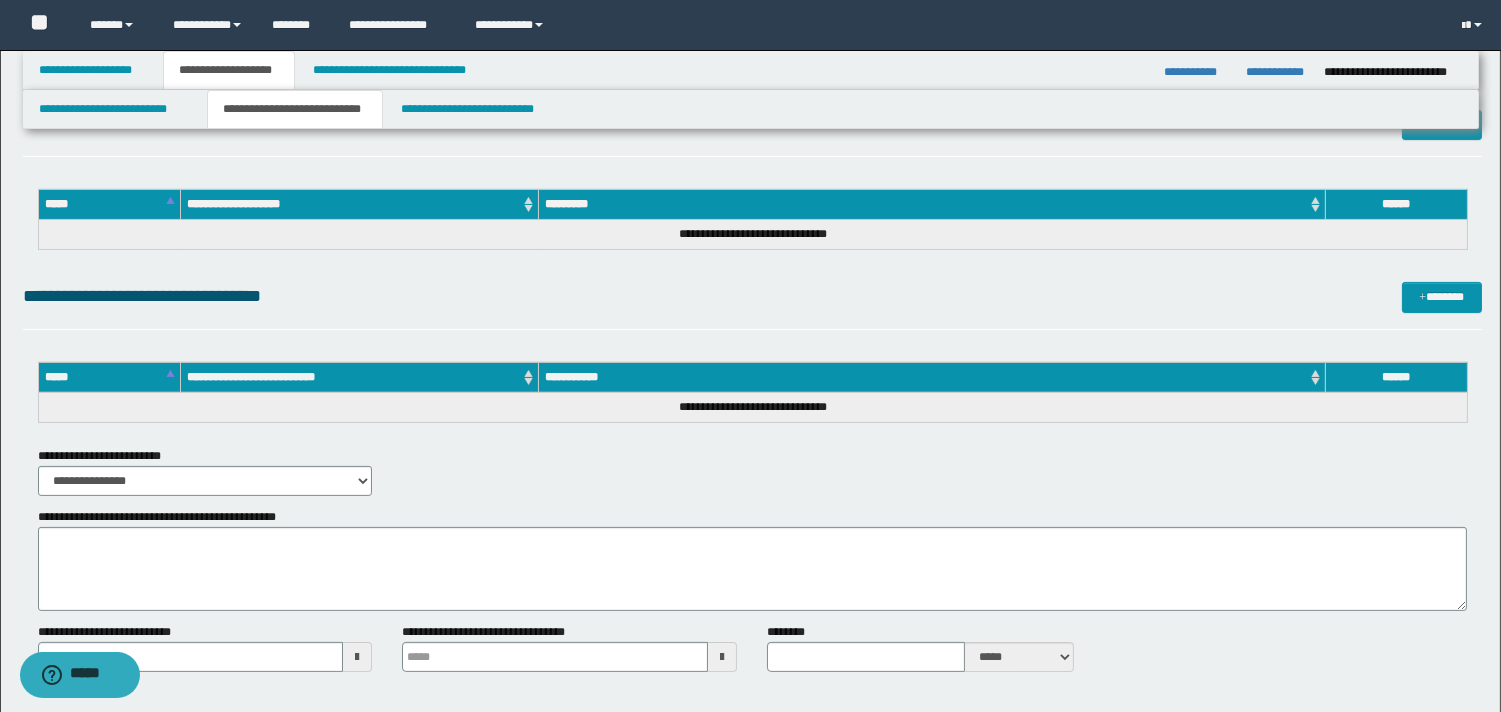 scroll, scrollTop: 972, scrollLeft: 0, axis: vertical 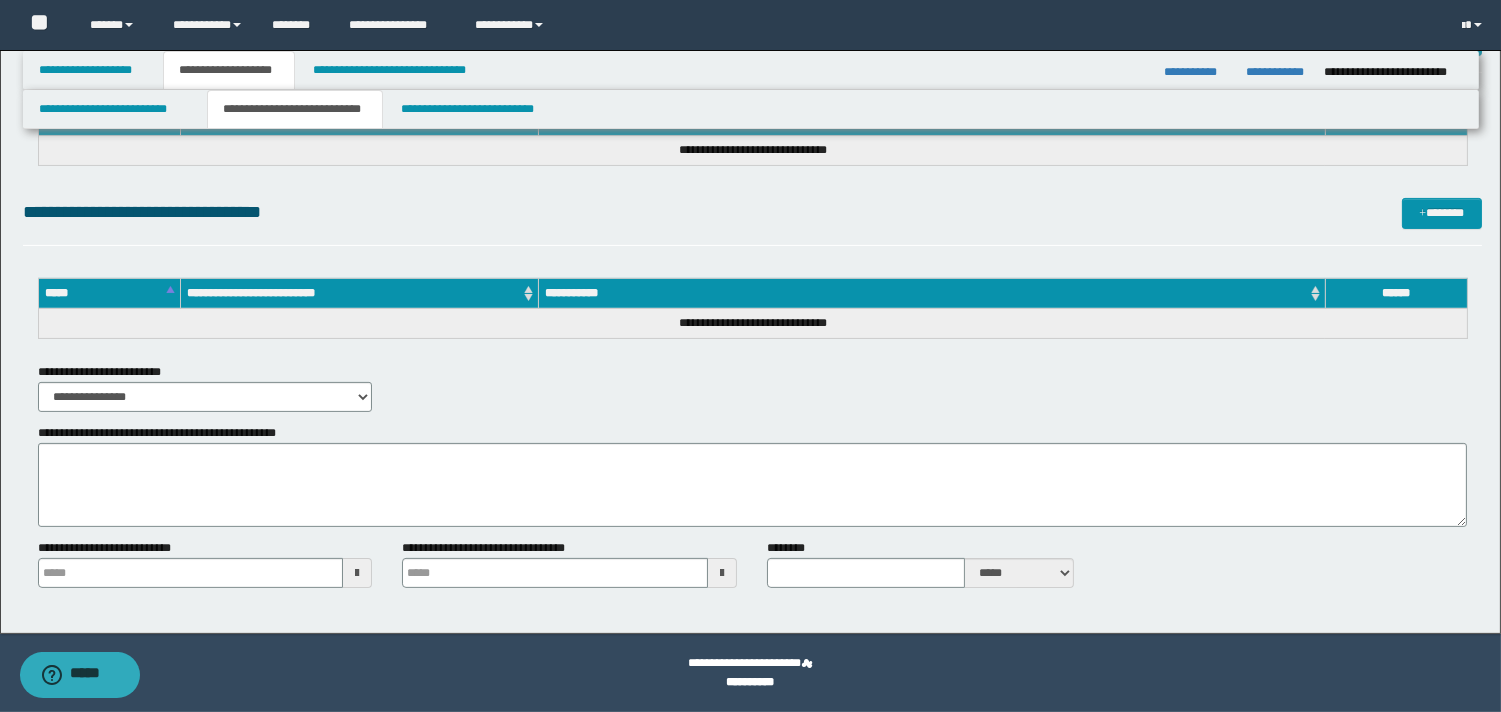 type 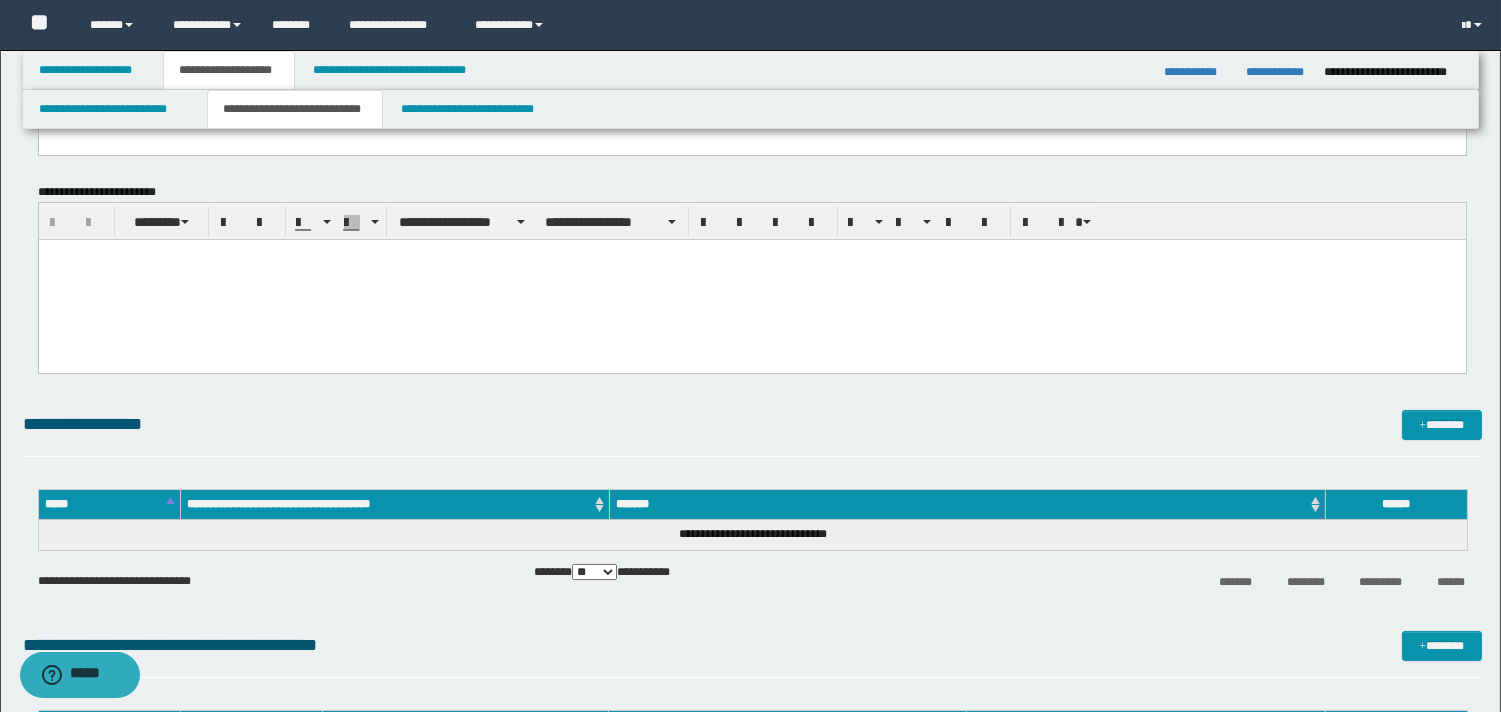 scroll, scrollTop: 0, scrollLeft: 0, axis: both 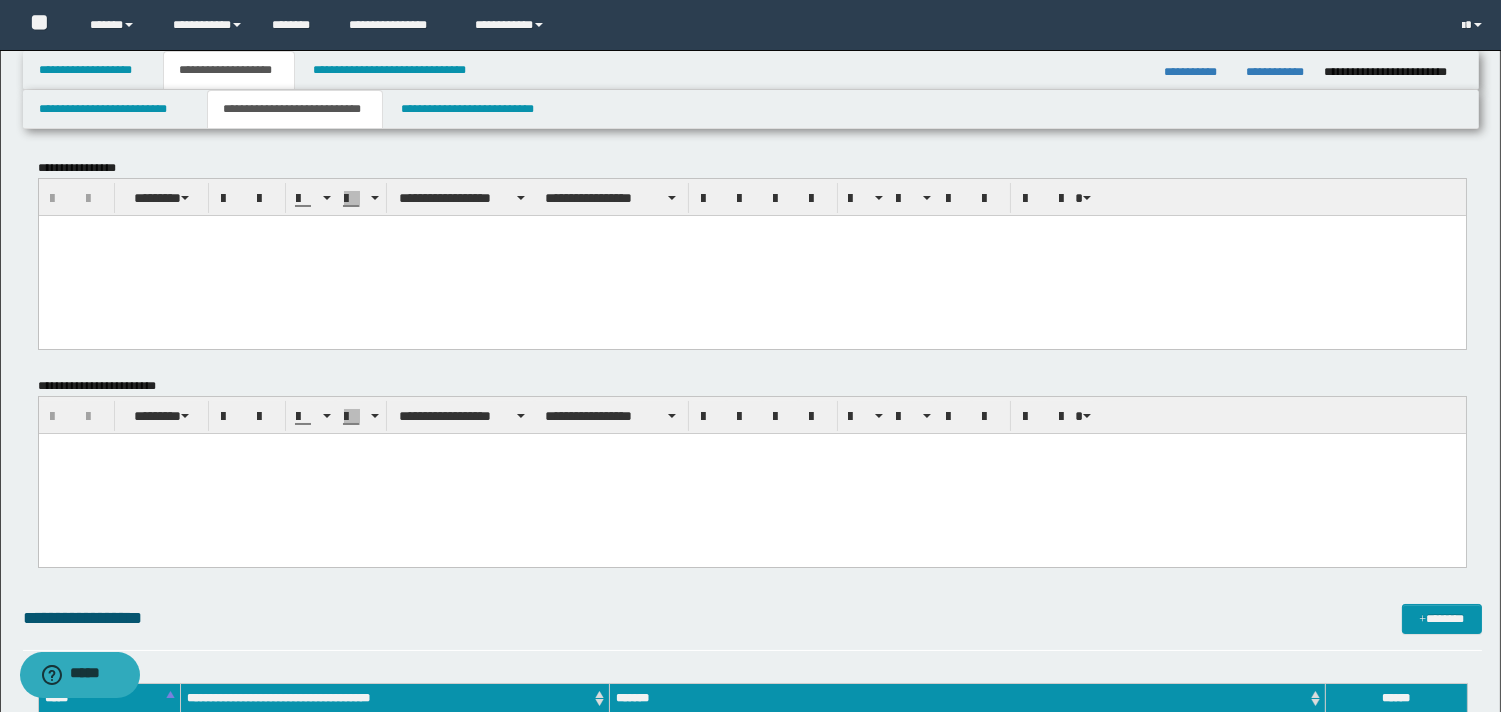 click at bounding box center [751, 255] 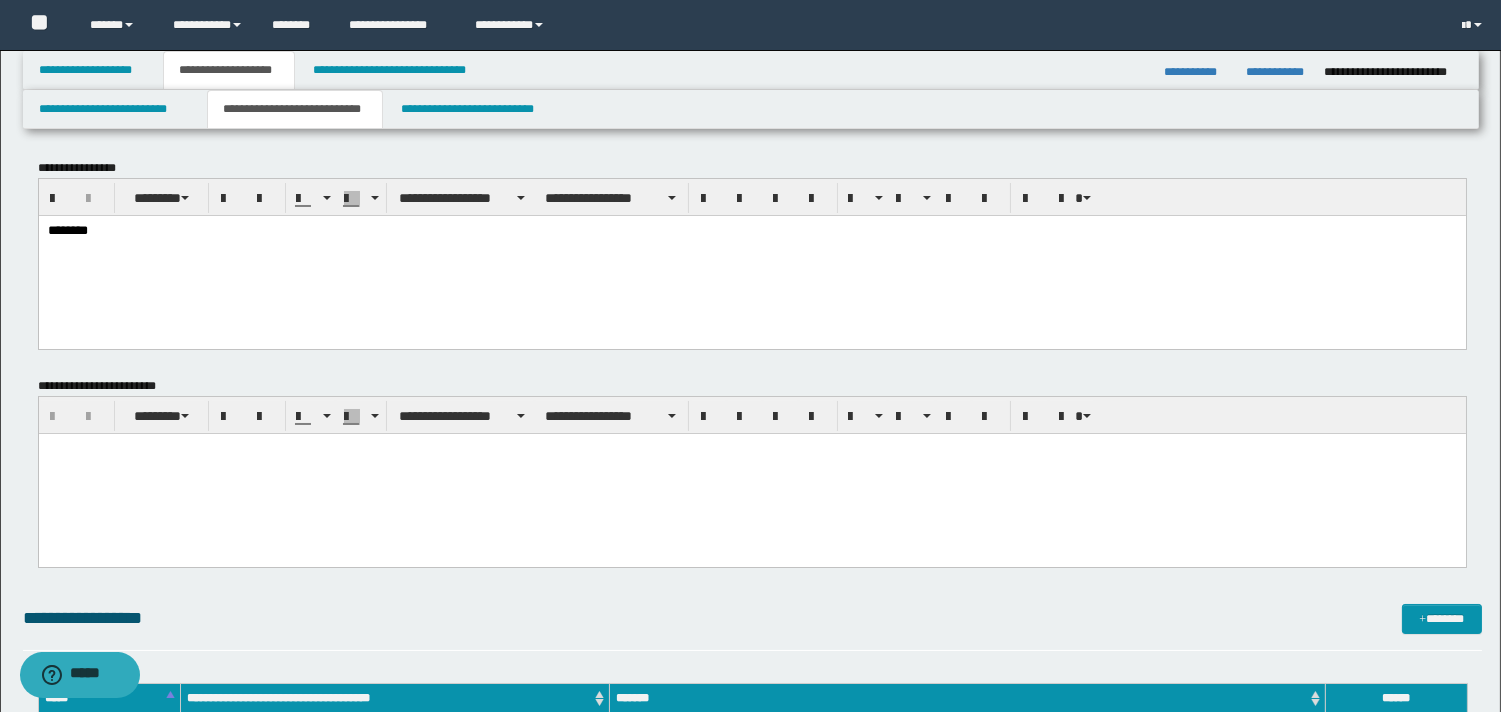 click at bounding box center (751, 474) 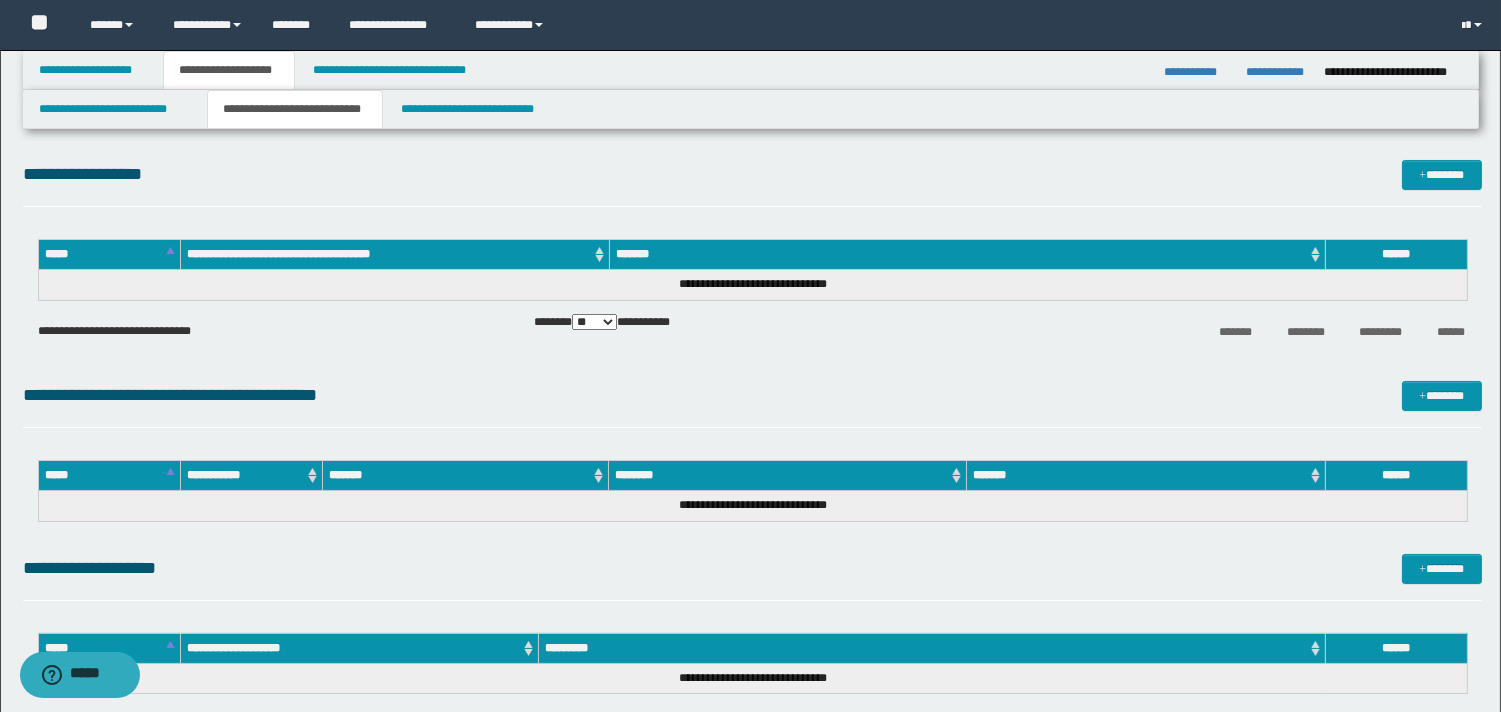 scroll, scrollTop: 555, scrollLeft: 0, axis: vertical 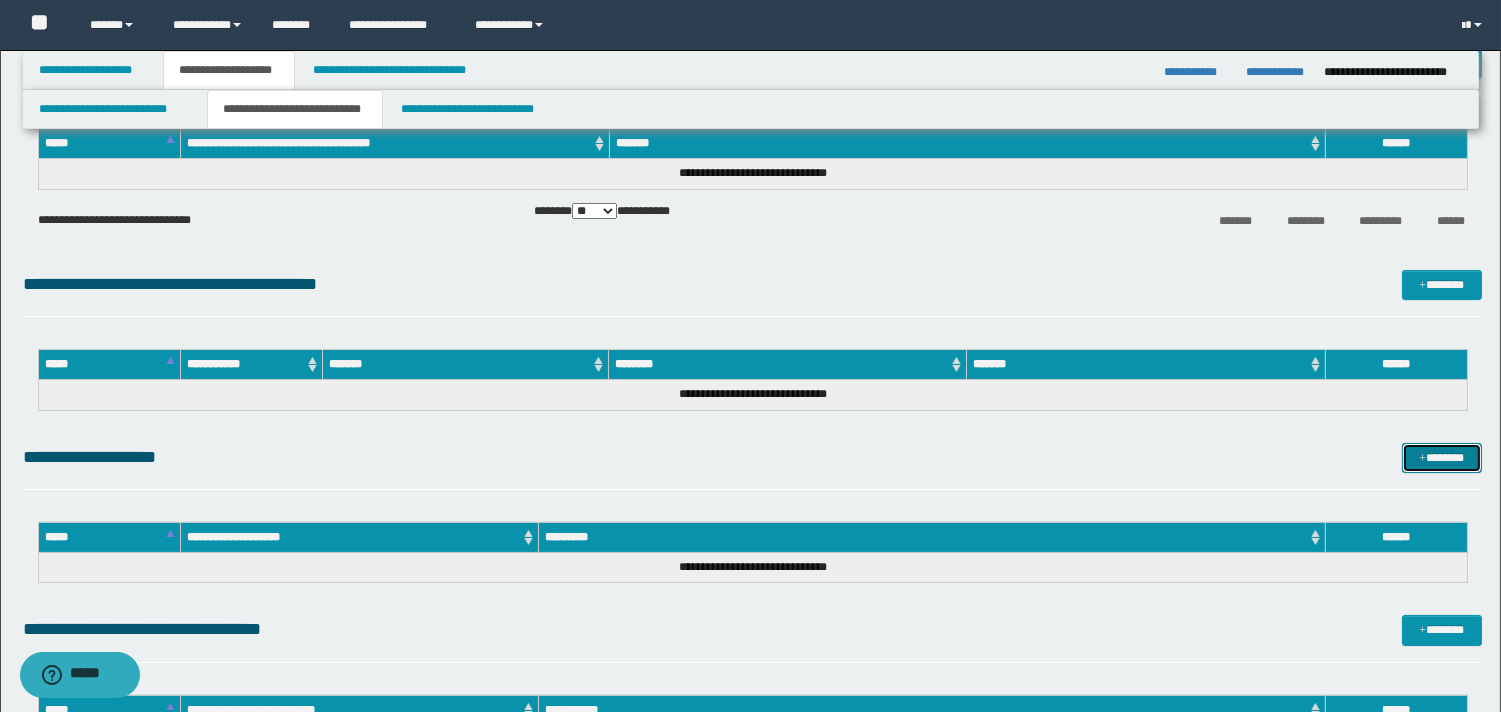 click on "*******" at bounding box center (1442, 458) 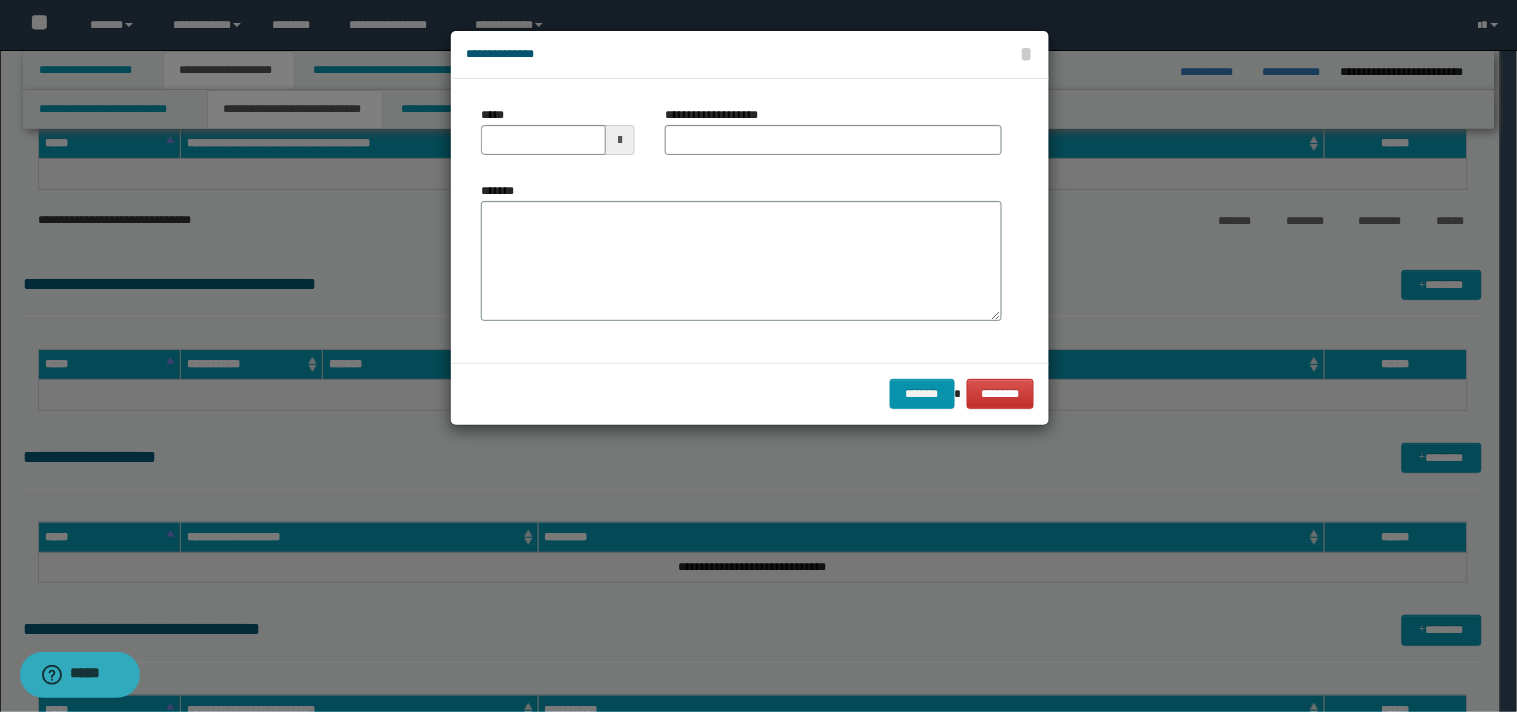 click at bounding box center (620, 140) 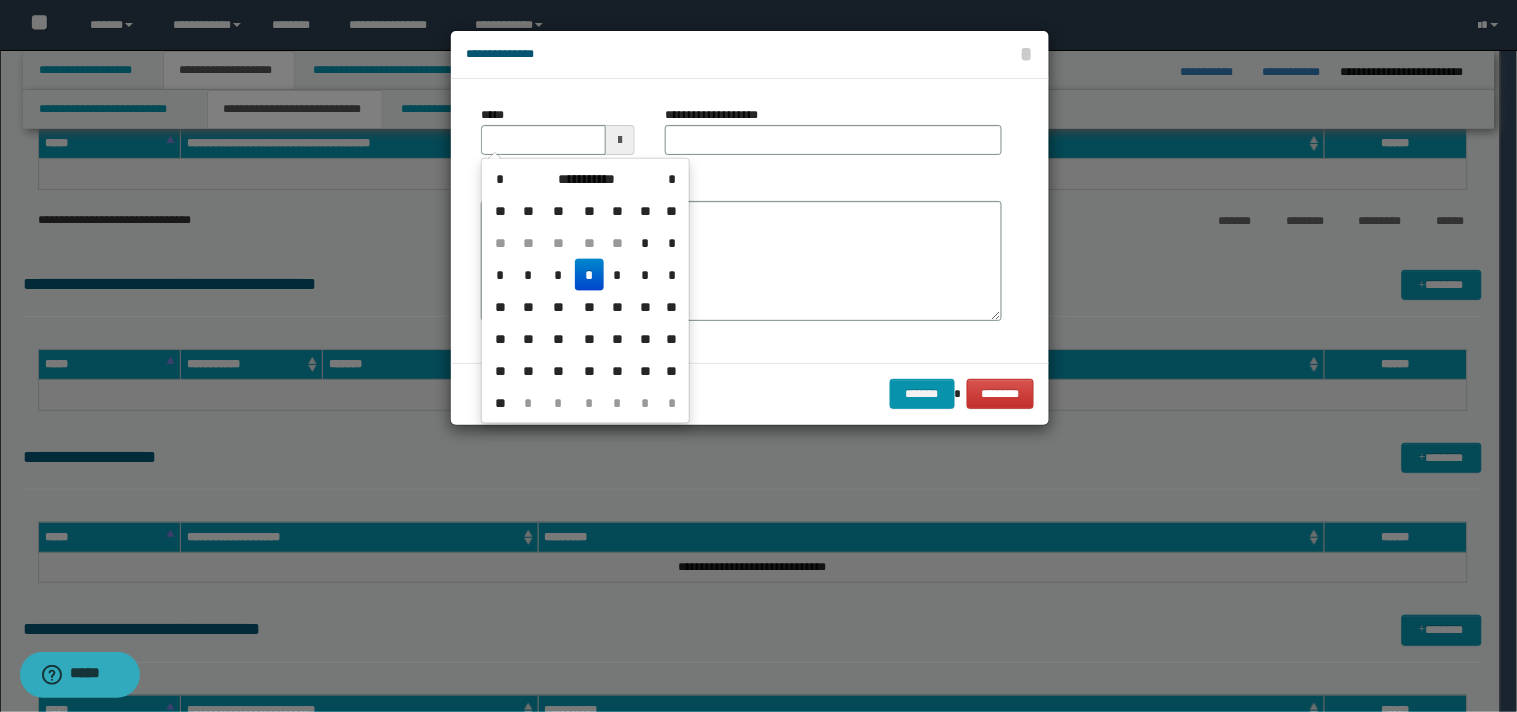 drag, startPoint x: 590, startPoint y: 263, endPoint x: 610, endPoint y: 244, distance: 27.58623 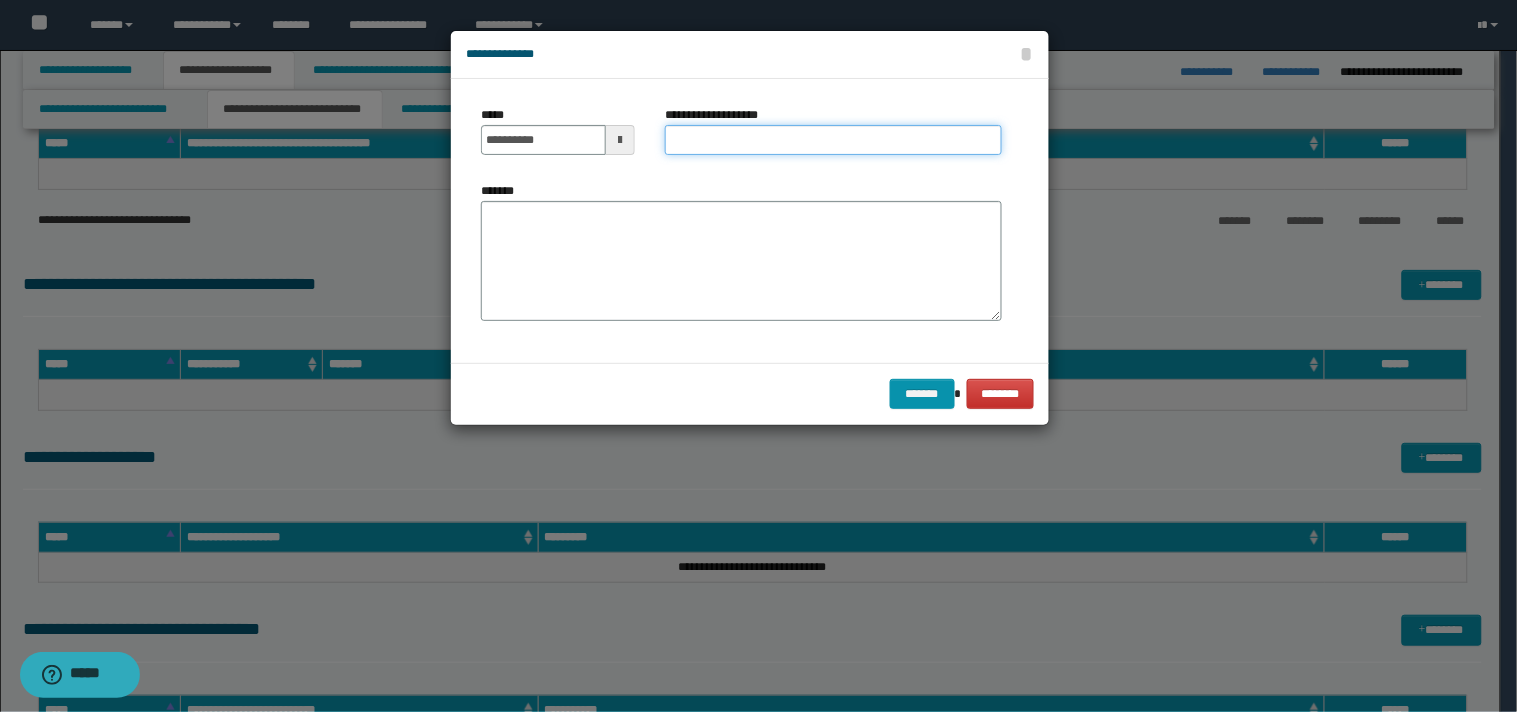 click on "**********" at bounding box center [833, 140] 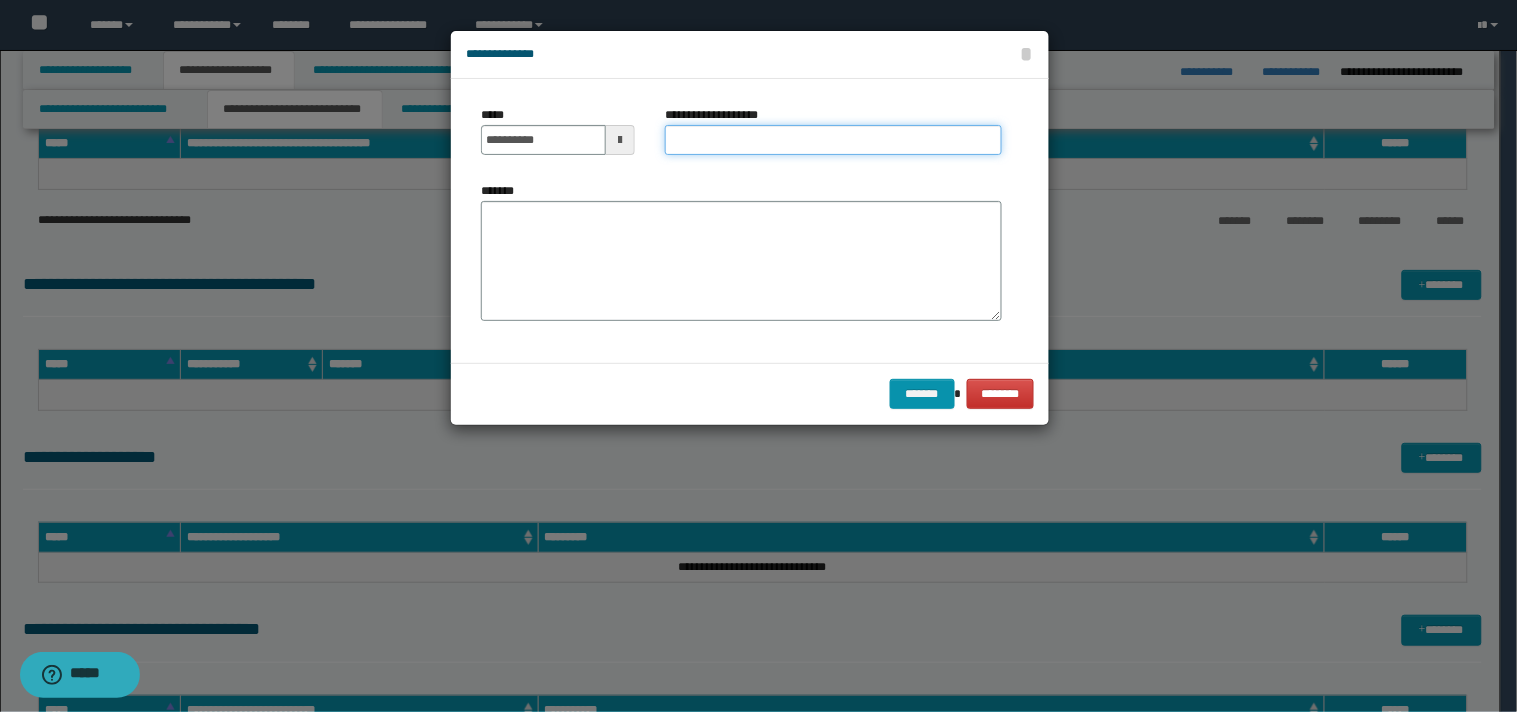 type on "*" 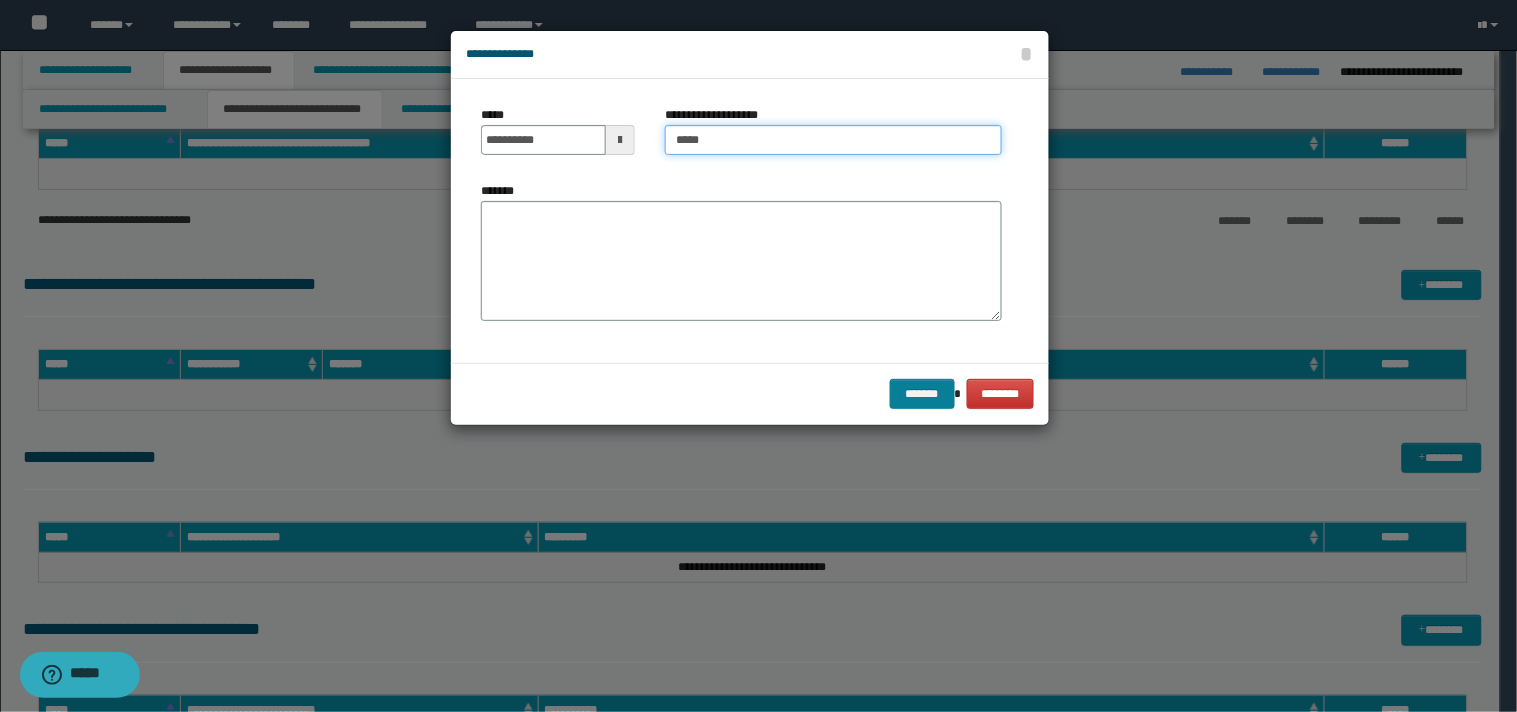 type on "*****" 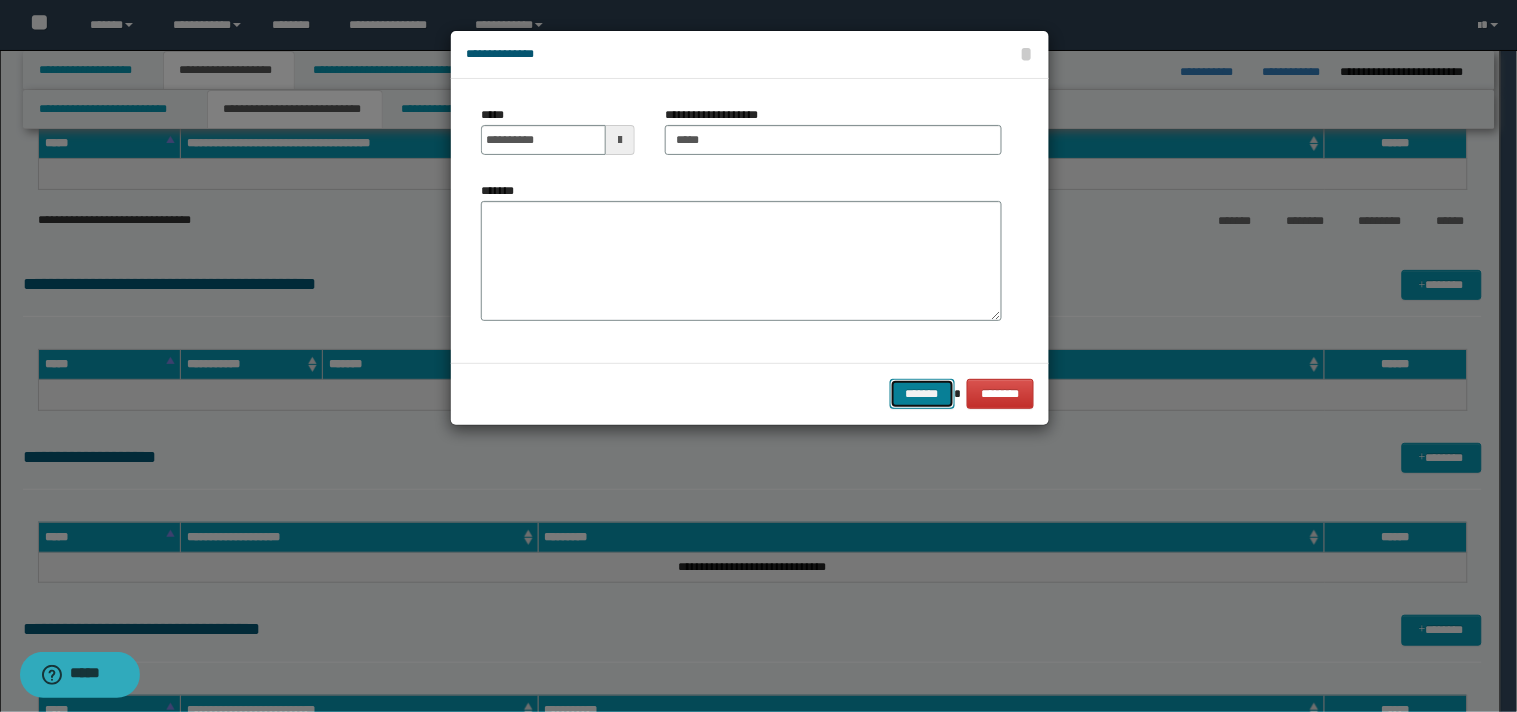 click on "*******" at bounding box center [922, 394] 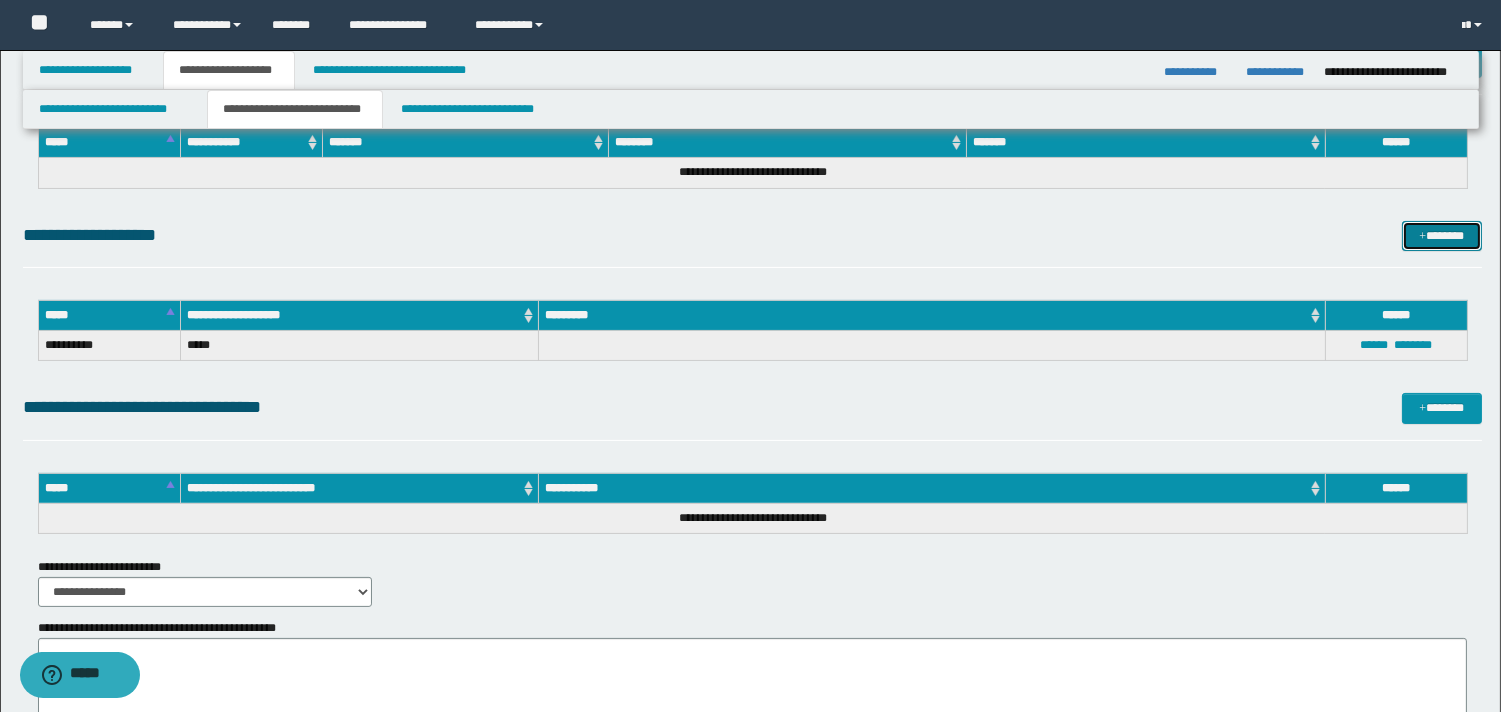 scroll, scrollTop: 972, scrollLeft: 0, axis: vertical 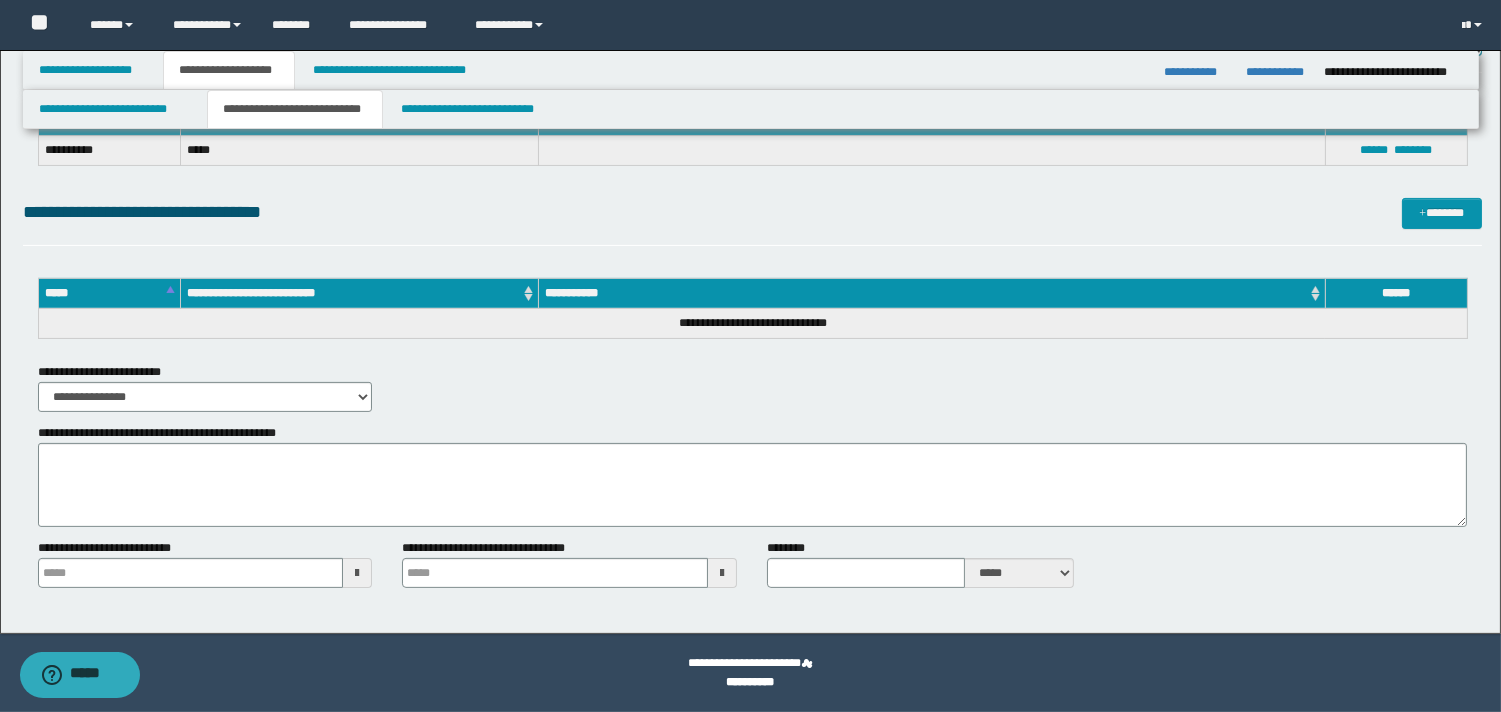 type 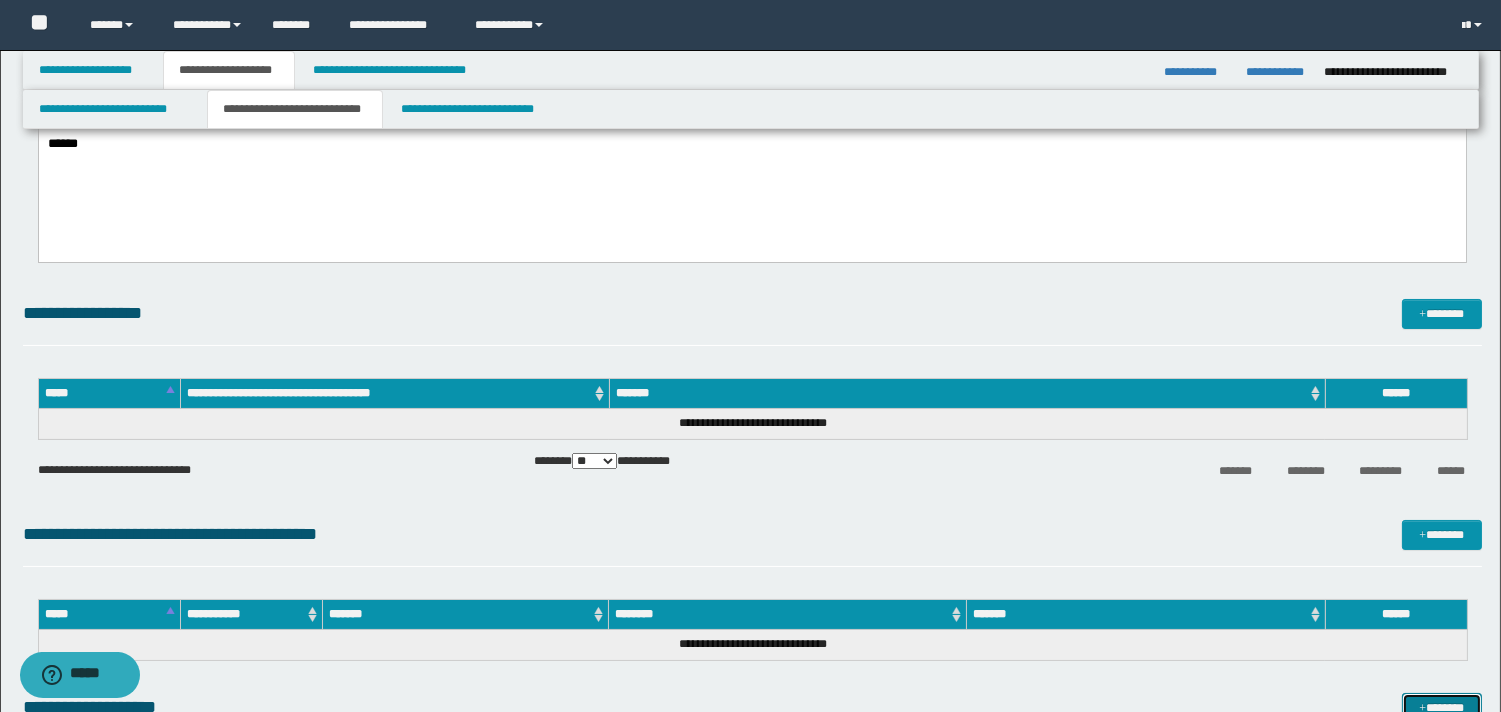 scroll, scrollTop: 0, scrollLeft: 0, axis: both 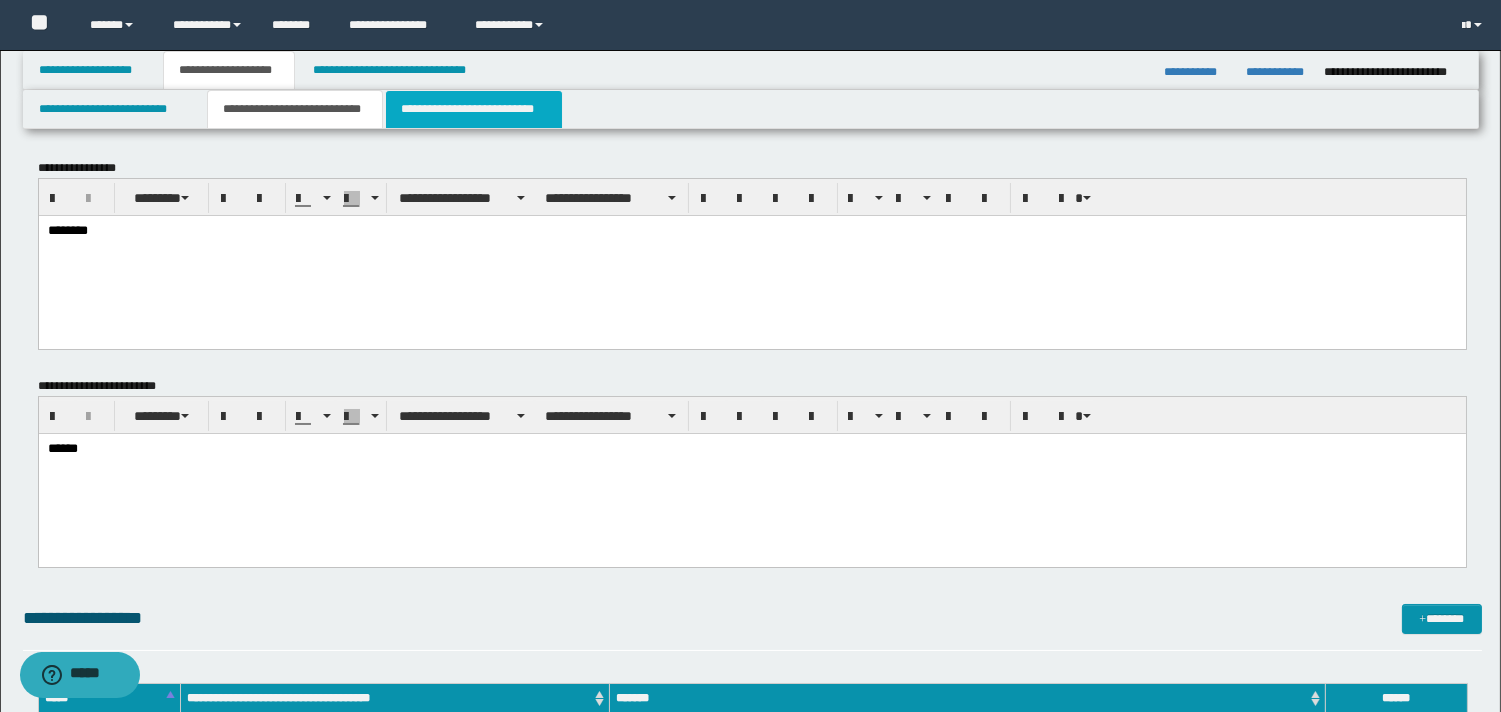 click on "**********" at bounding box center [474, 109] 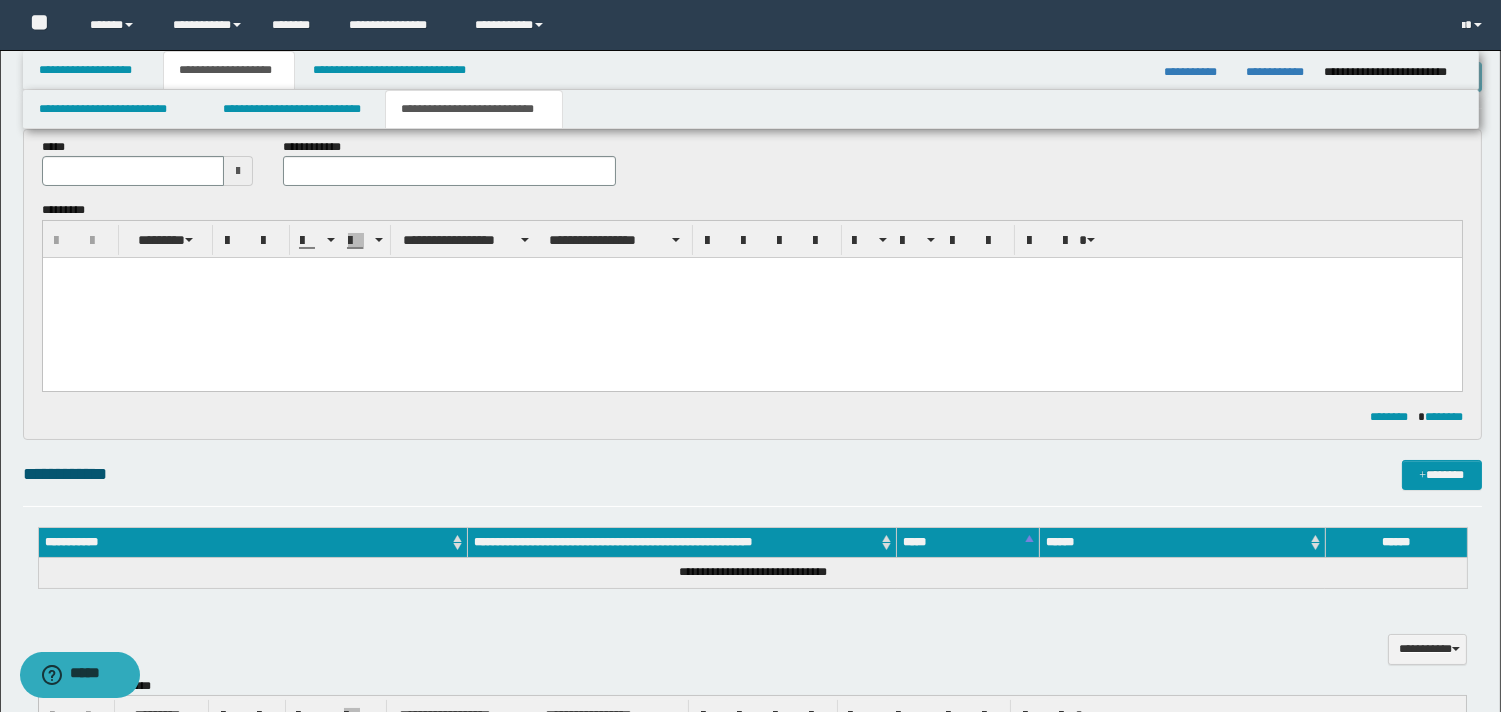 scroll, scrollTop: 0, scrollLeft: 0, axis: both 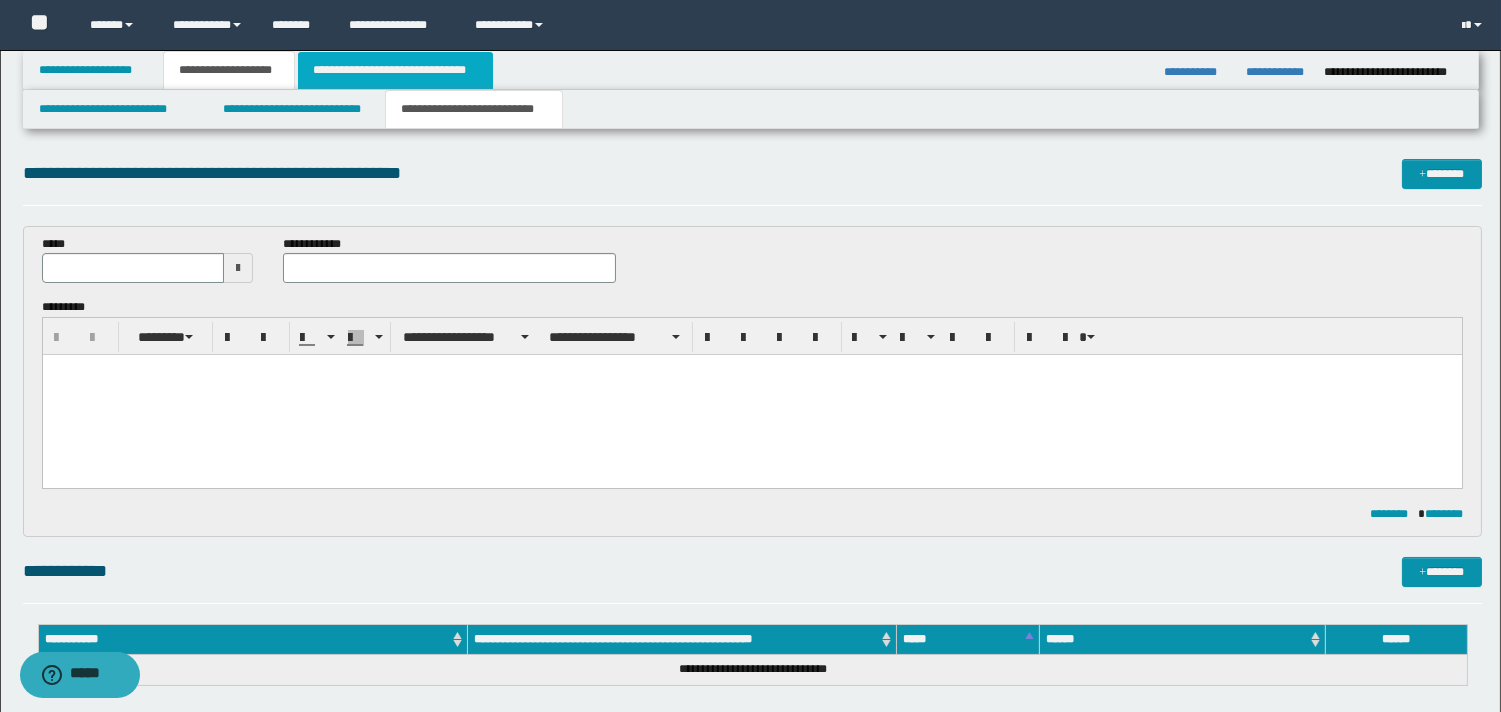 click on "**********" at bounding box center [395, 70] 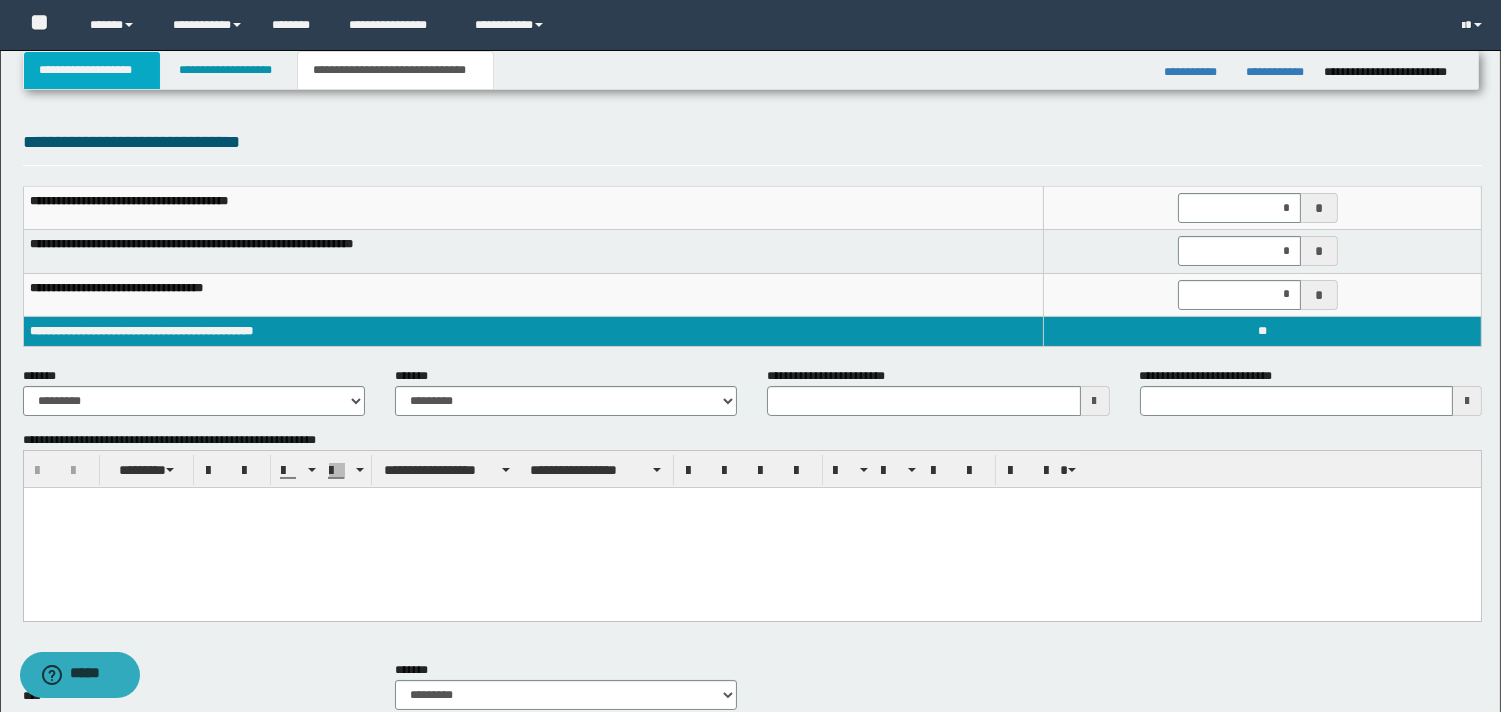 click on "**********" at bounding box center [92, 70] 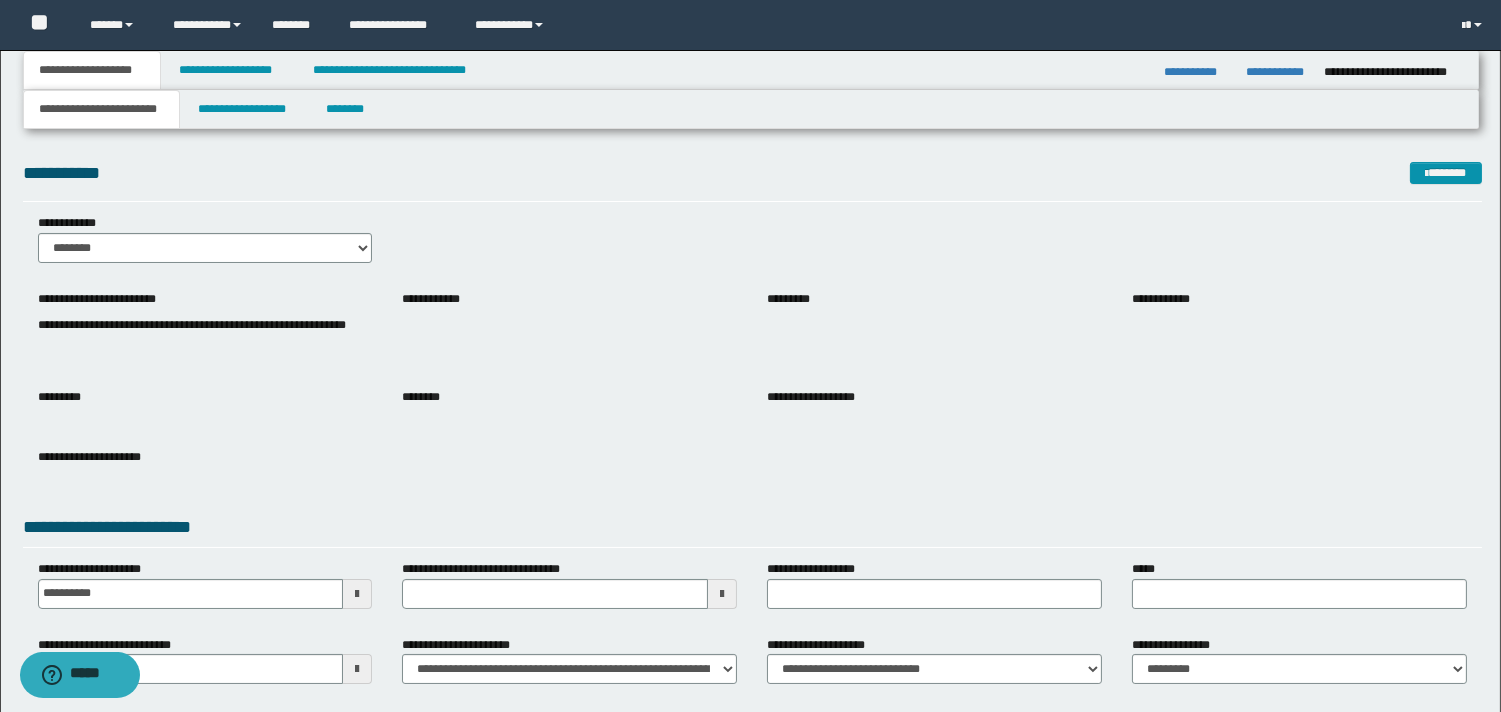 scroll, scrollTop: 111, scrollLeft: 0, axis: vertical 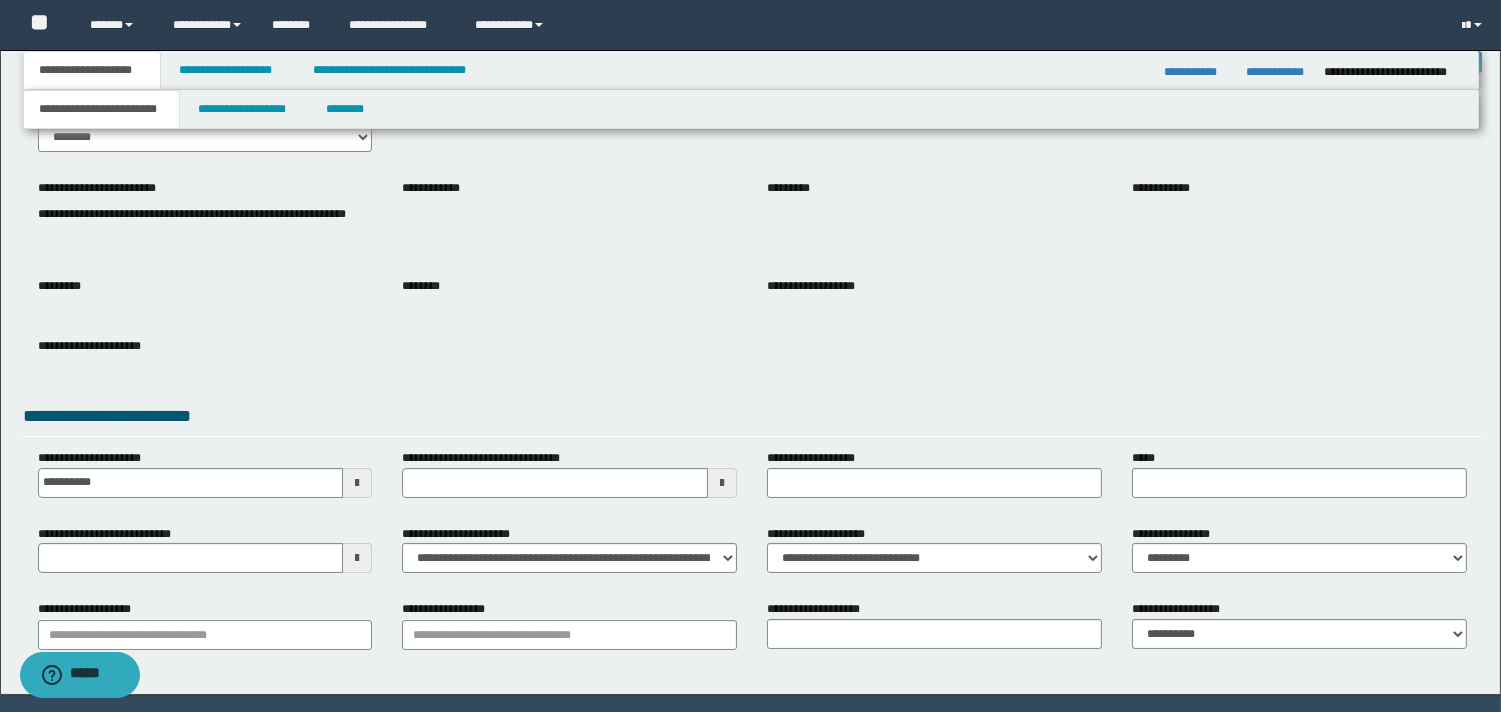 type 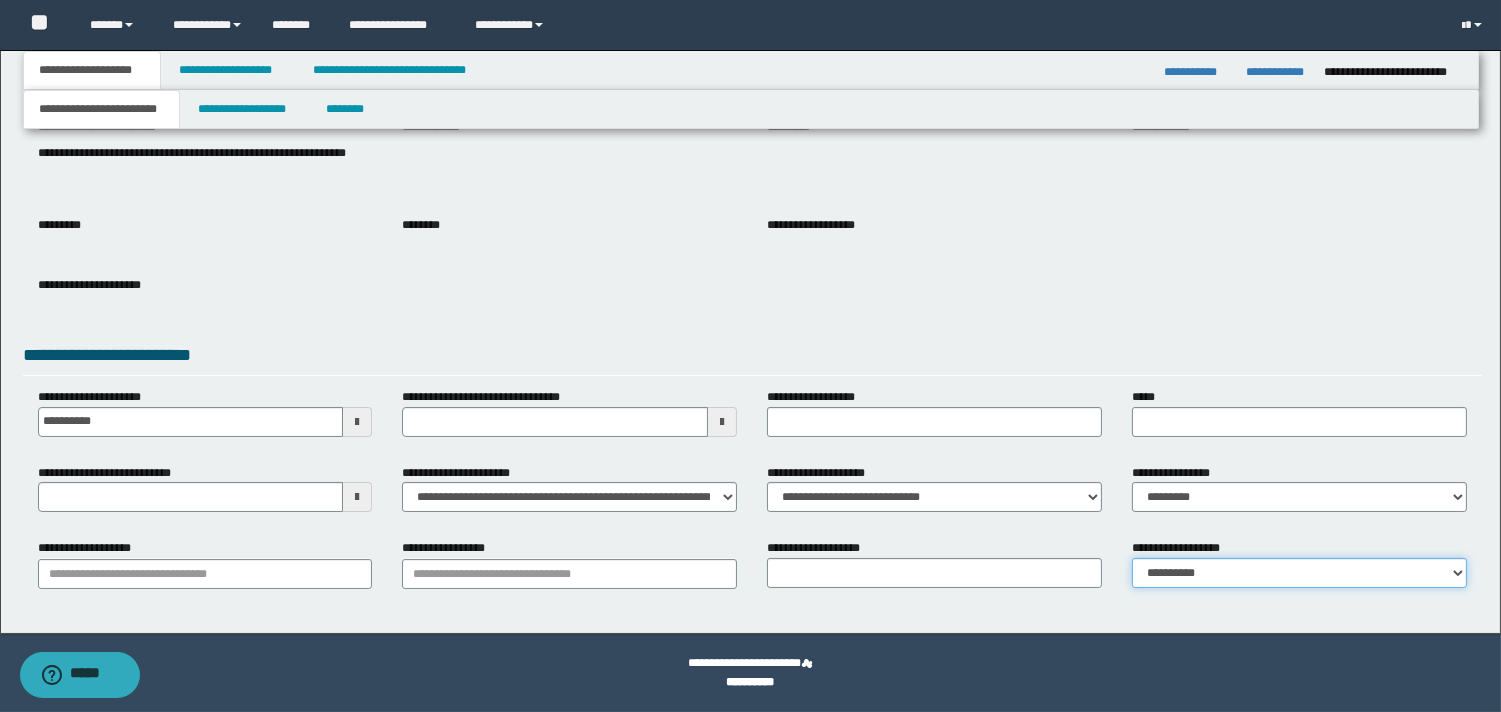 click on "**********" at bounding box center [1299, 573] 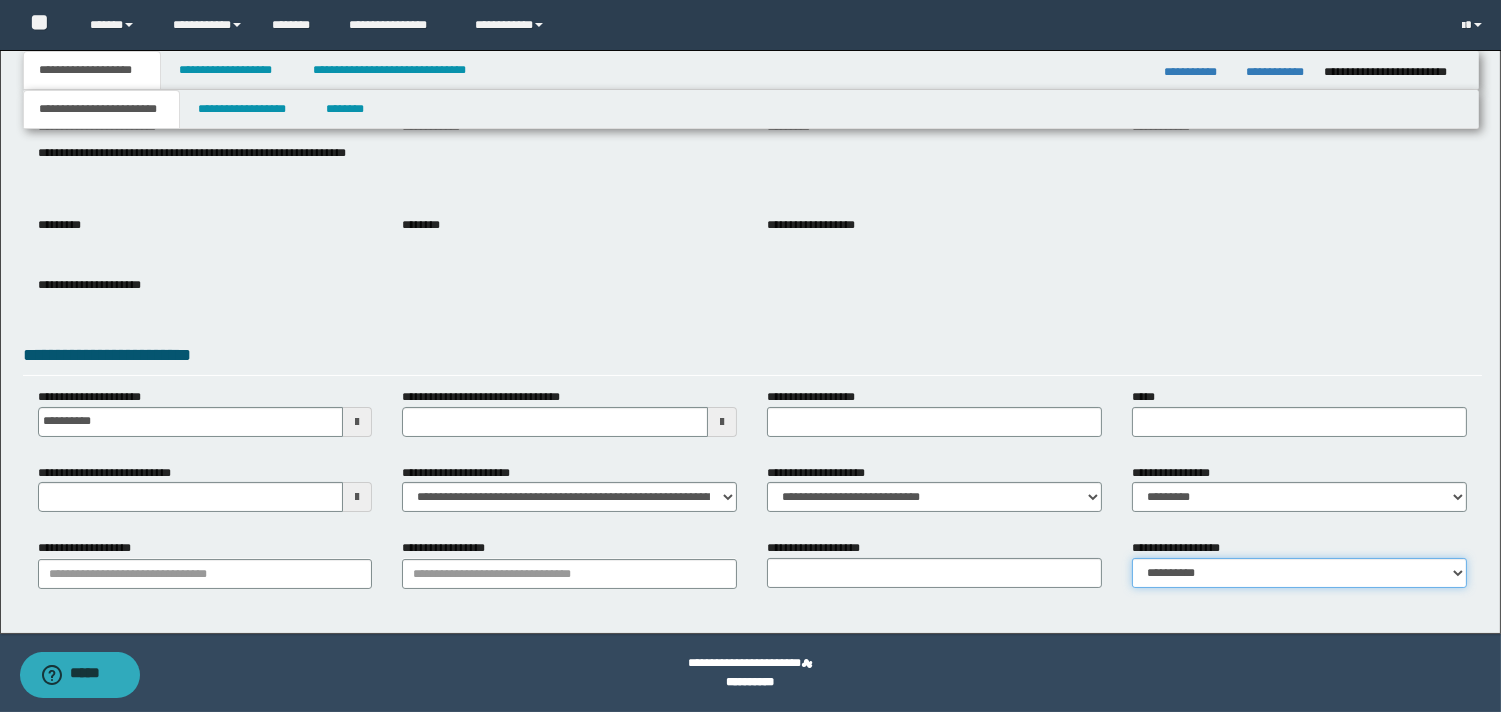 scroll, scrollTop: 0, scrollLeft: 0, axis: both 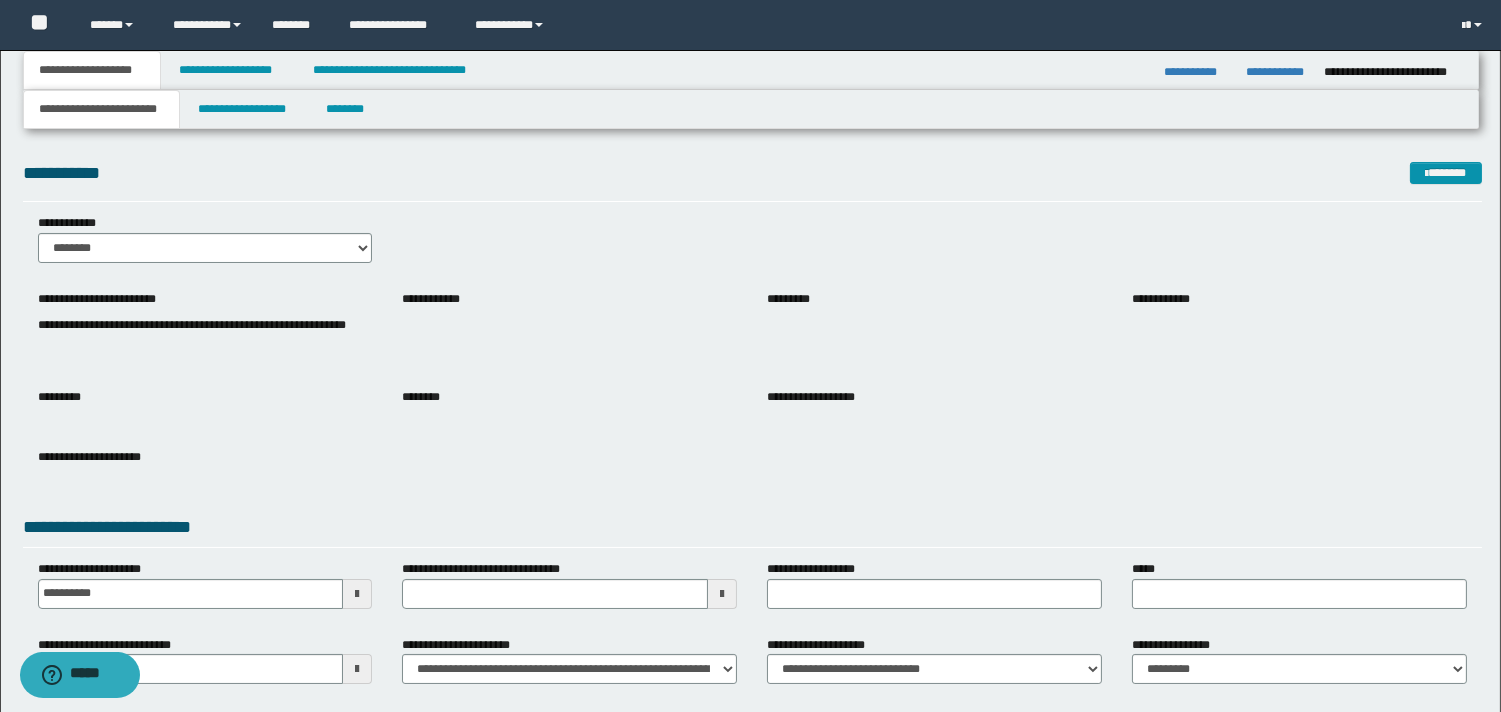 click on "**********" at bounding box center (92, 70) 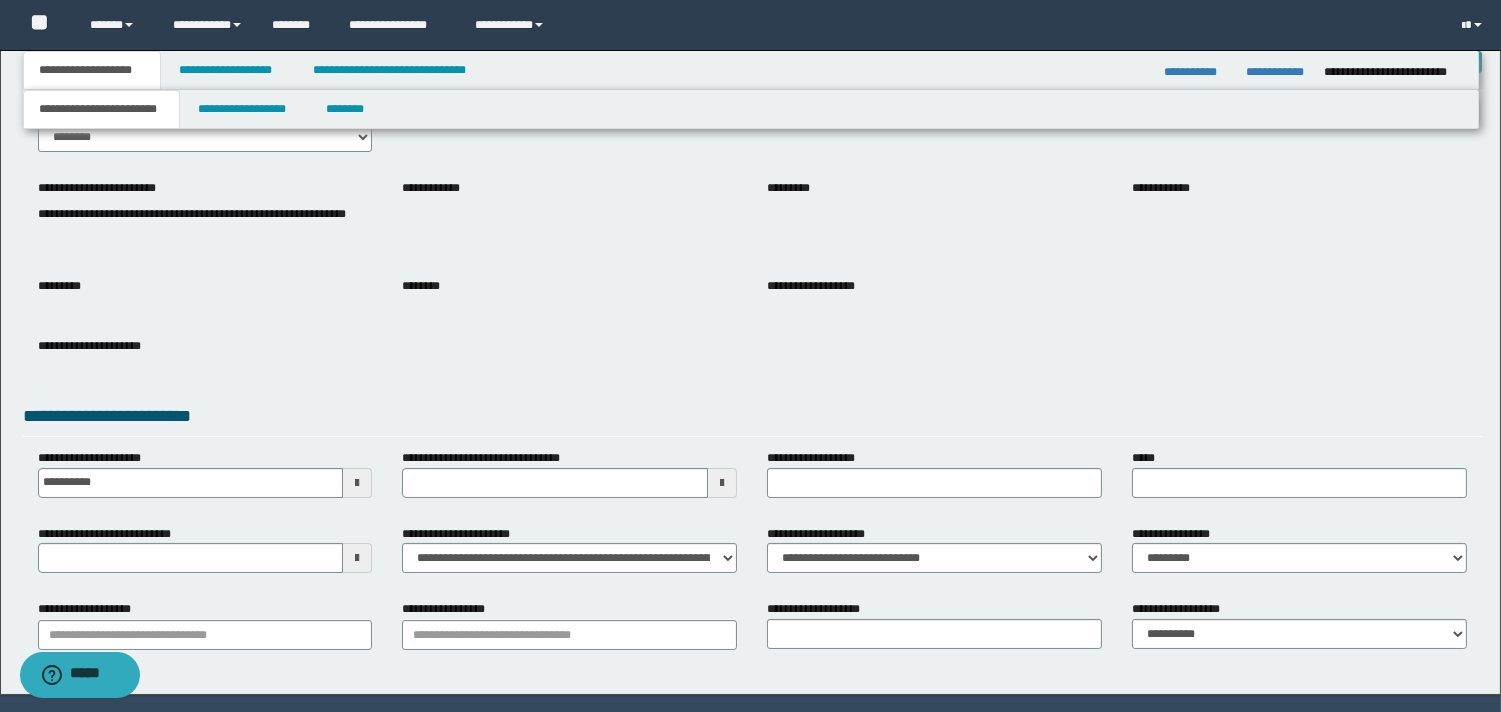 scroll, scrollTop: 172, scrollLeft: 0, axis: vertical 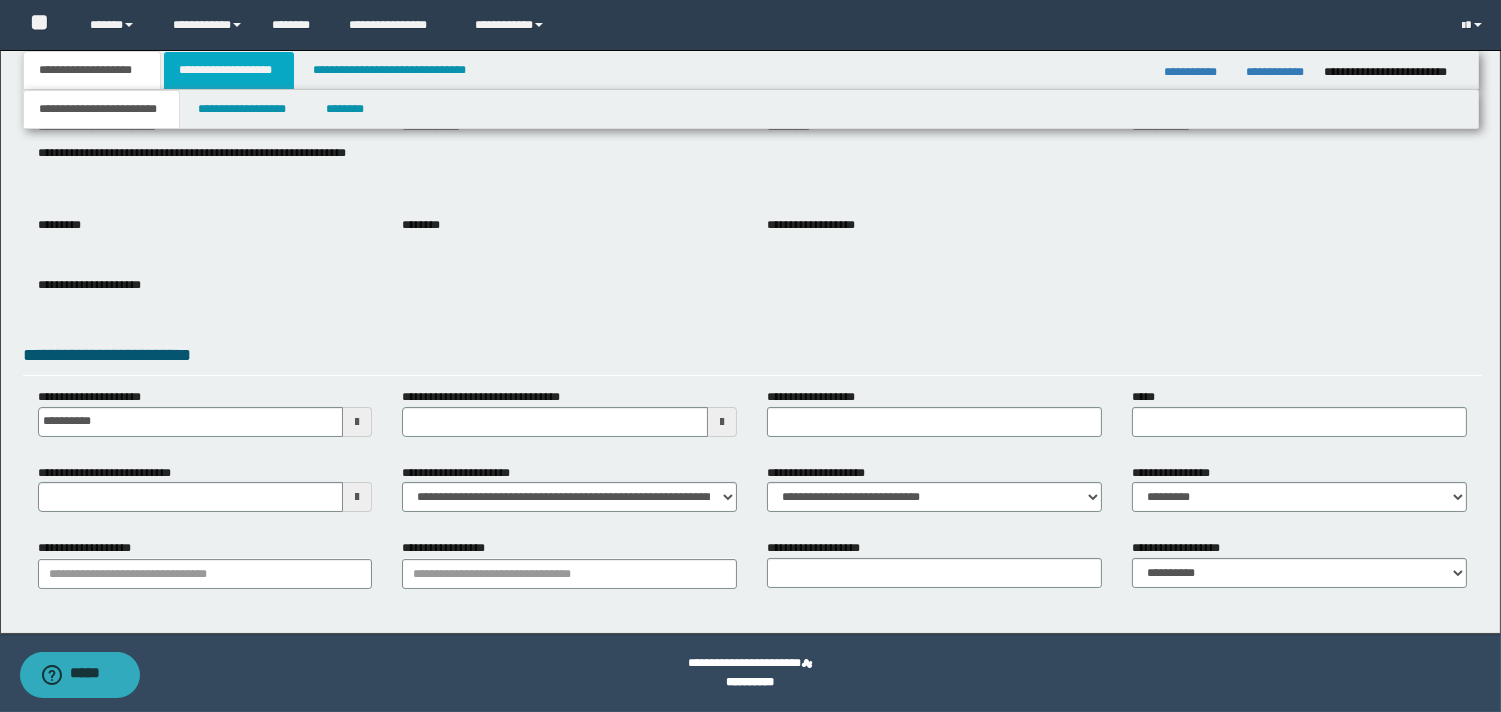 click on "**********" at bounding box center [229, 70] 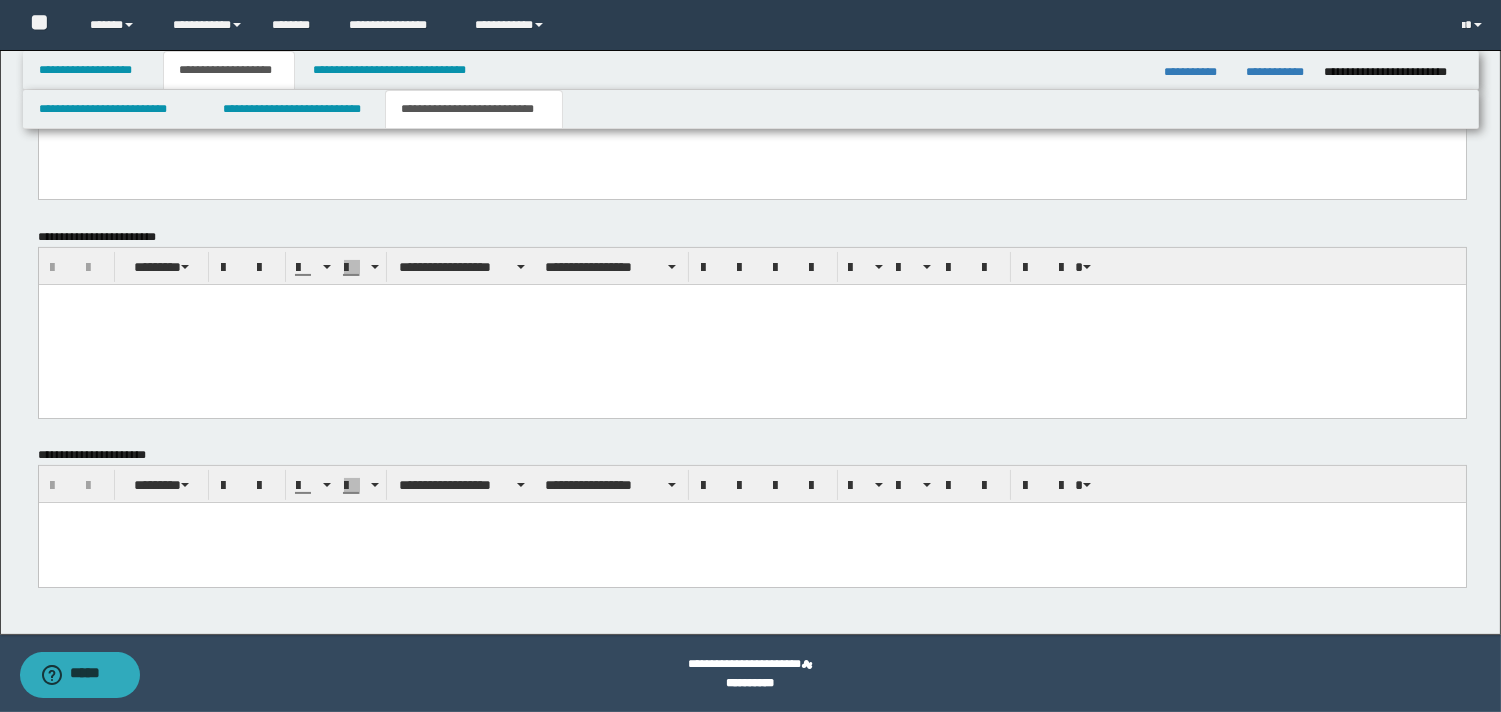 scroll, scrollTop: 0, scrollLeft: 0, axis: both 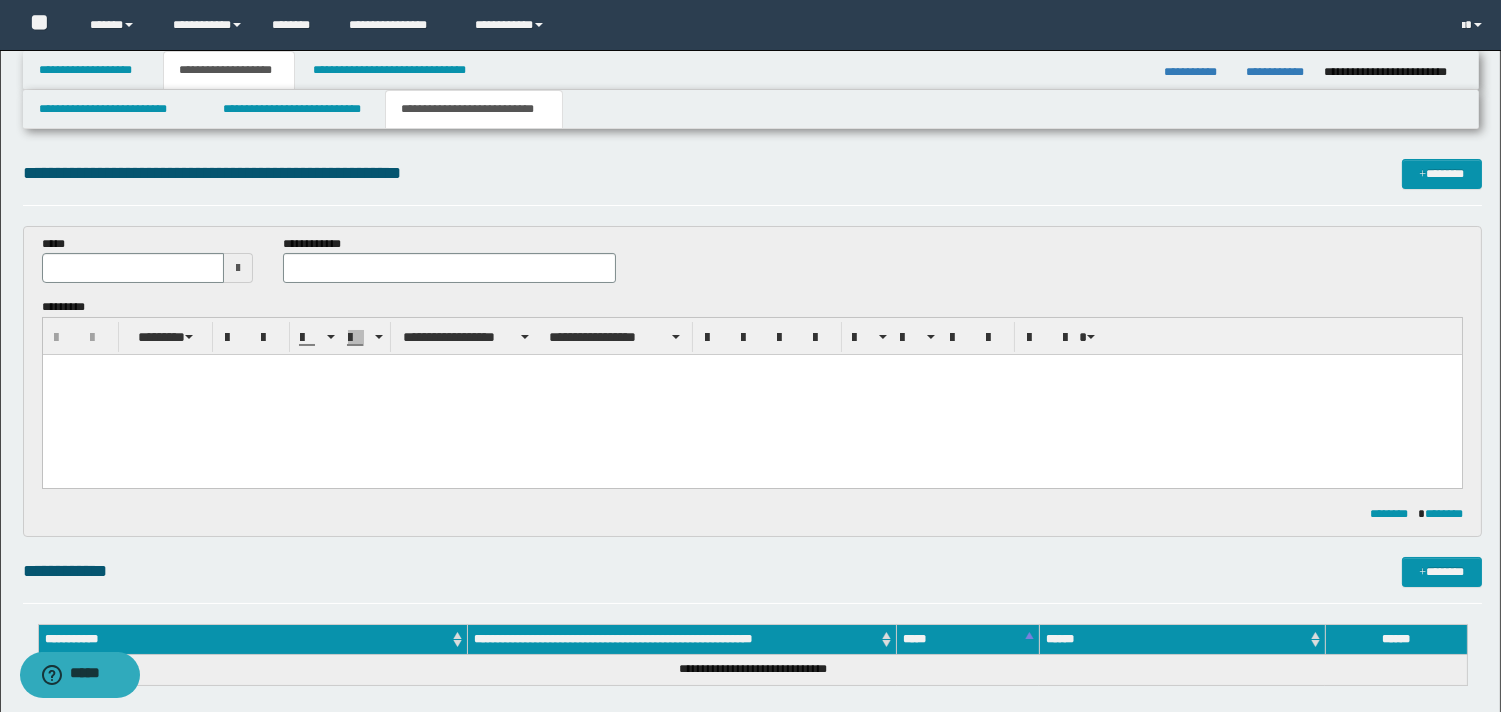 type 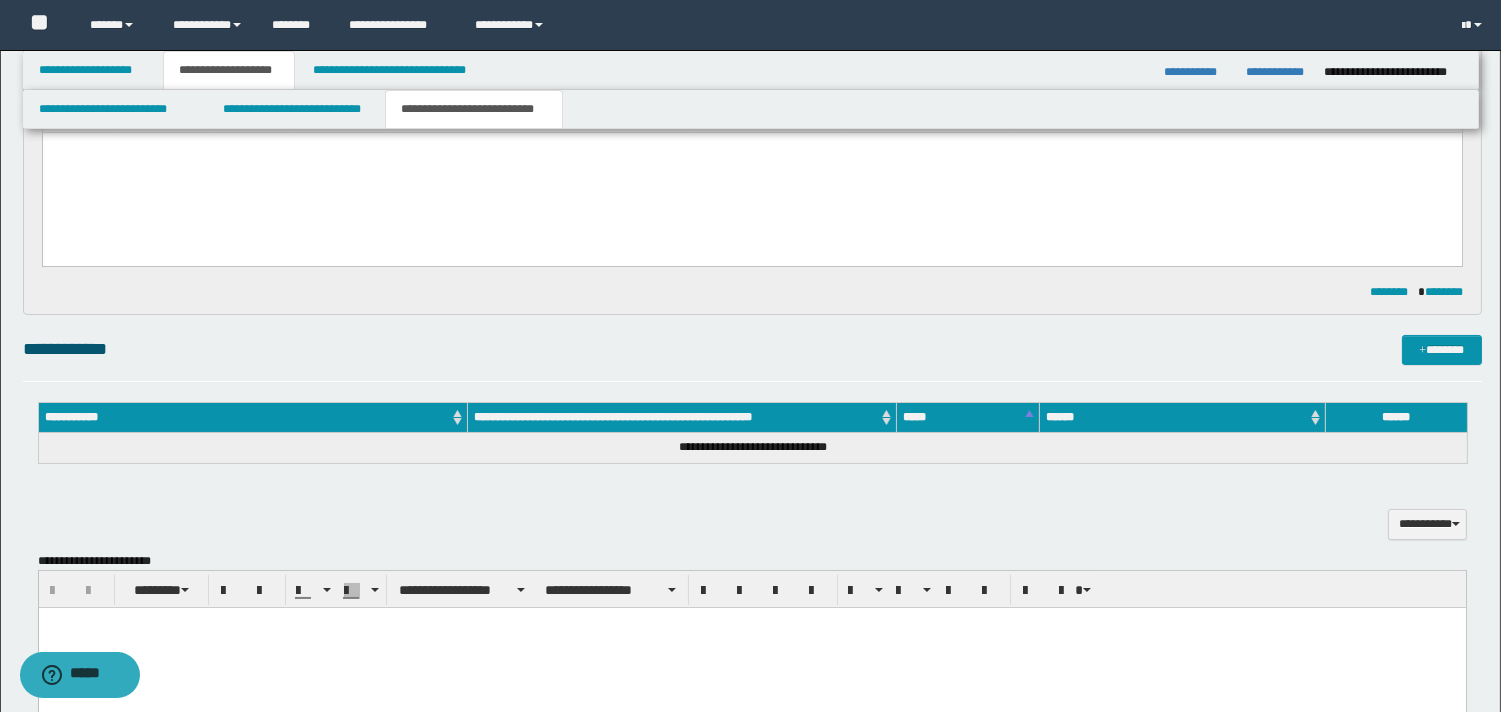 scroll, scrollTop: 333, scrollLeft: 0, axis: vertical 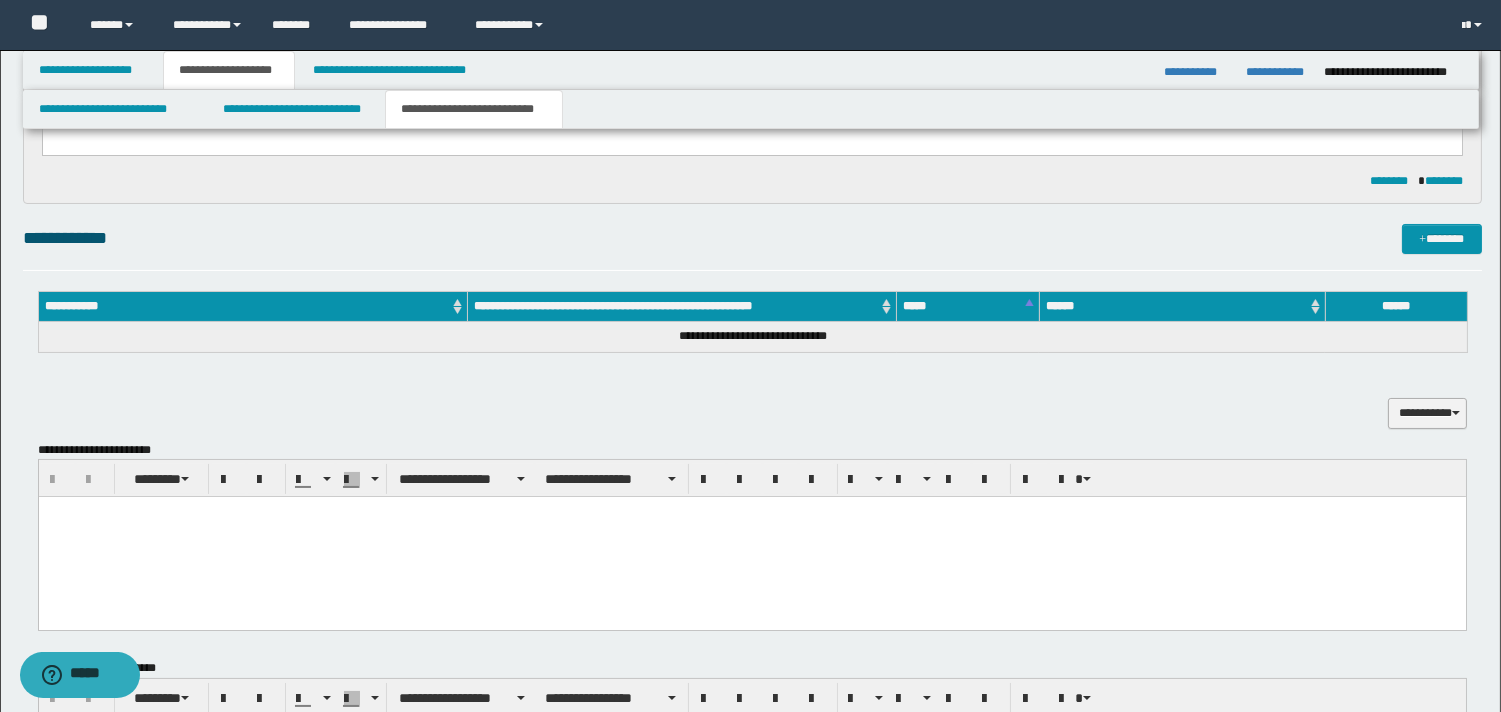 click on "**********" at bounding box center (1427, 413) 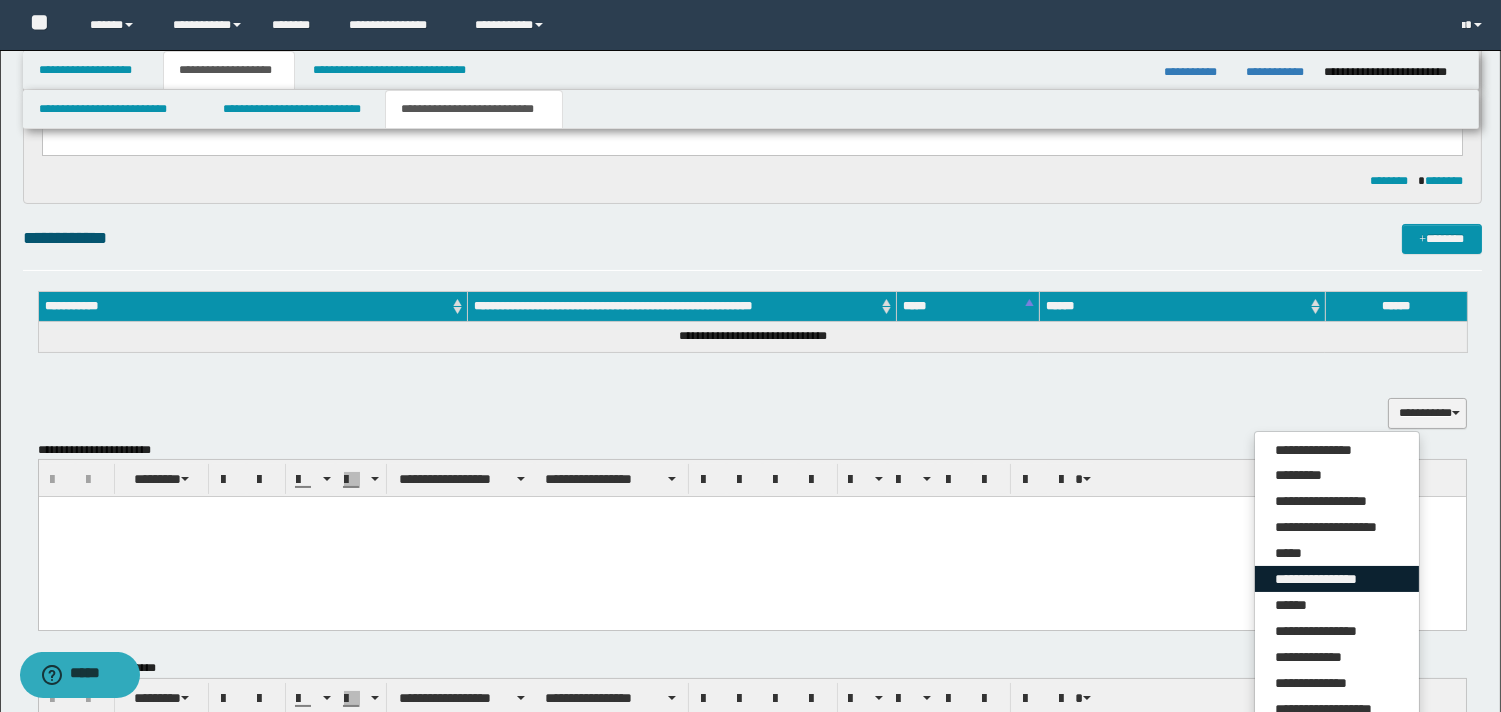 scroll, scrollTop: 444, scrollLeft: 0, axis: vertical 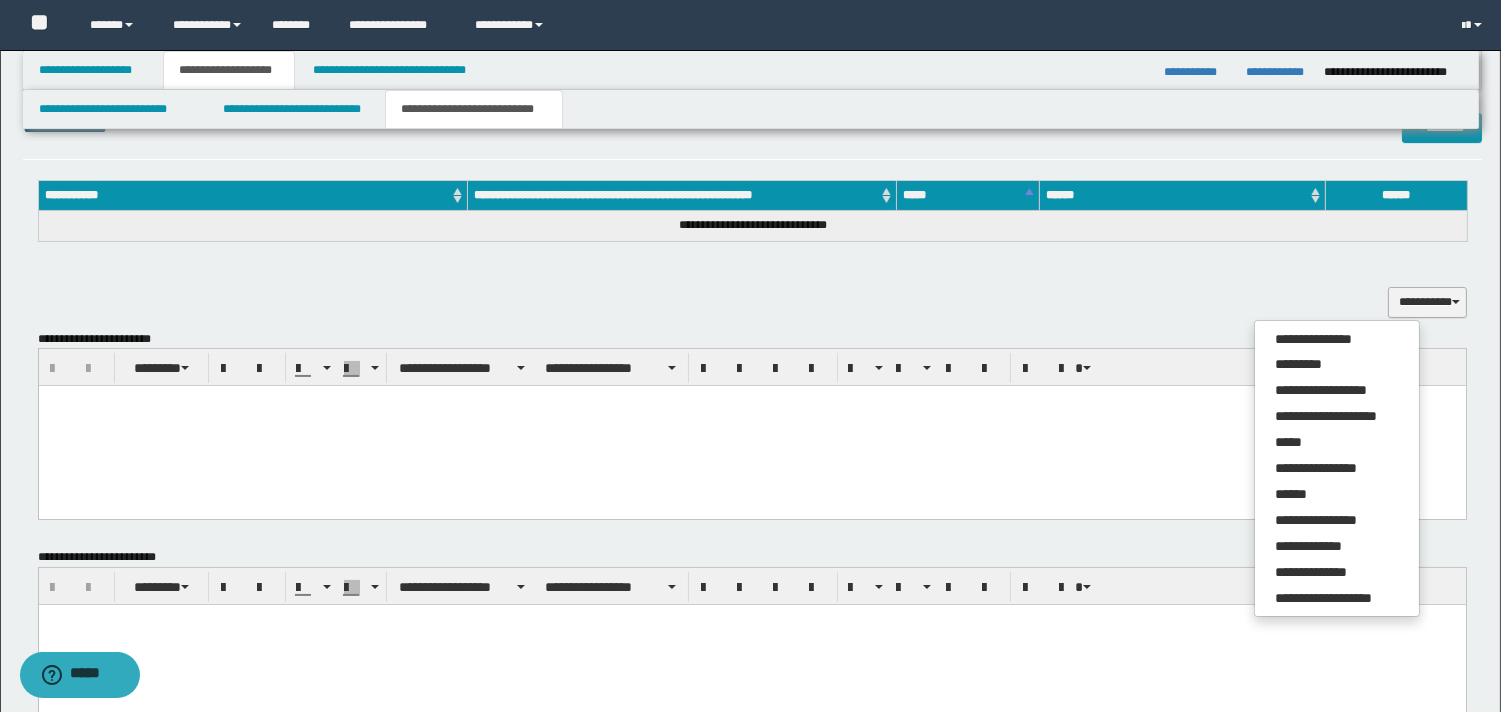 click at bounding box center [751, 426] 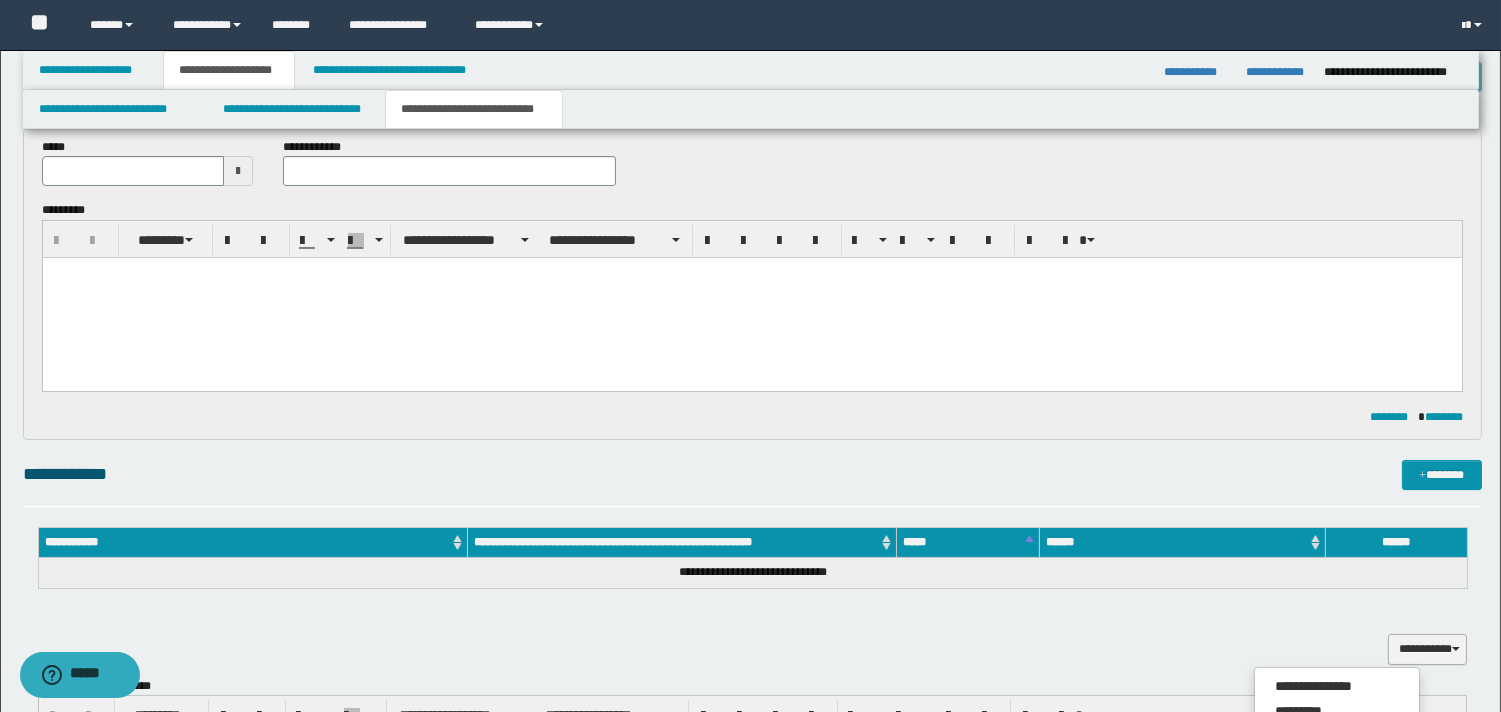scroll, scrollTop: 0, scrollLeft: 0, axis: both 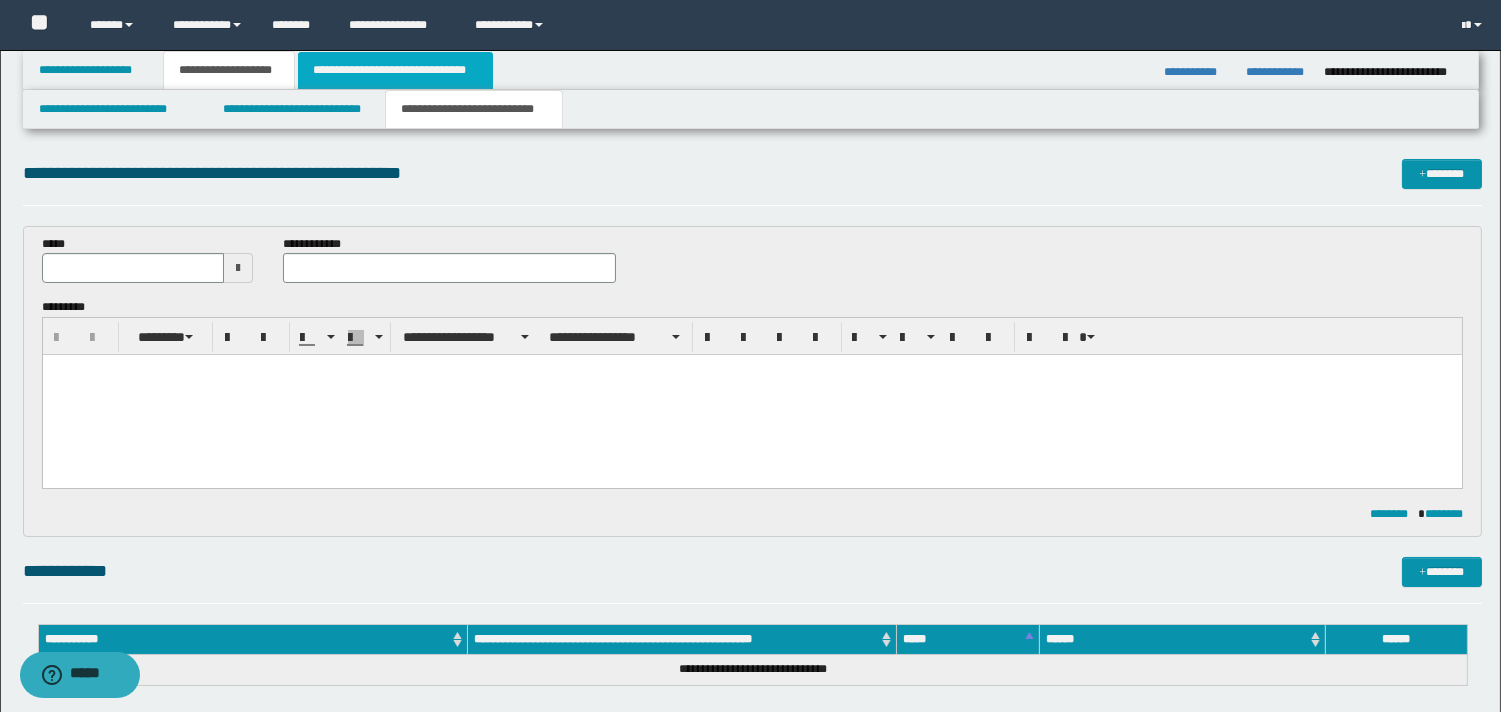 click on "**********" at bounding box center (395, 70) 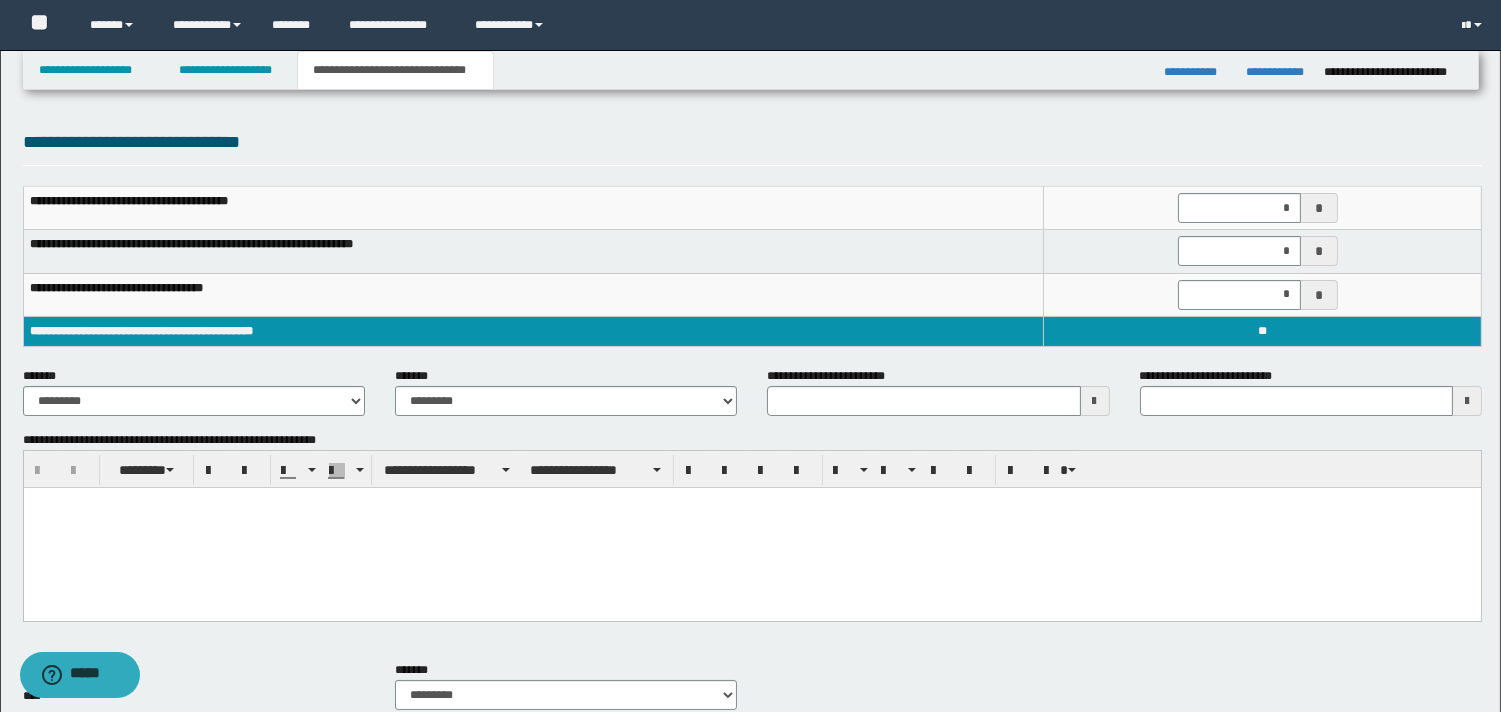 type 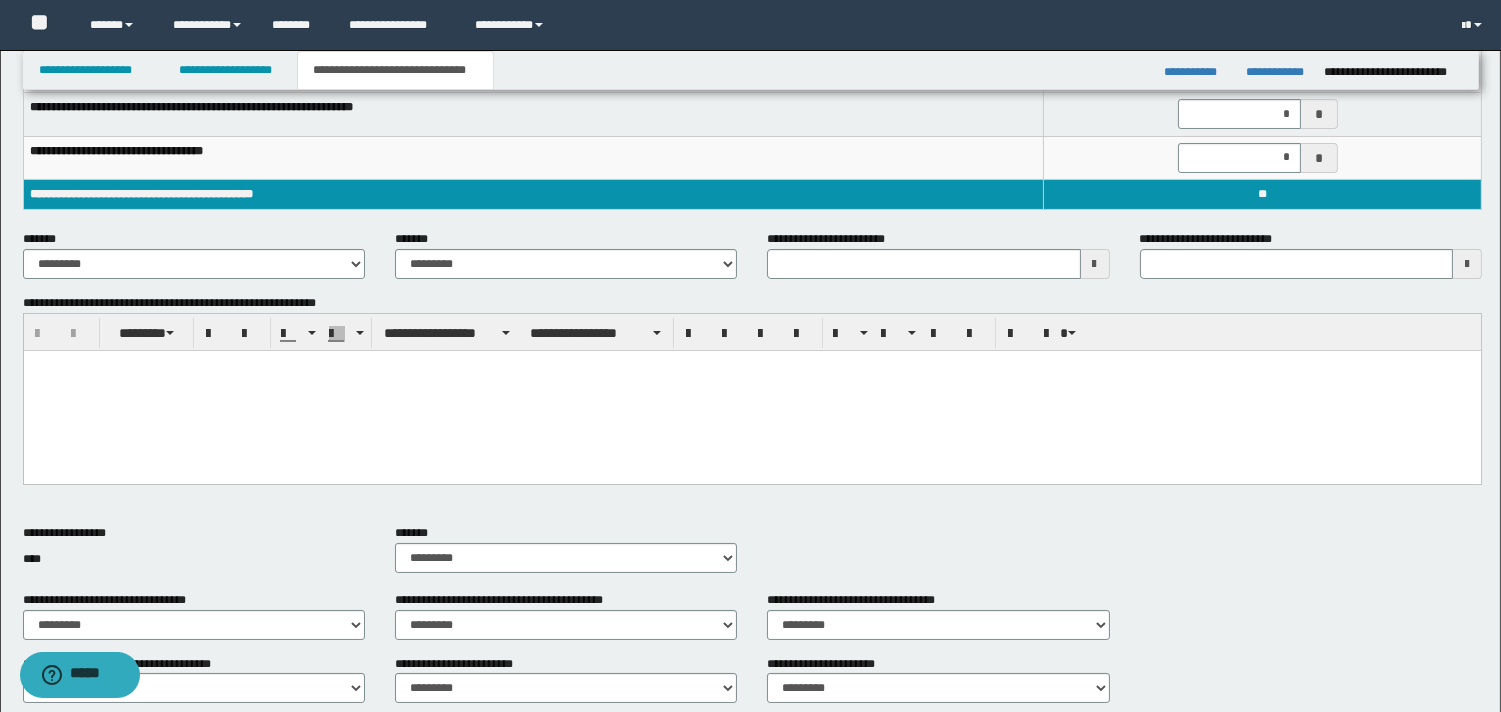 scroll, scrollTop: 0, scrollLeft: 0, axis: both 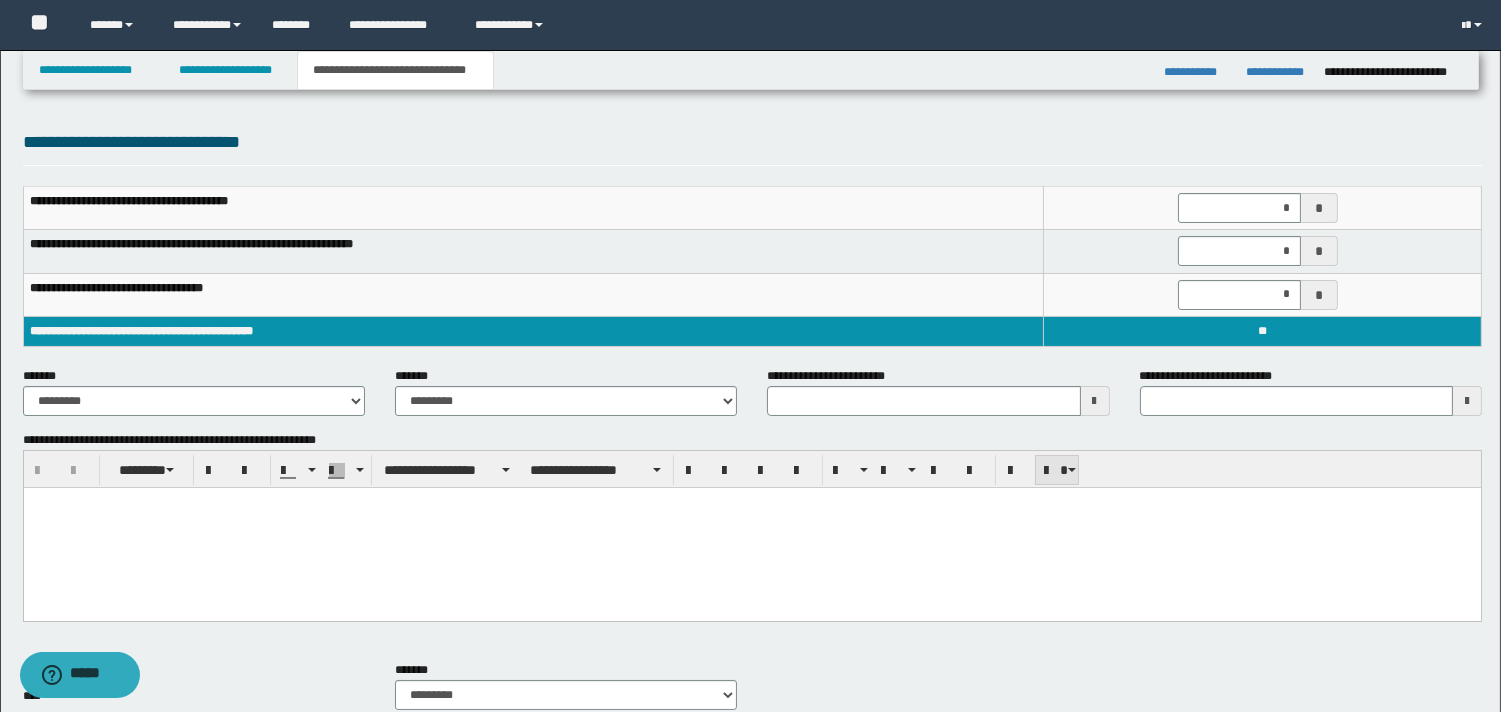 click at bounding box center [1052, 471] 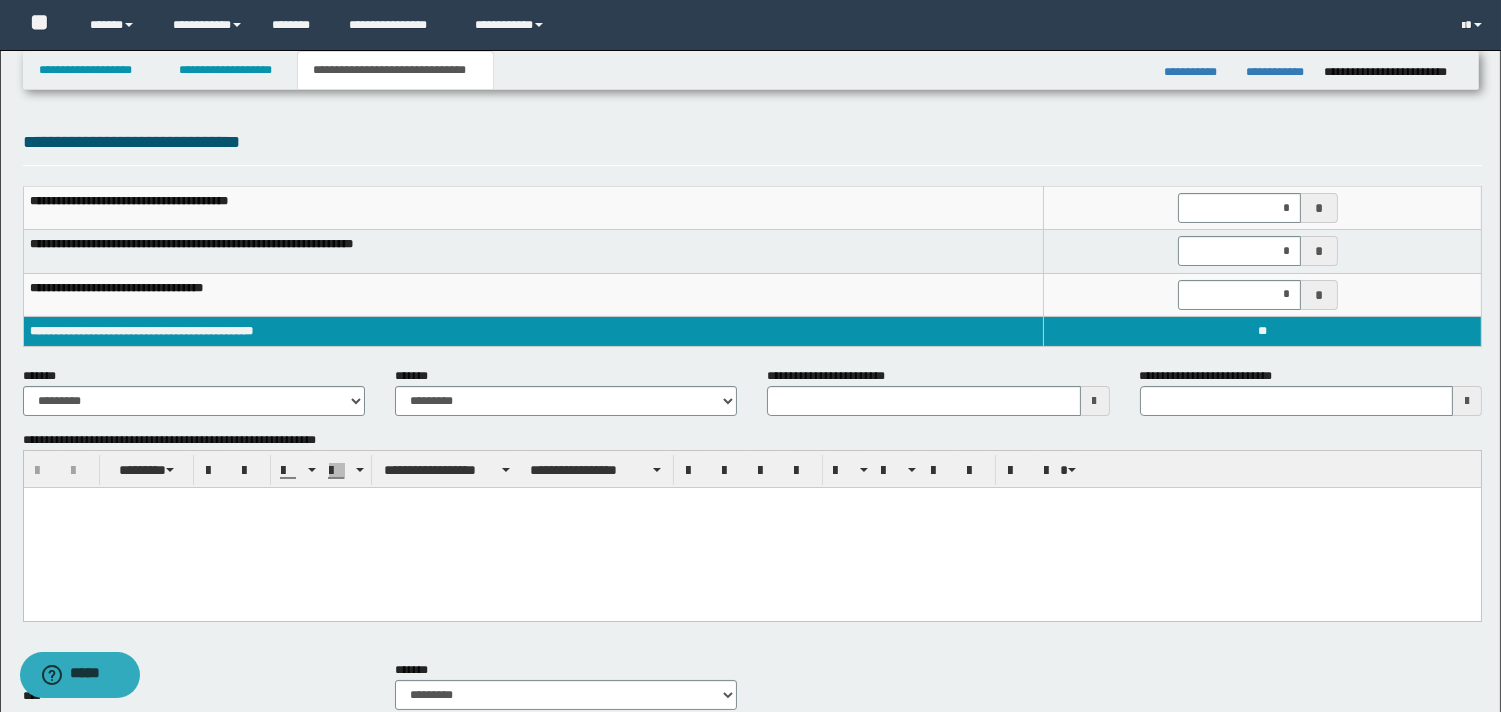 click at bounding box center [751, 527] 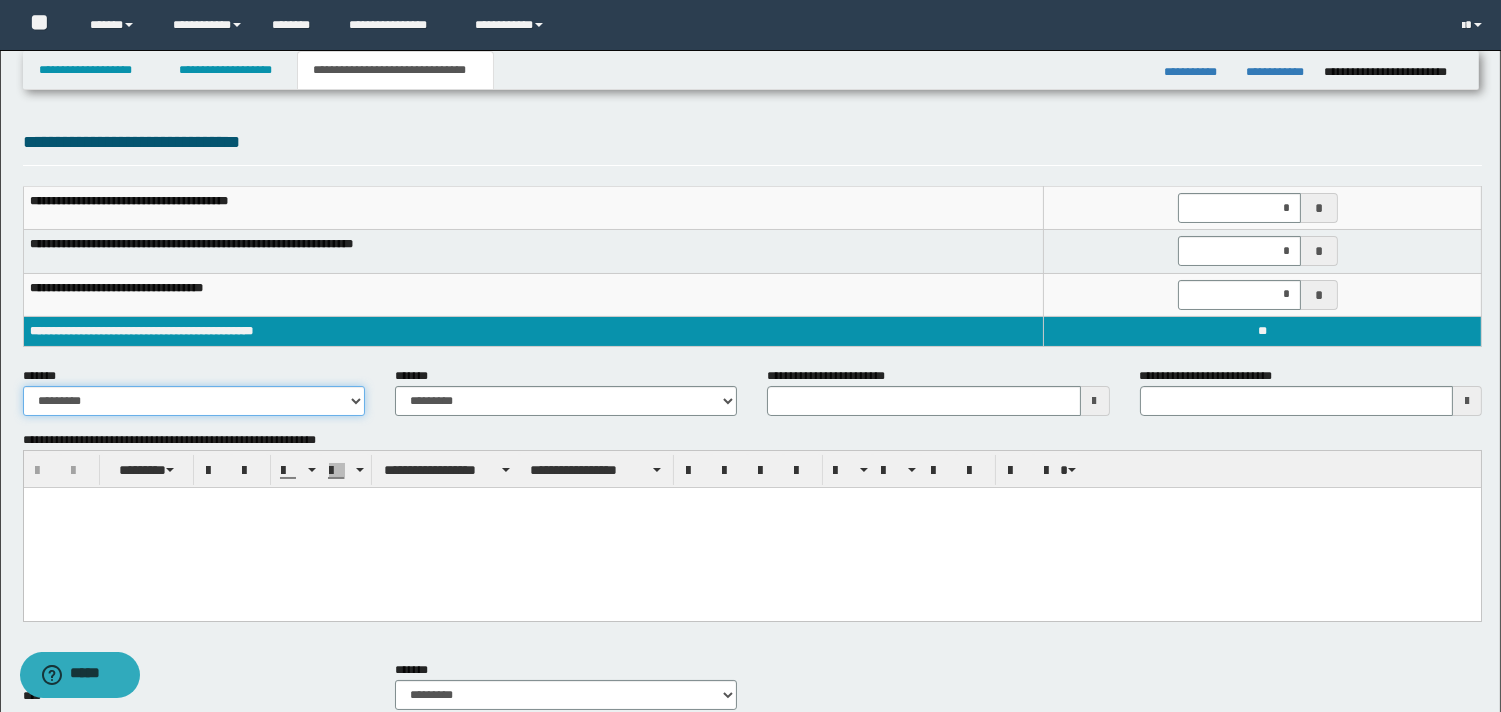 click on "**********" at bounding box center (194, 401) 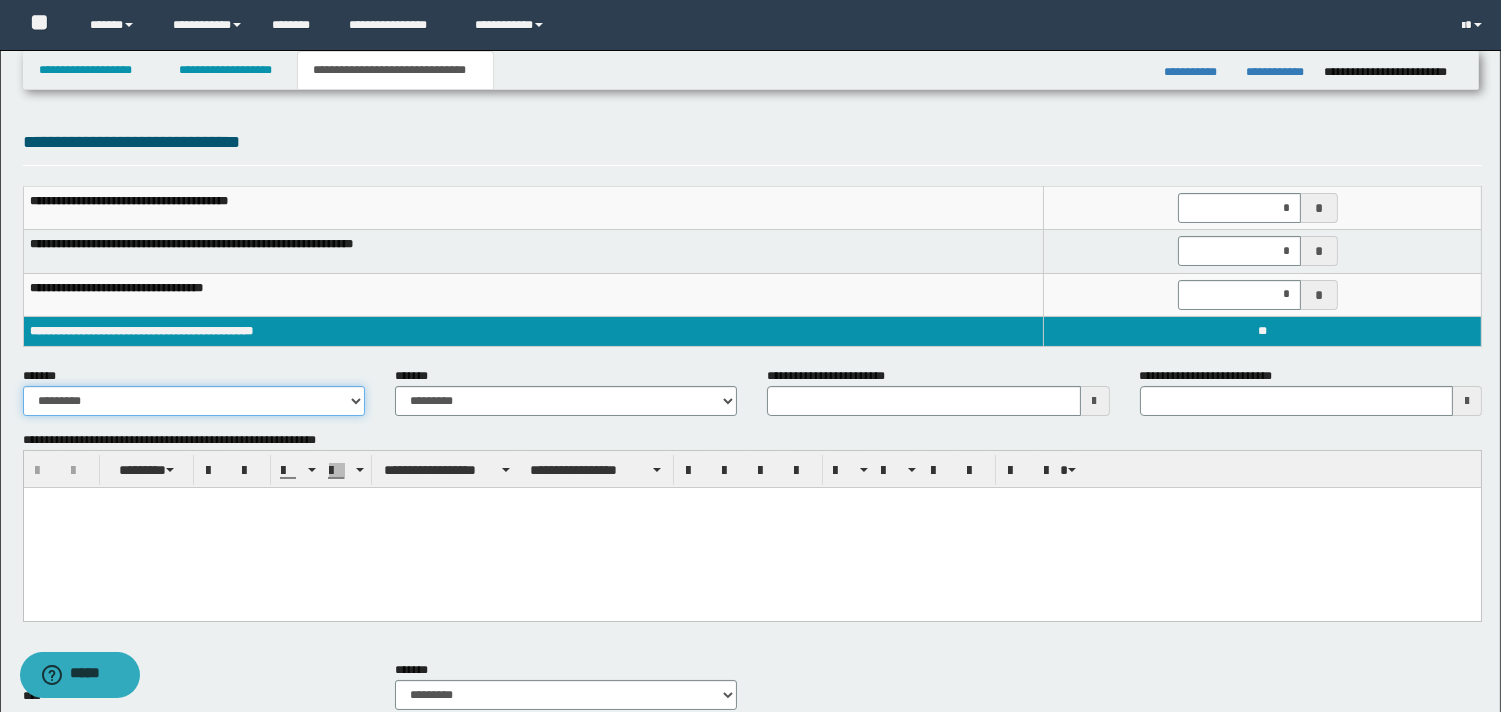 type 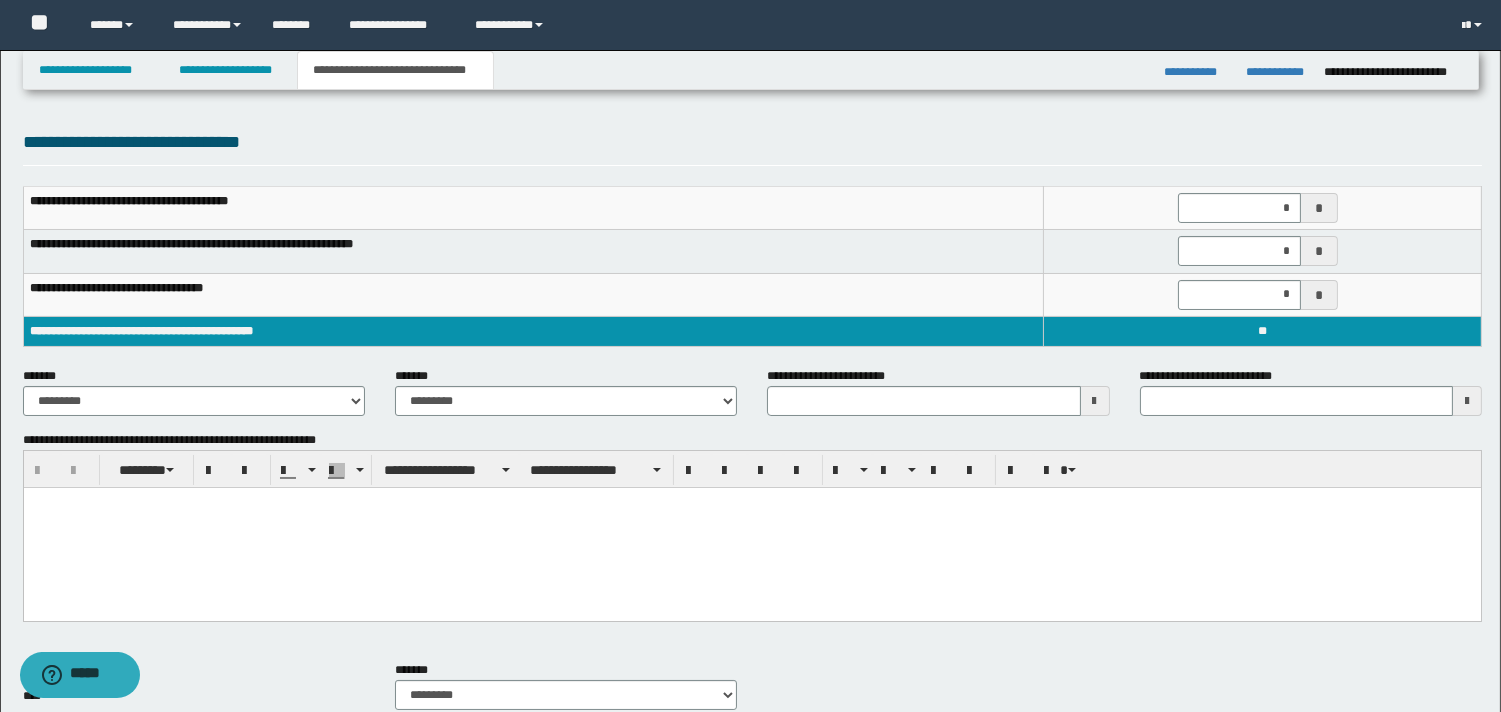 click on "**********" at bounding box center (566, 399) 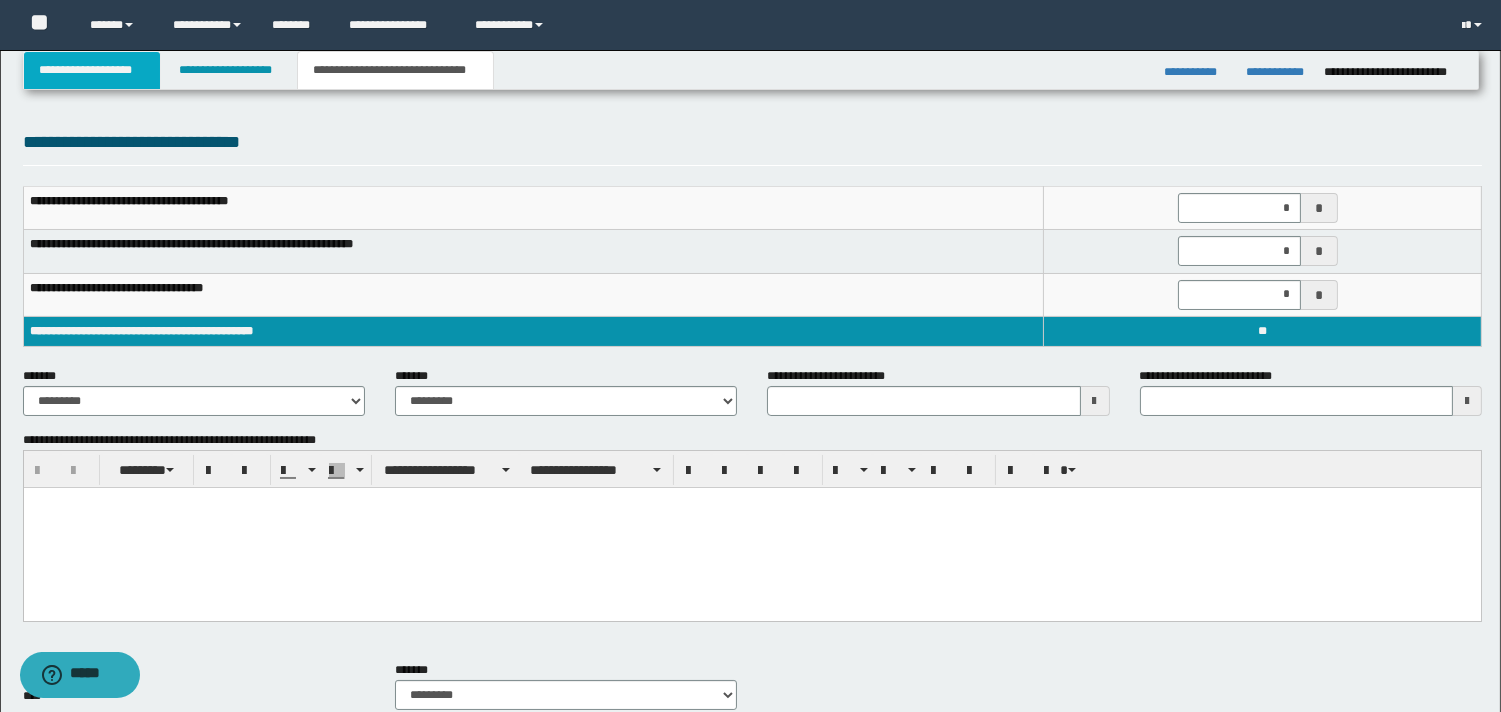 click on "**********" at bounding box center (92, 70) 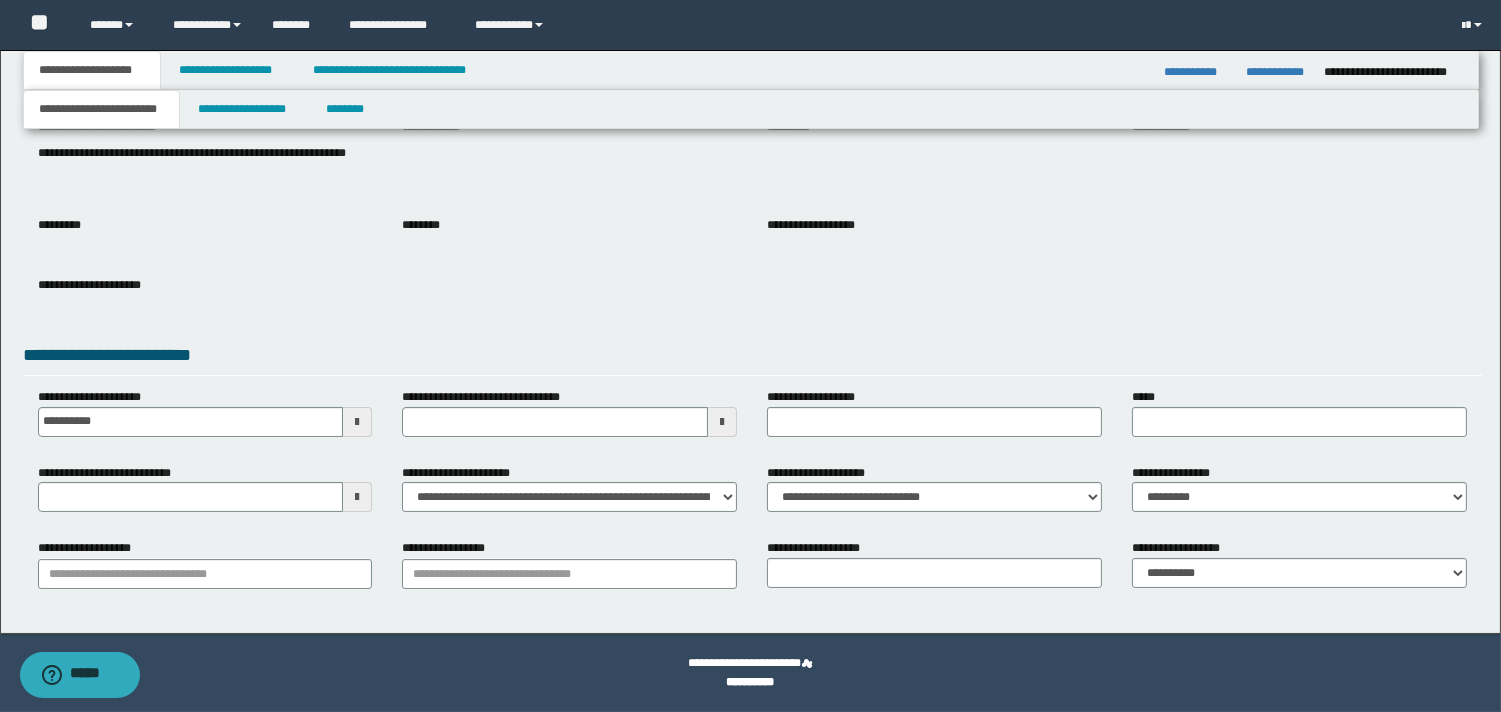 scroll, scrollTop: 0, scrollLeft: 0, axis: both 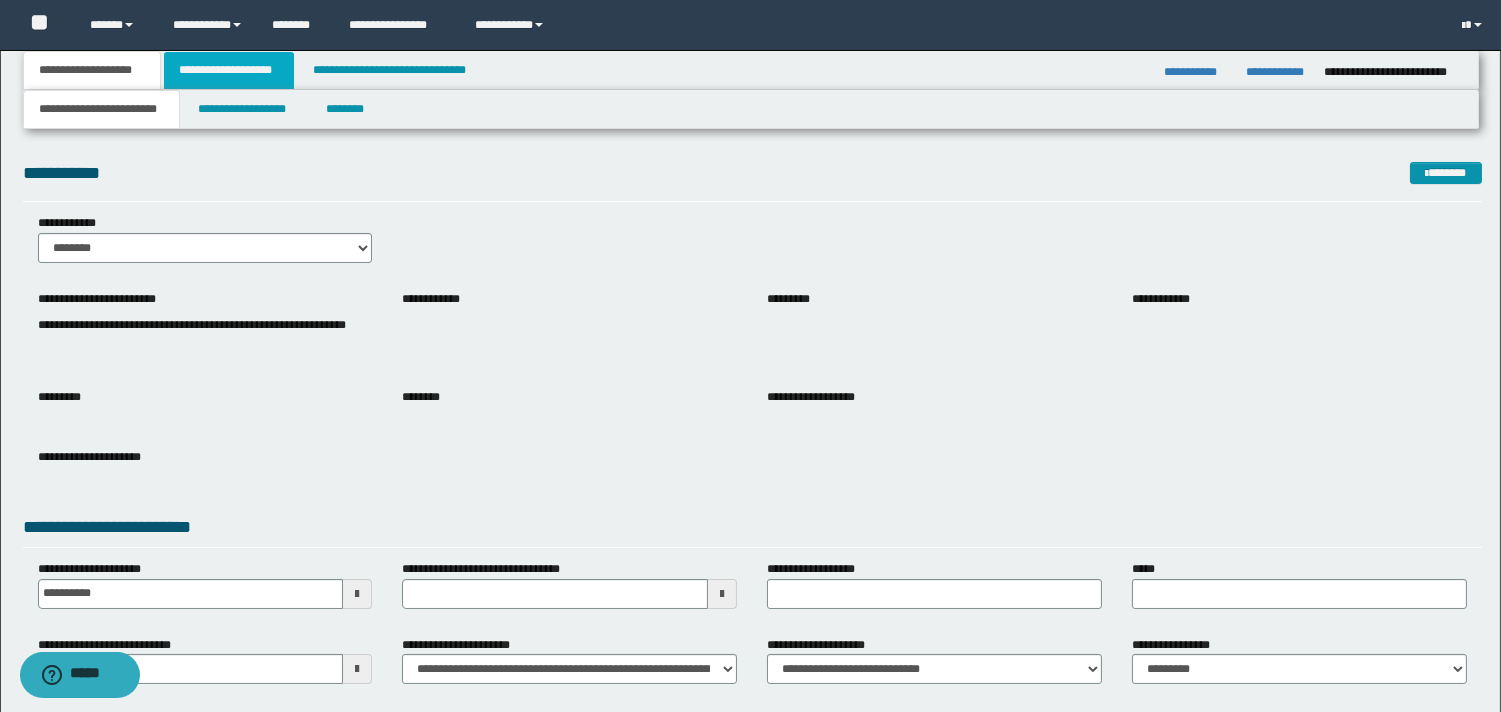 click on "**********" at bounding box center [229, 70] 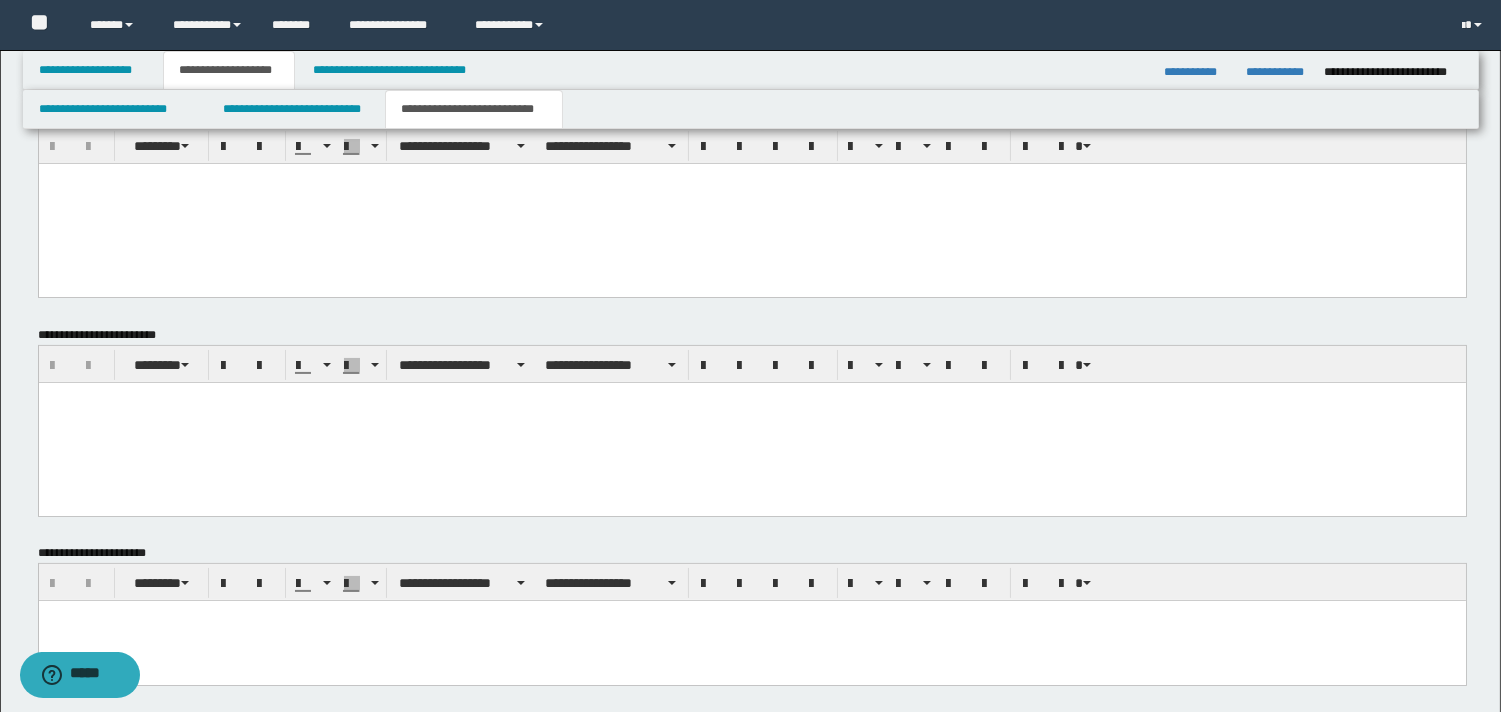 scroll, scrollTop: 764, scrollLeft: 0, axis: vertical 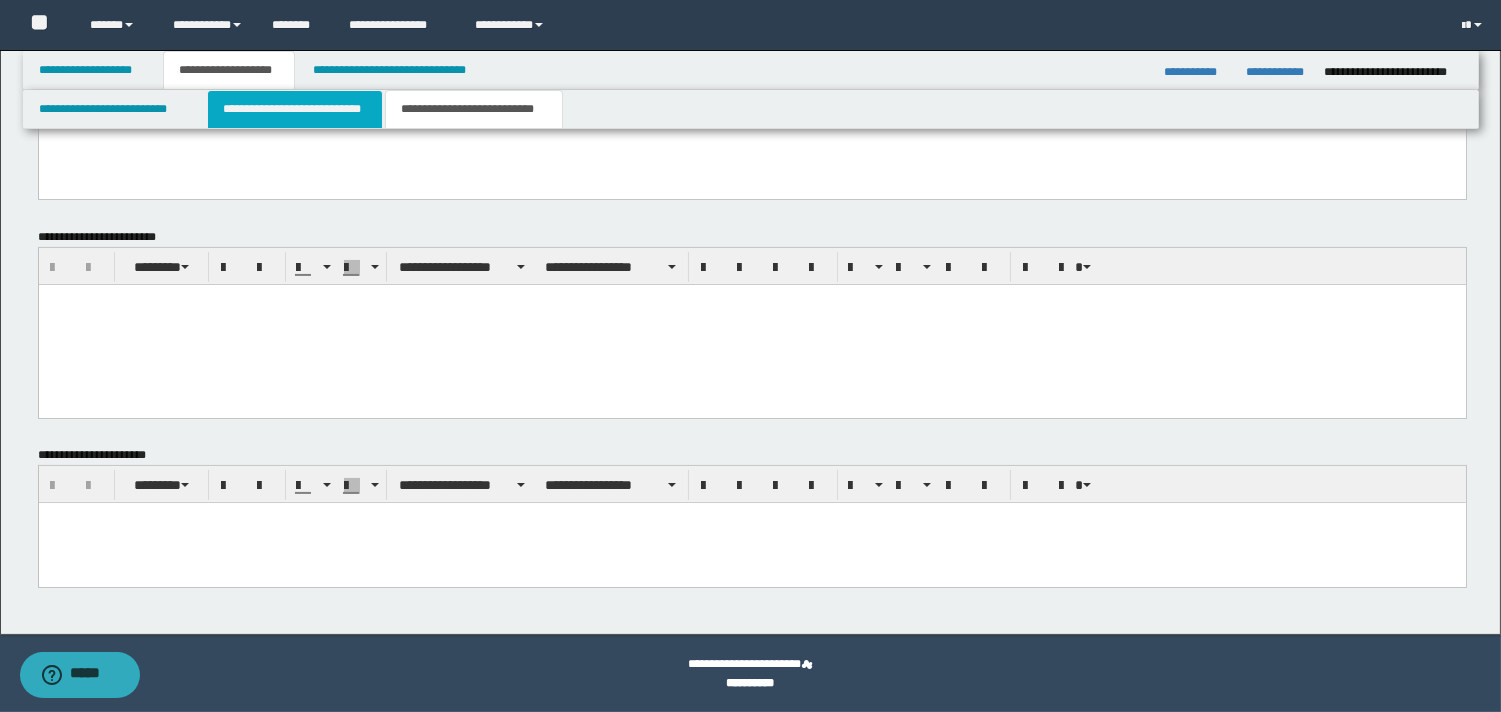 click on "**********" at bounding box center [295, 109] 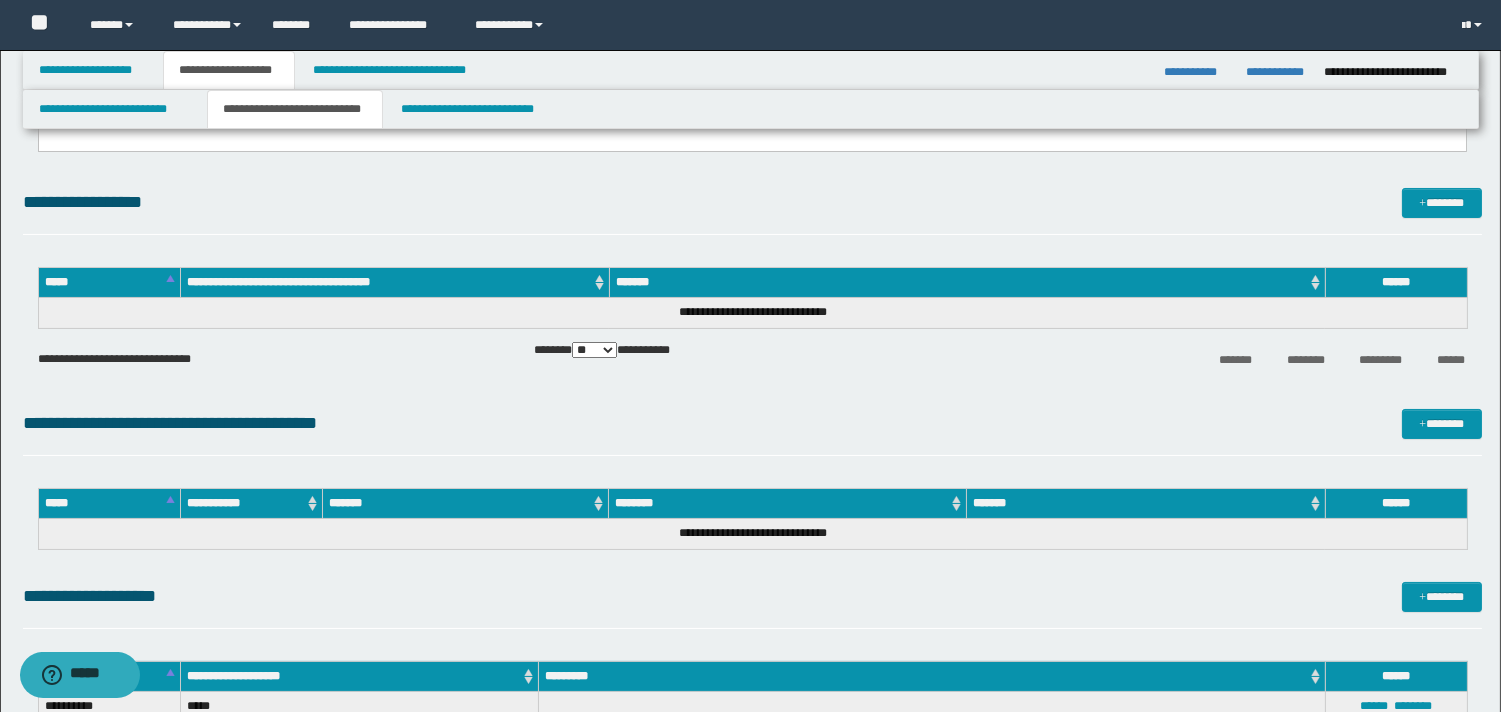scroll, scrollTop: 194, scrollLeft: 0, axis: vertical 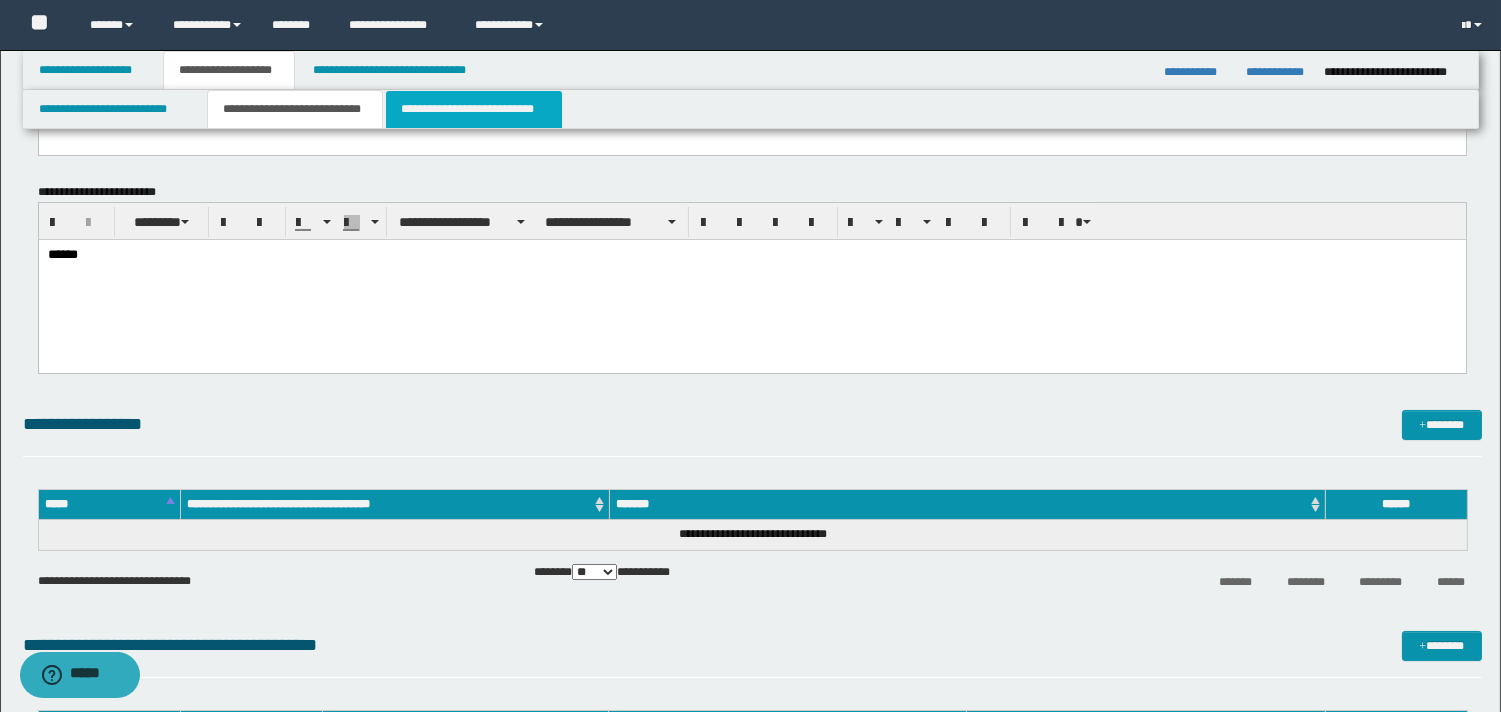 click on "**********" at bounding box center [474, 109] 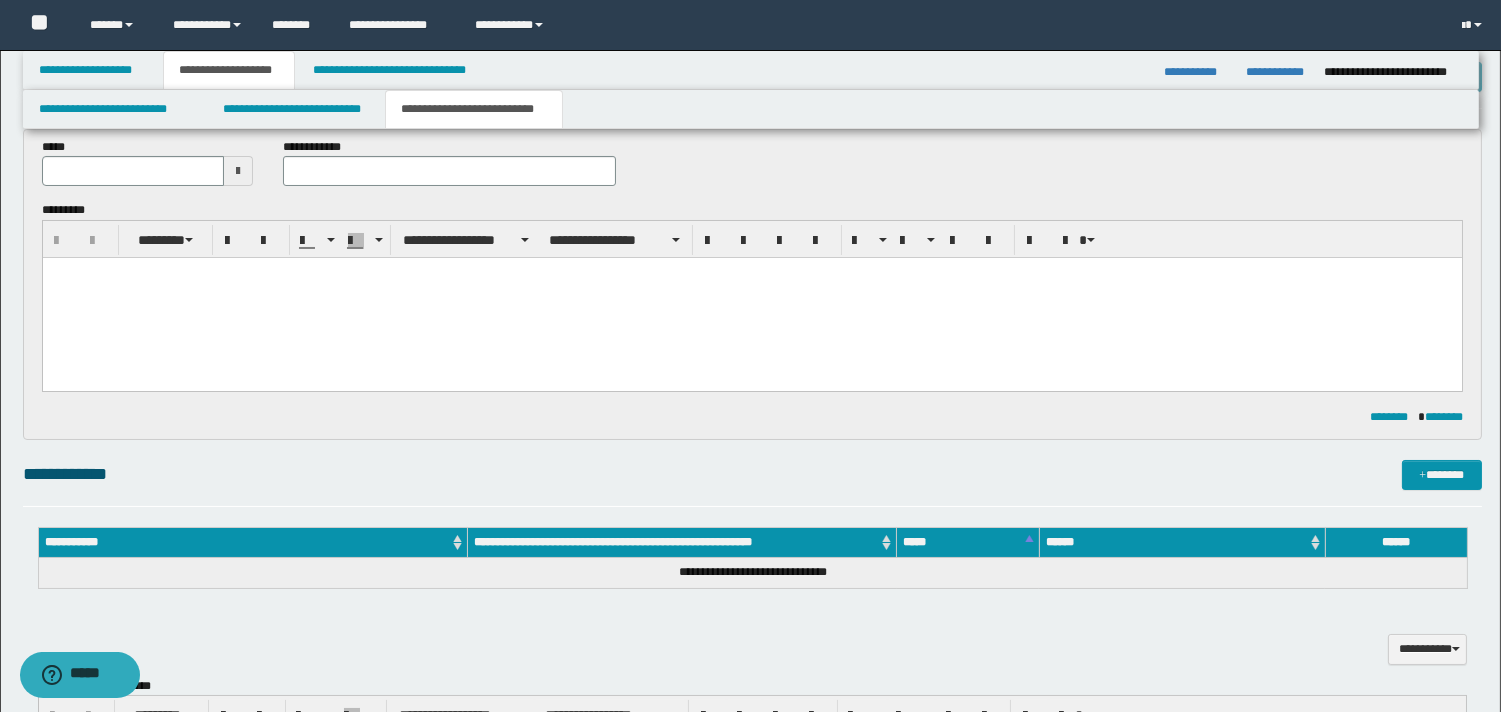 scroll, scrollTop: 0, scrollLeft: 0, axis: both 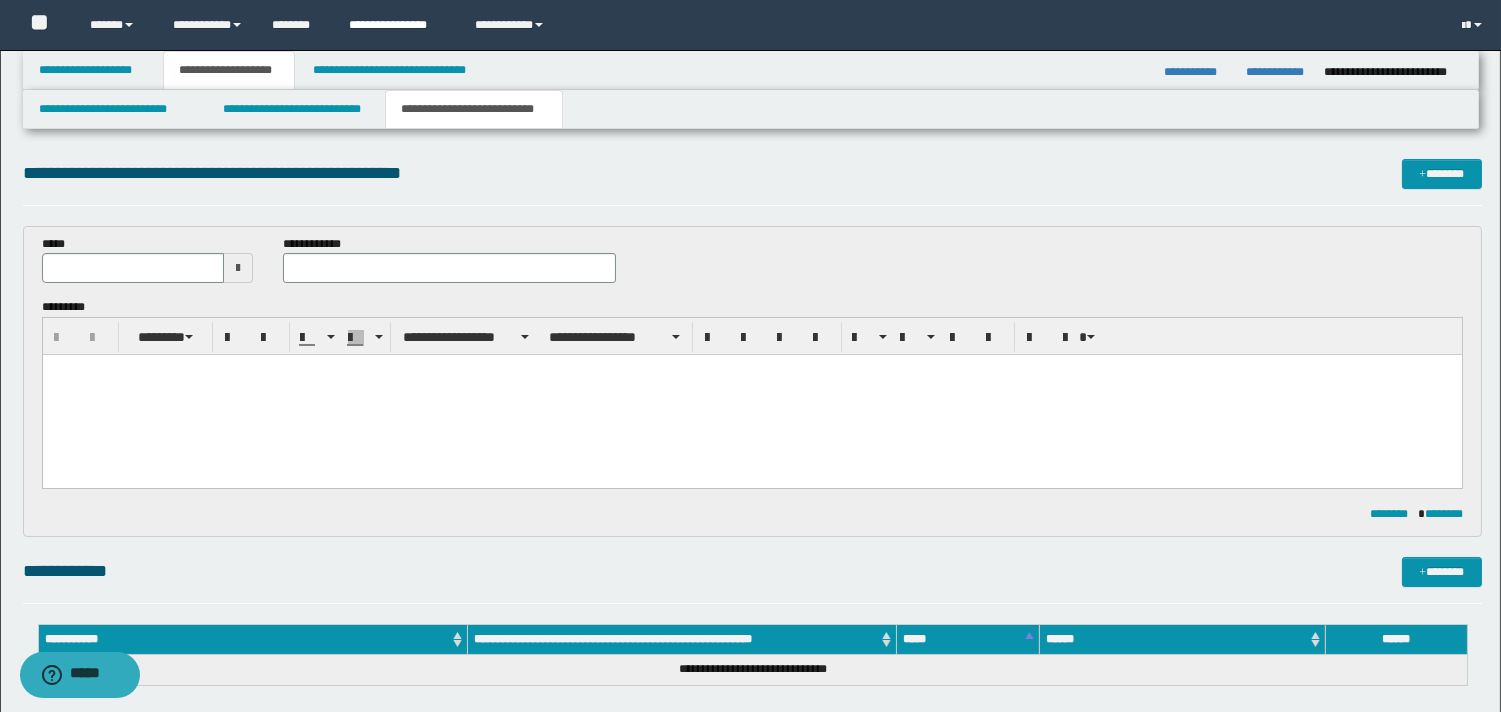 type 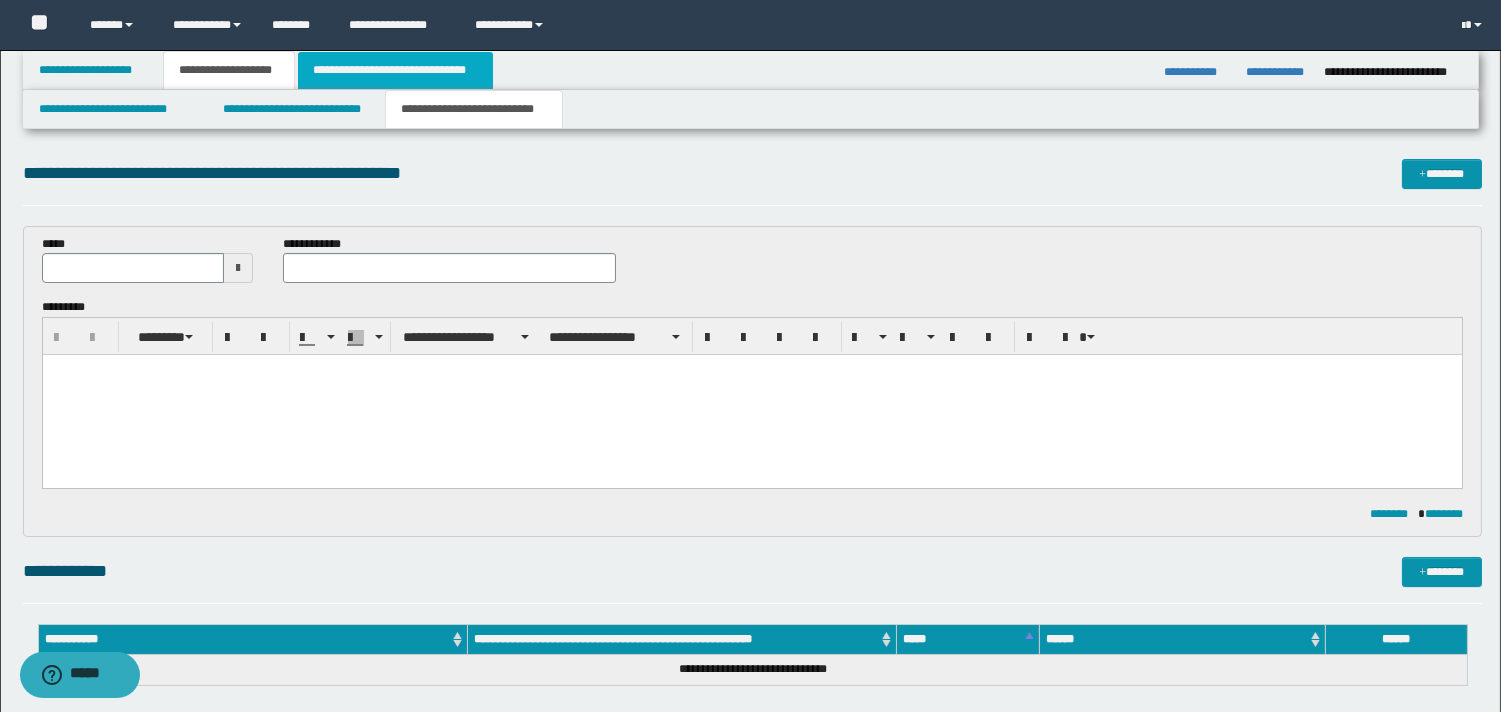 click on "**********" at bounding box center [395, 70] 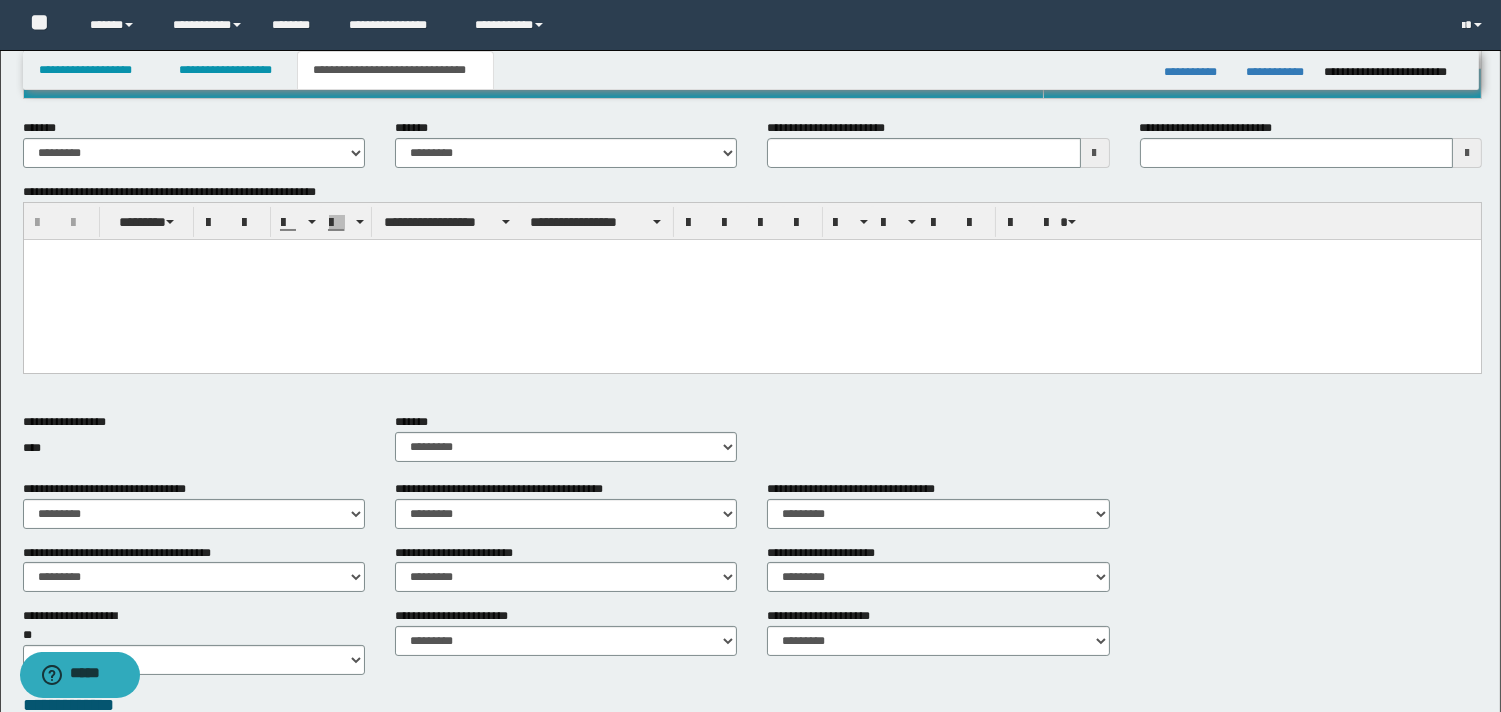 scroll, scrollTop: 0, scrollLeft: 0, axis: both 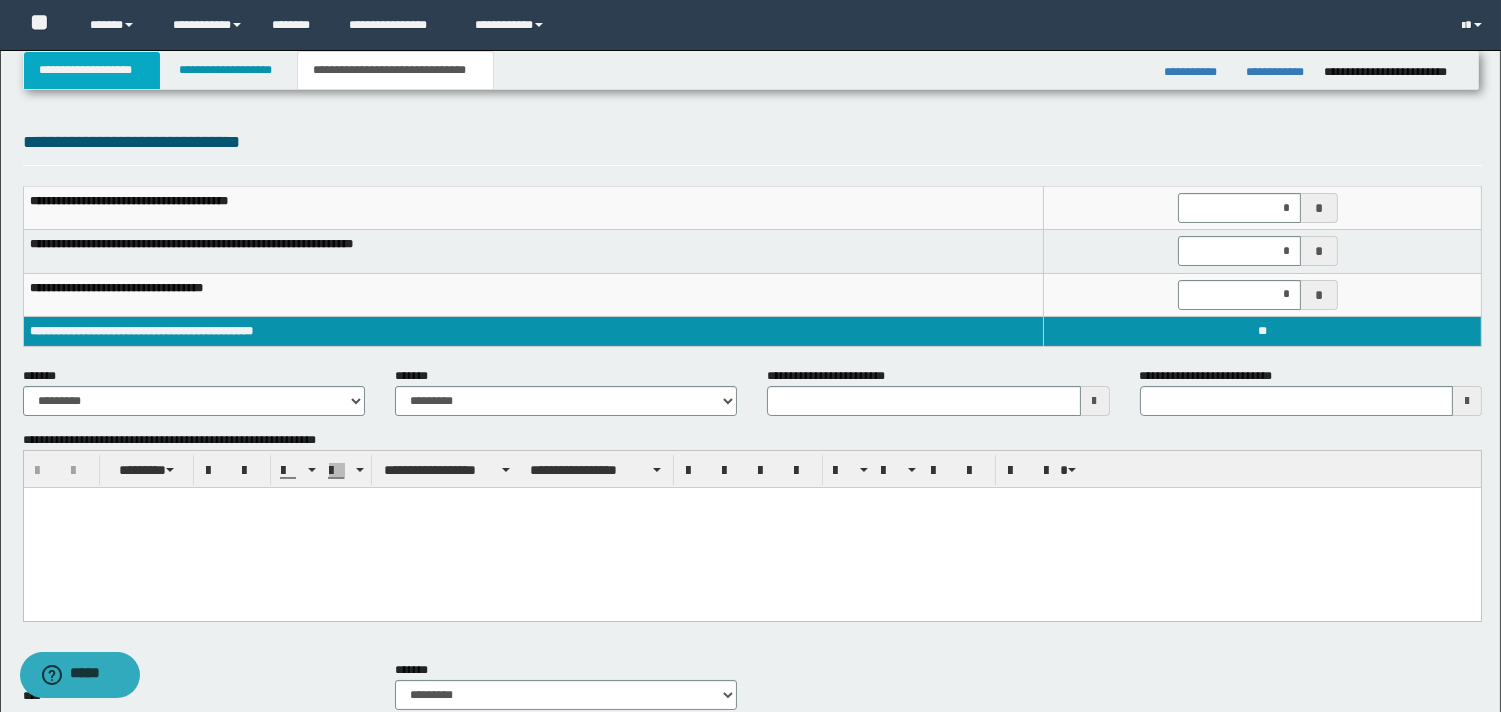click on "**********" at bounding box center (92, 70) 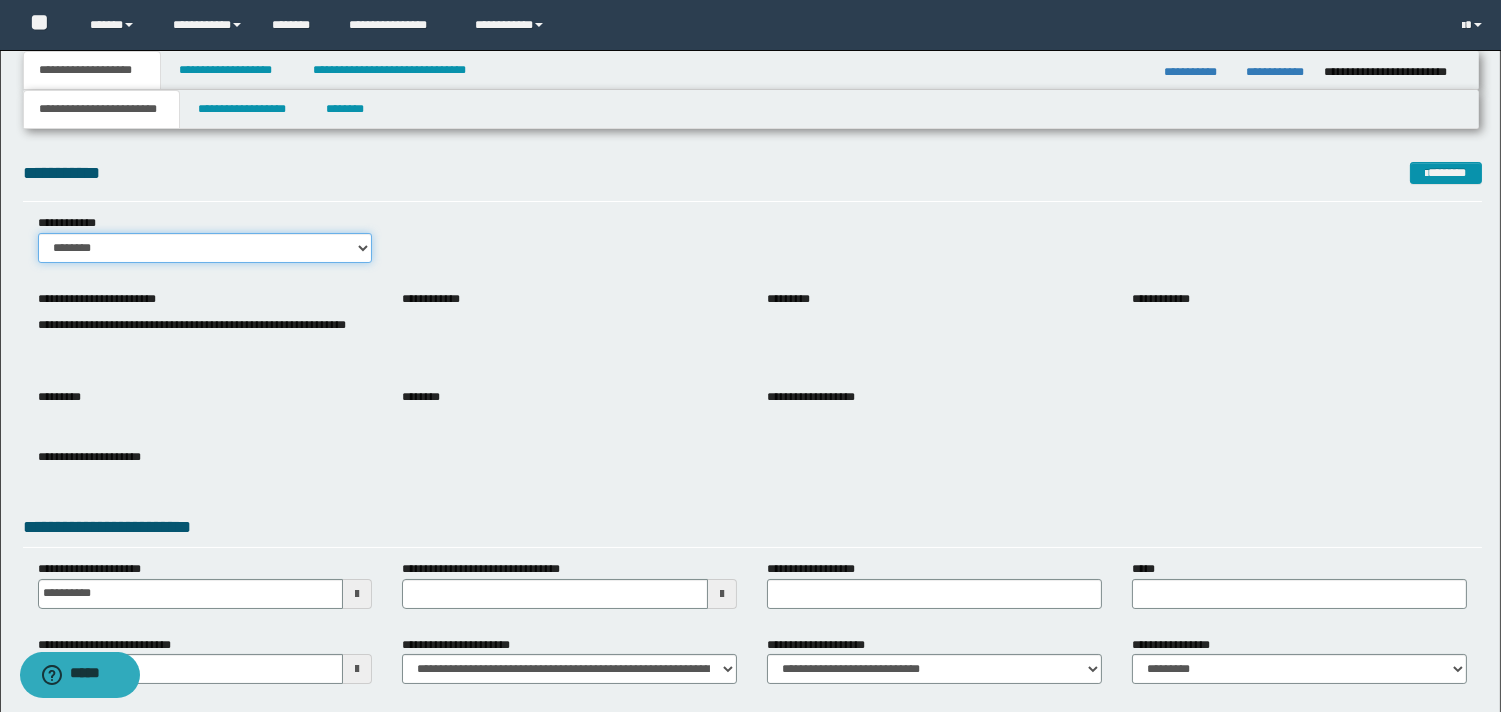 click on "********
*******" at bounding box center (205, 248) 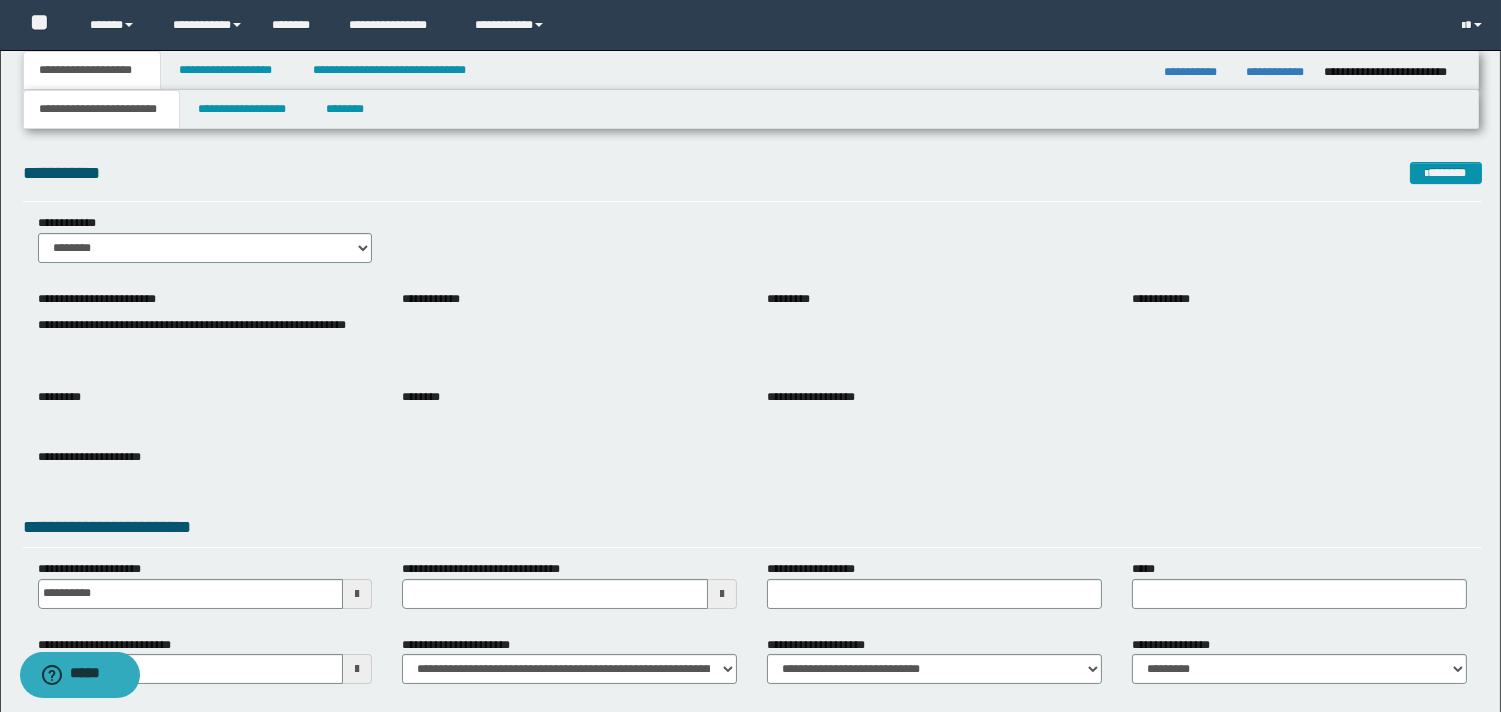 click on "*********" at bounding box center (205, 412) 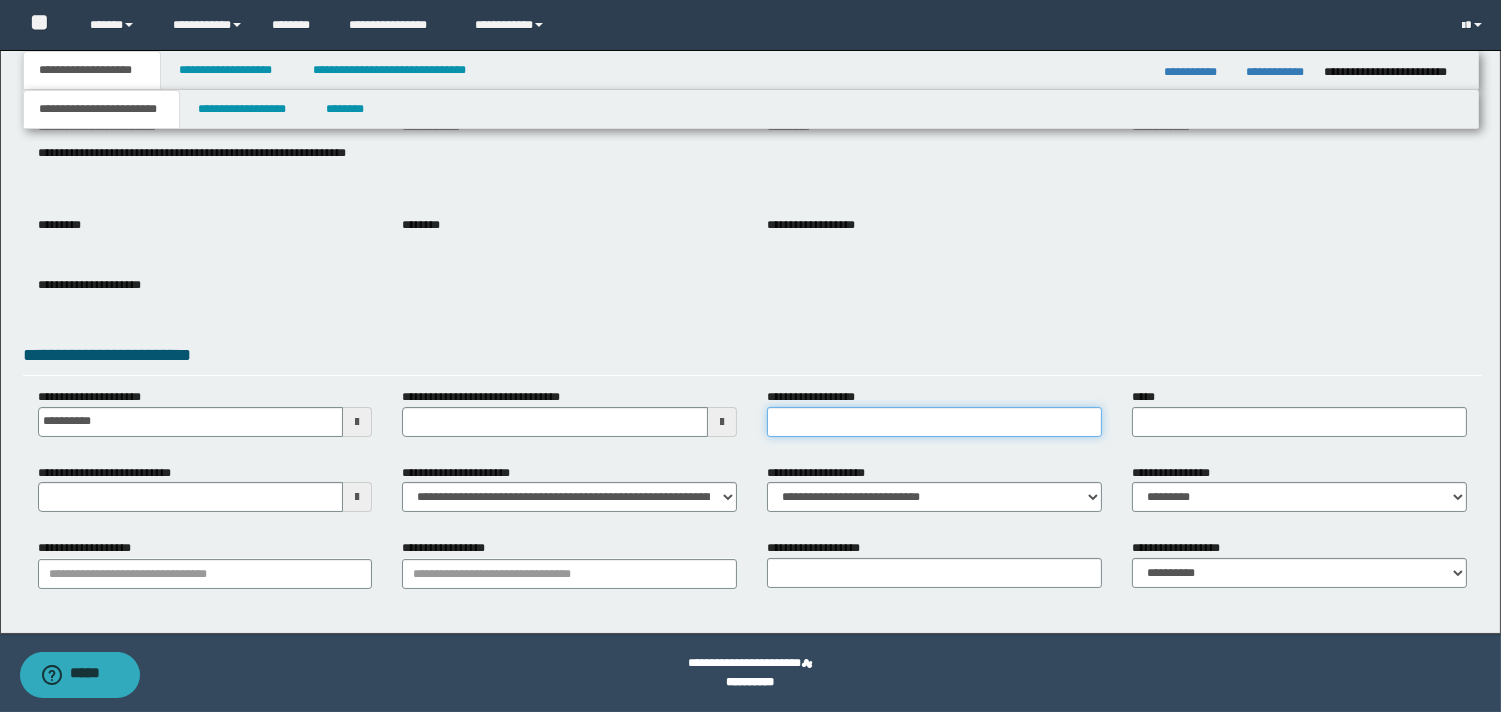click on "**********" at bounding box center [934, 422] 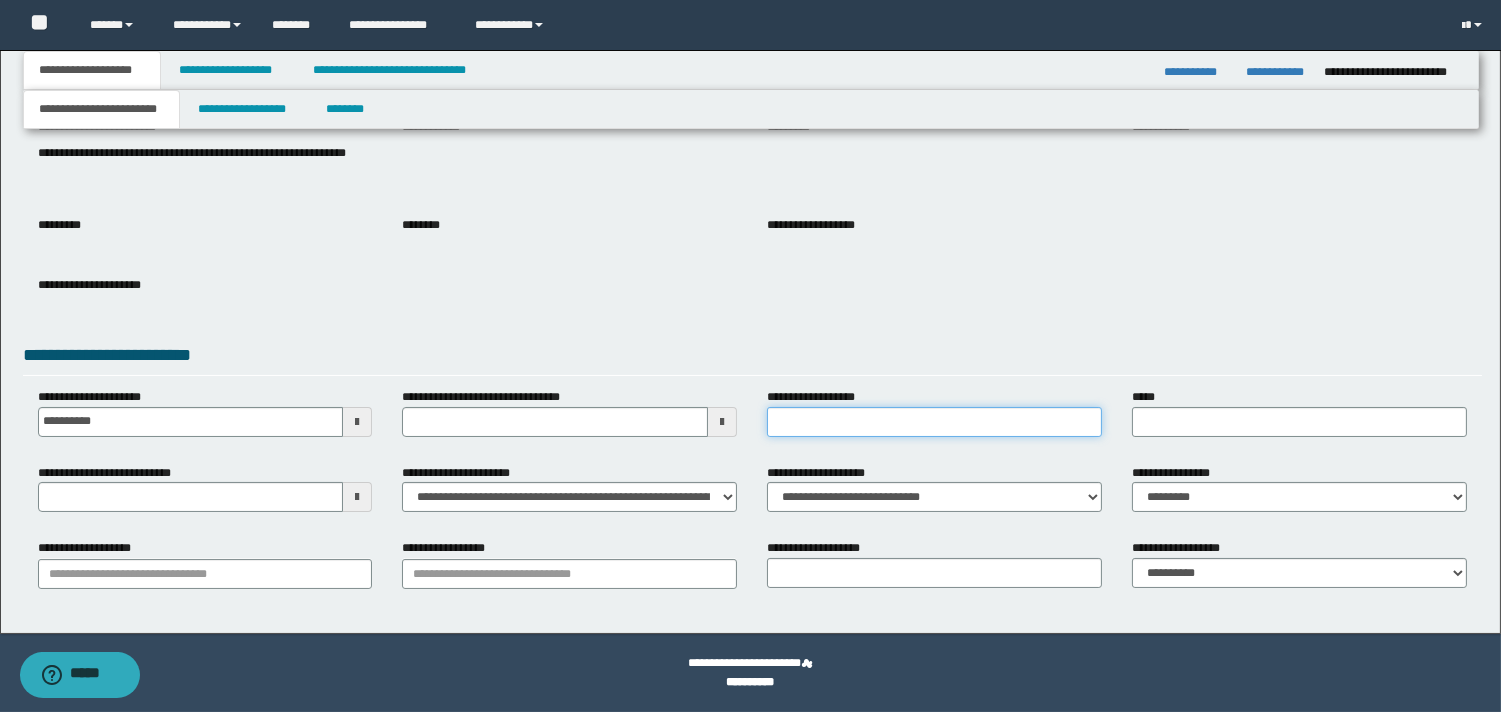 scroll, scrollTop: 0, scrollLeft: 0, axis: both 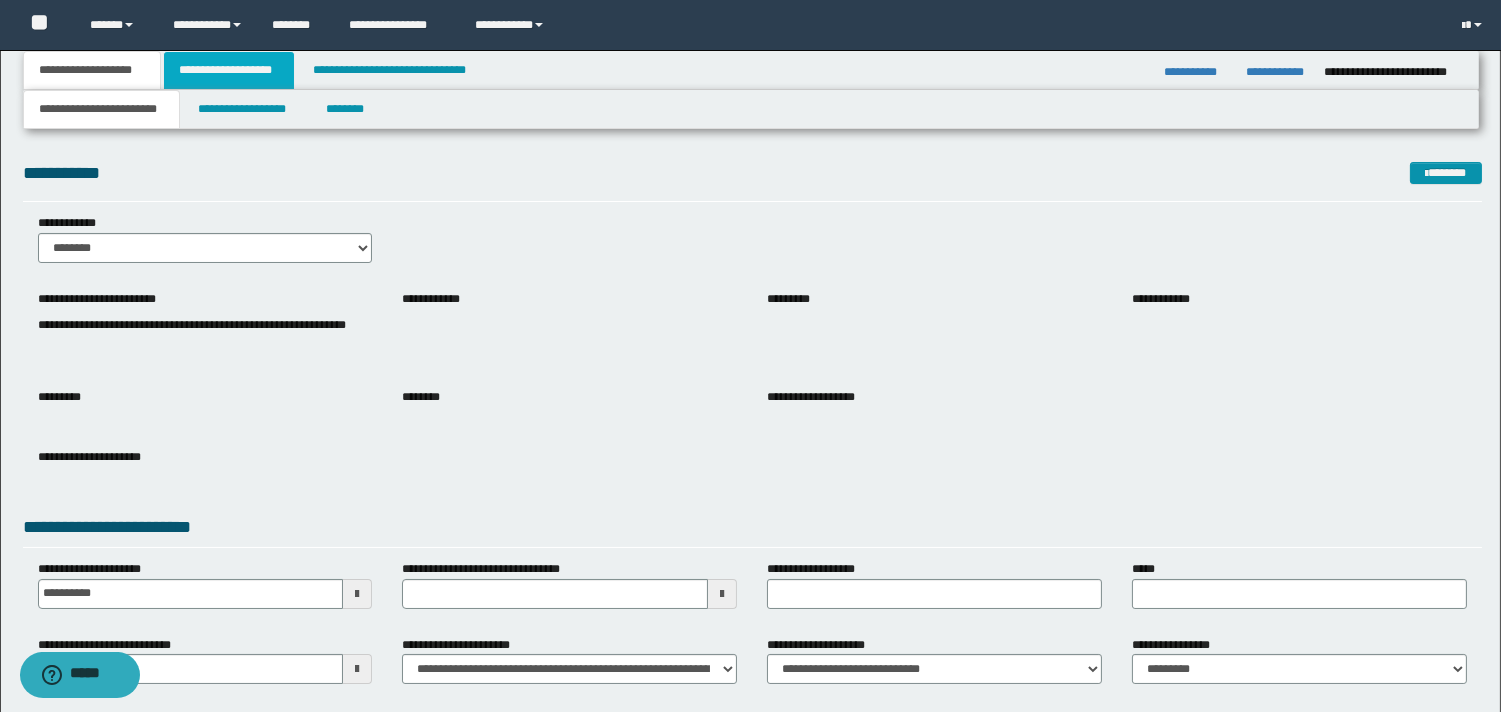 click on "**********" at bounding box center (229, 70) 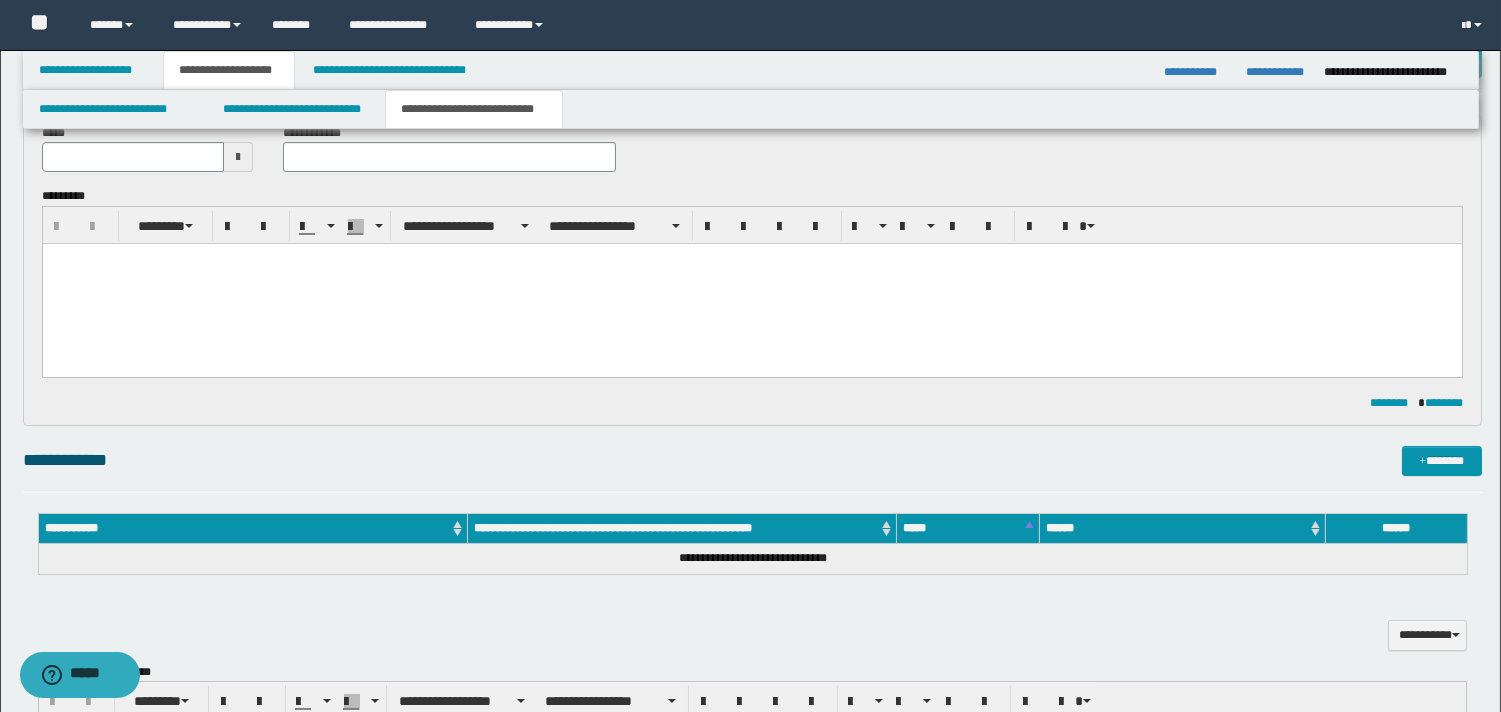 scroll, scrollTop: 0, scrollLeft: 0, axis: both 